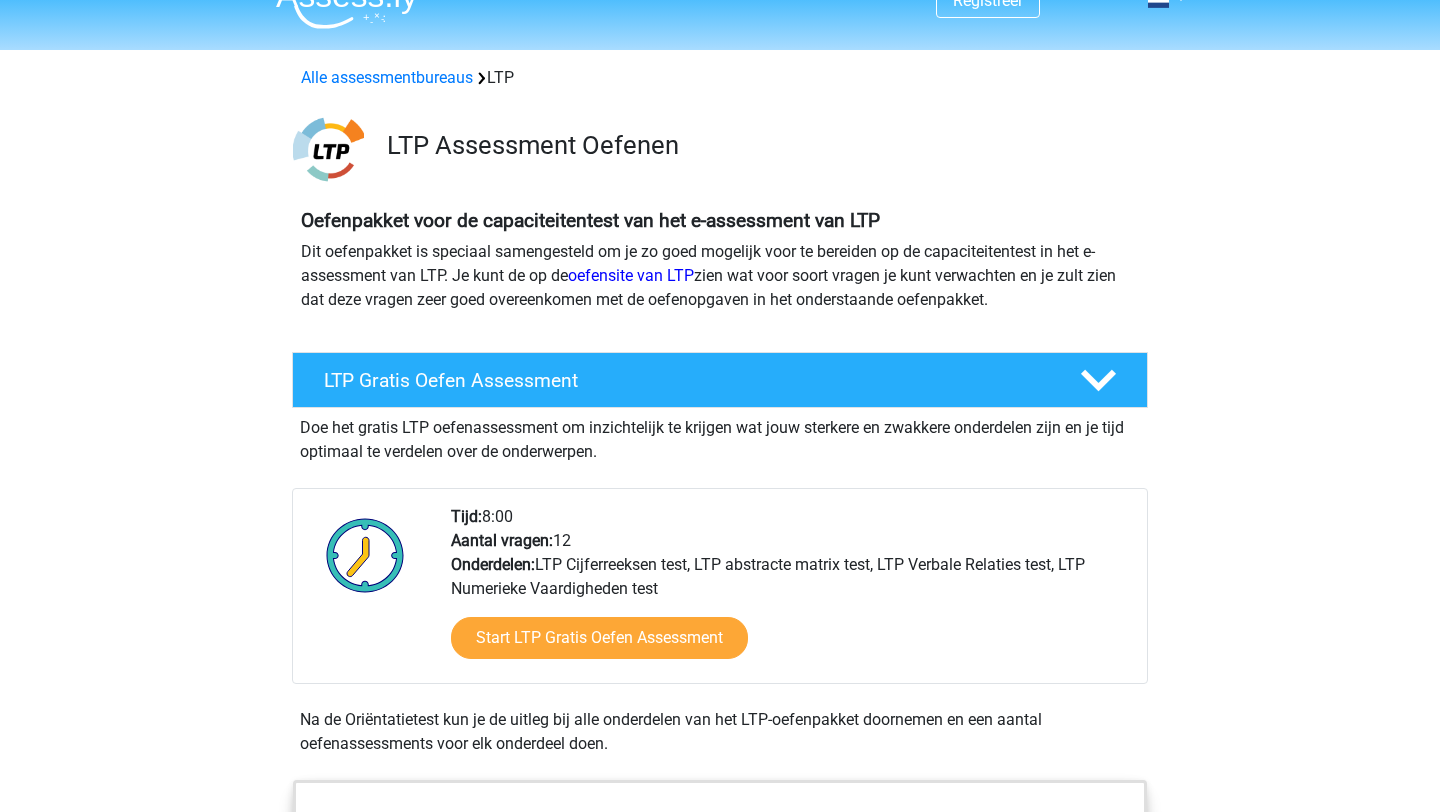 scroll, scrollTop: 0, scrollLeft: 0, axis: both 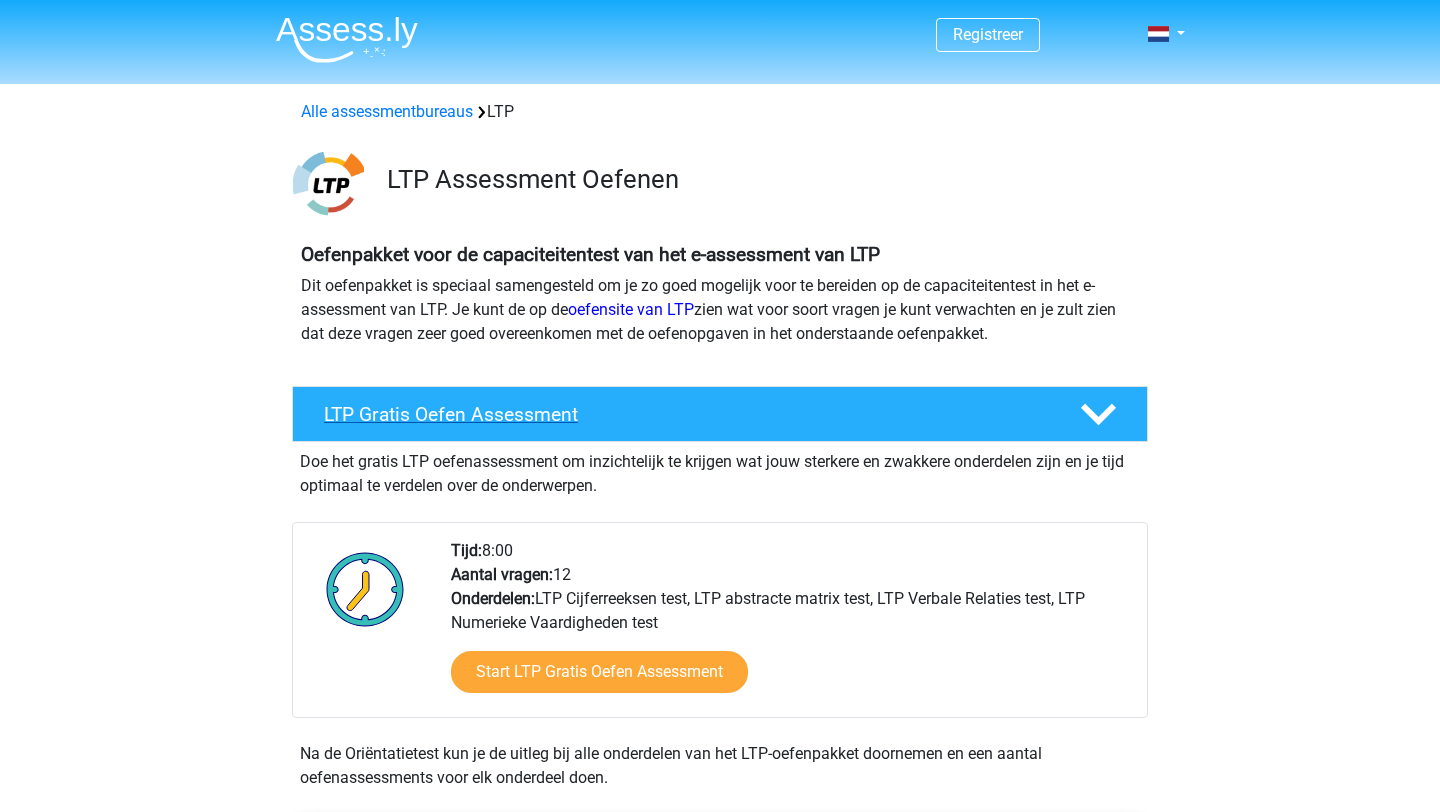 click on "LTP Gratis Oefen Assessment" at bounding box center (720, 414) 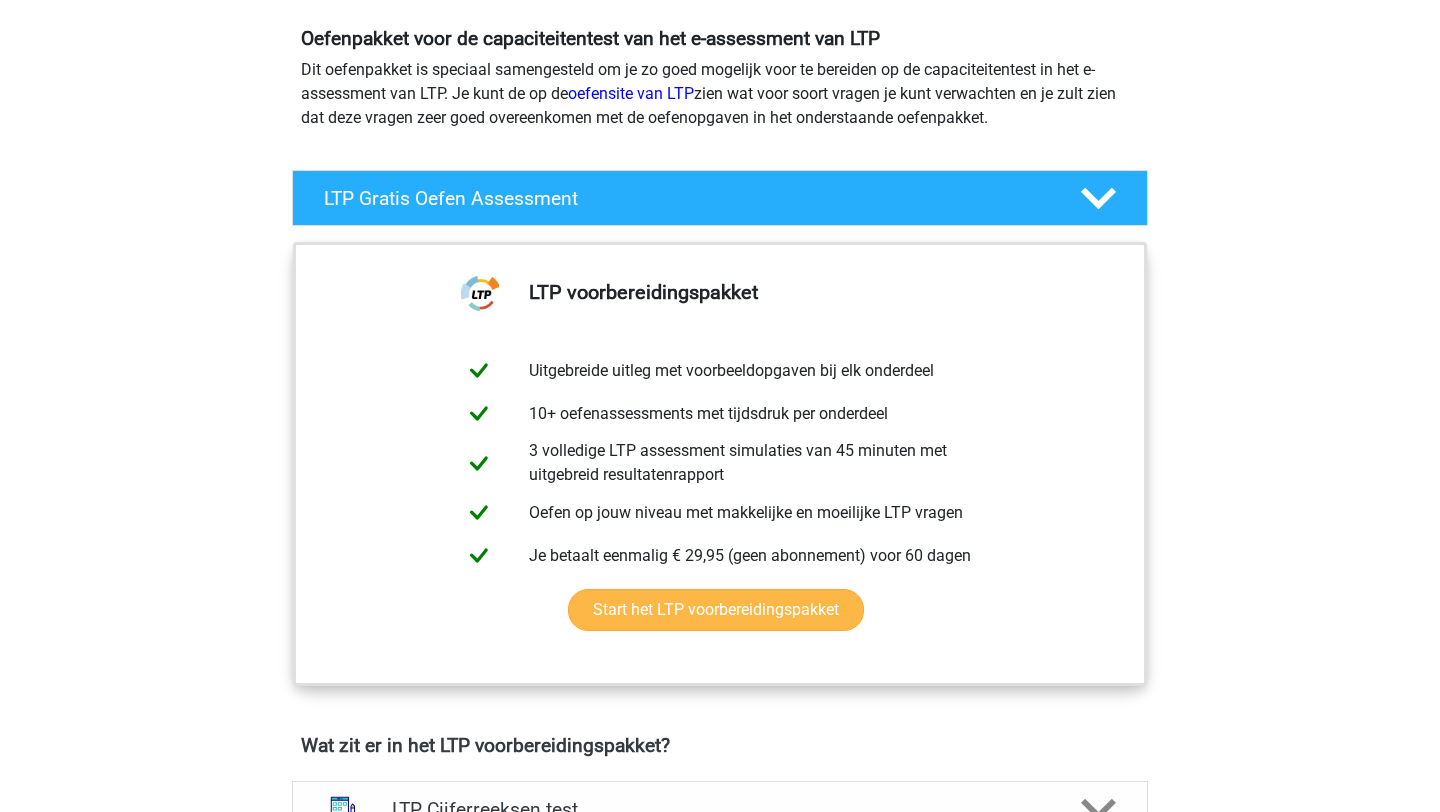 scroll, scrollTop: 217, scrollLeft: 0, axis: vertical 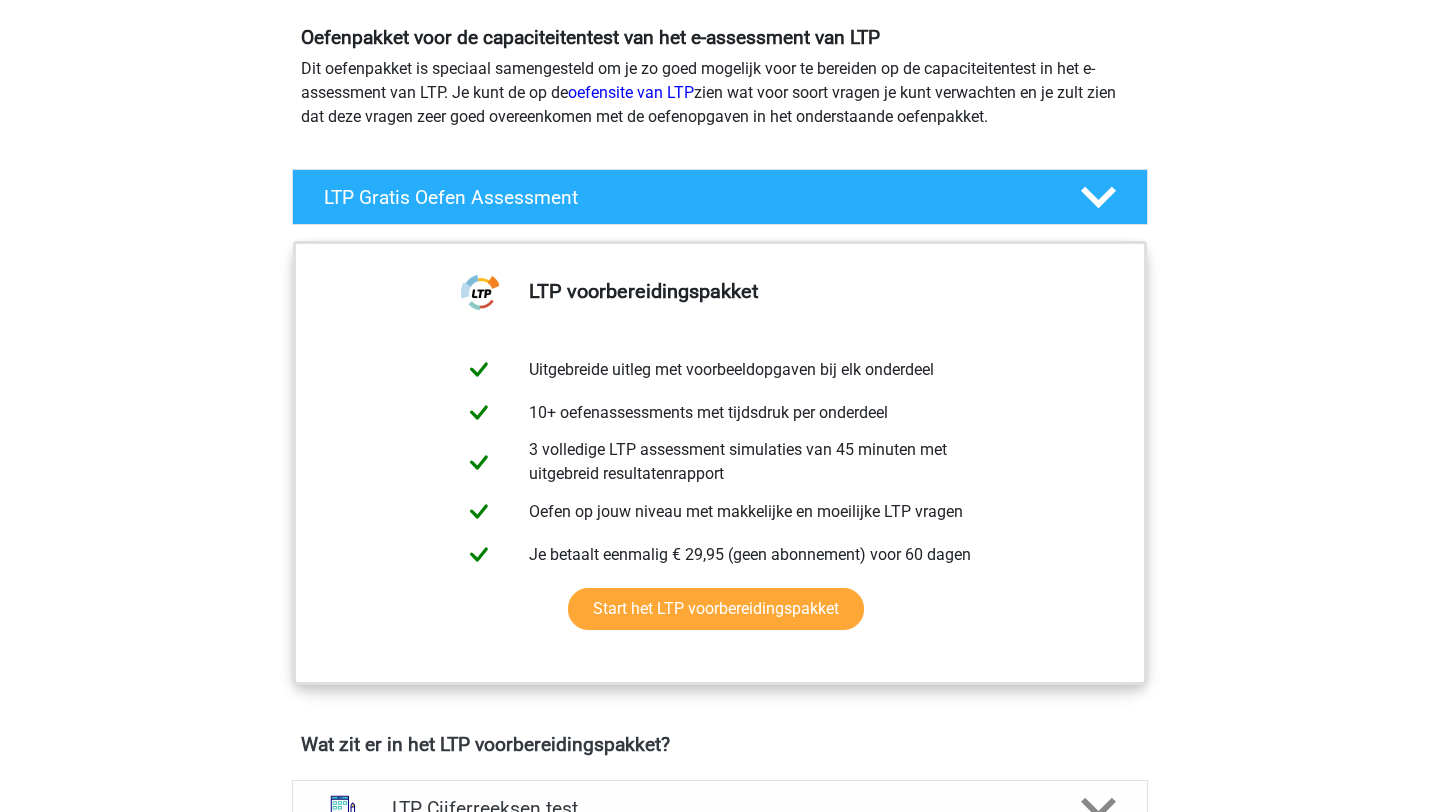 click on "Registreer
Nederlands" at bounding box center [720, 1162] 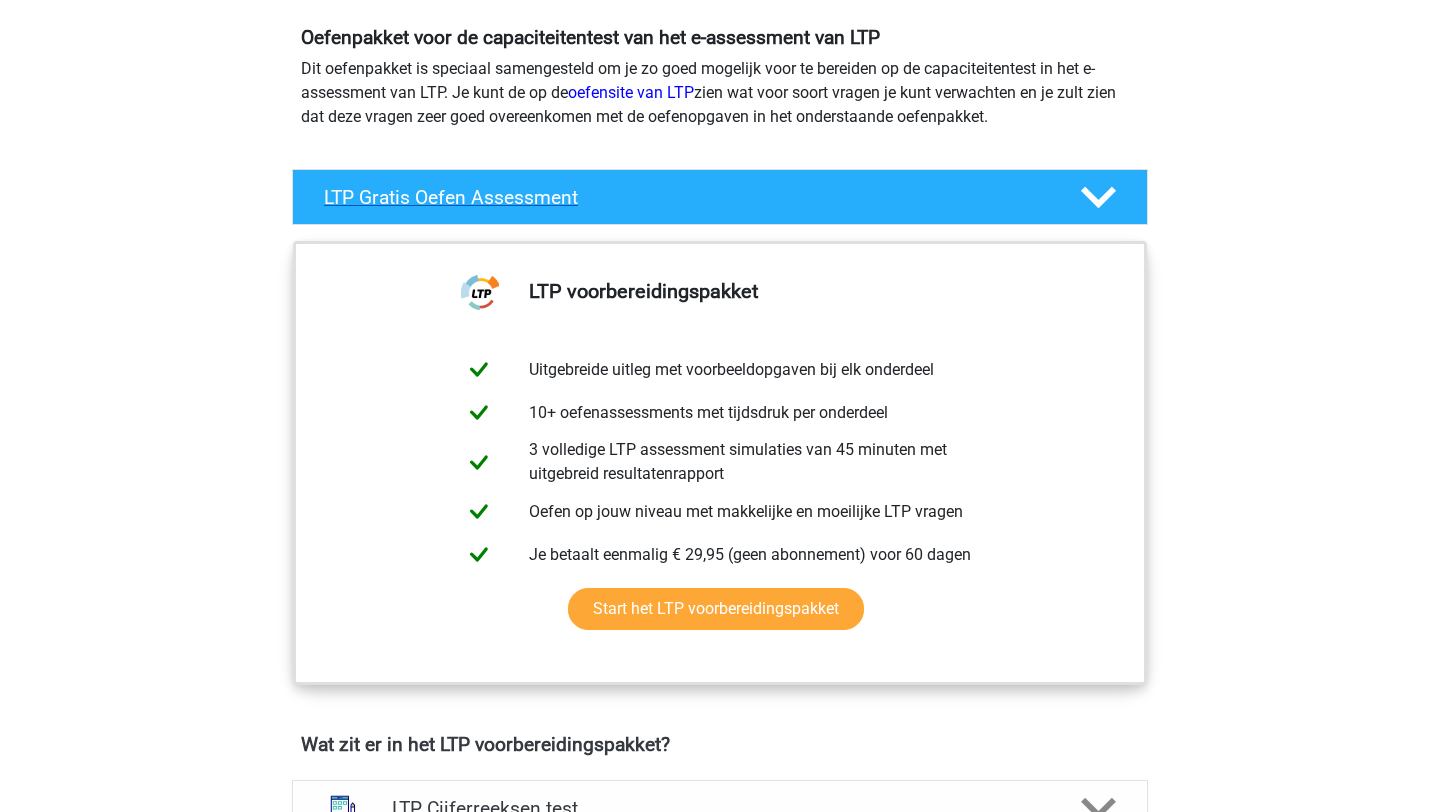 click 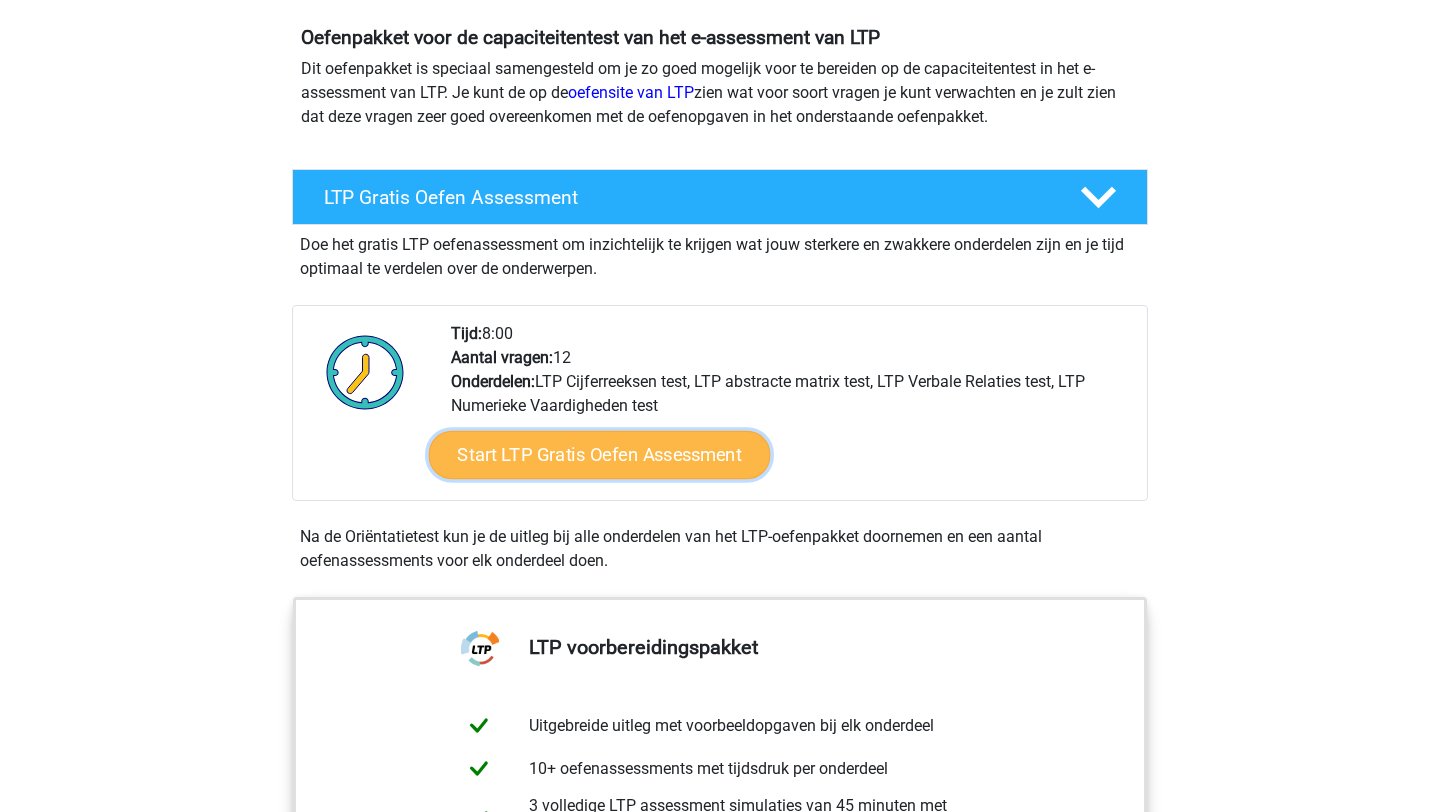 click on "Start LTP Gratis Oefen Assessment" at bounding box center [600, 455] 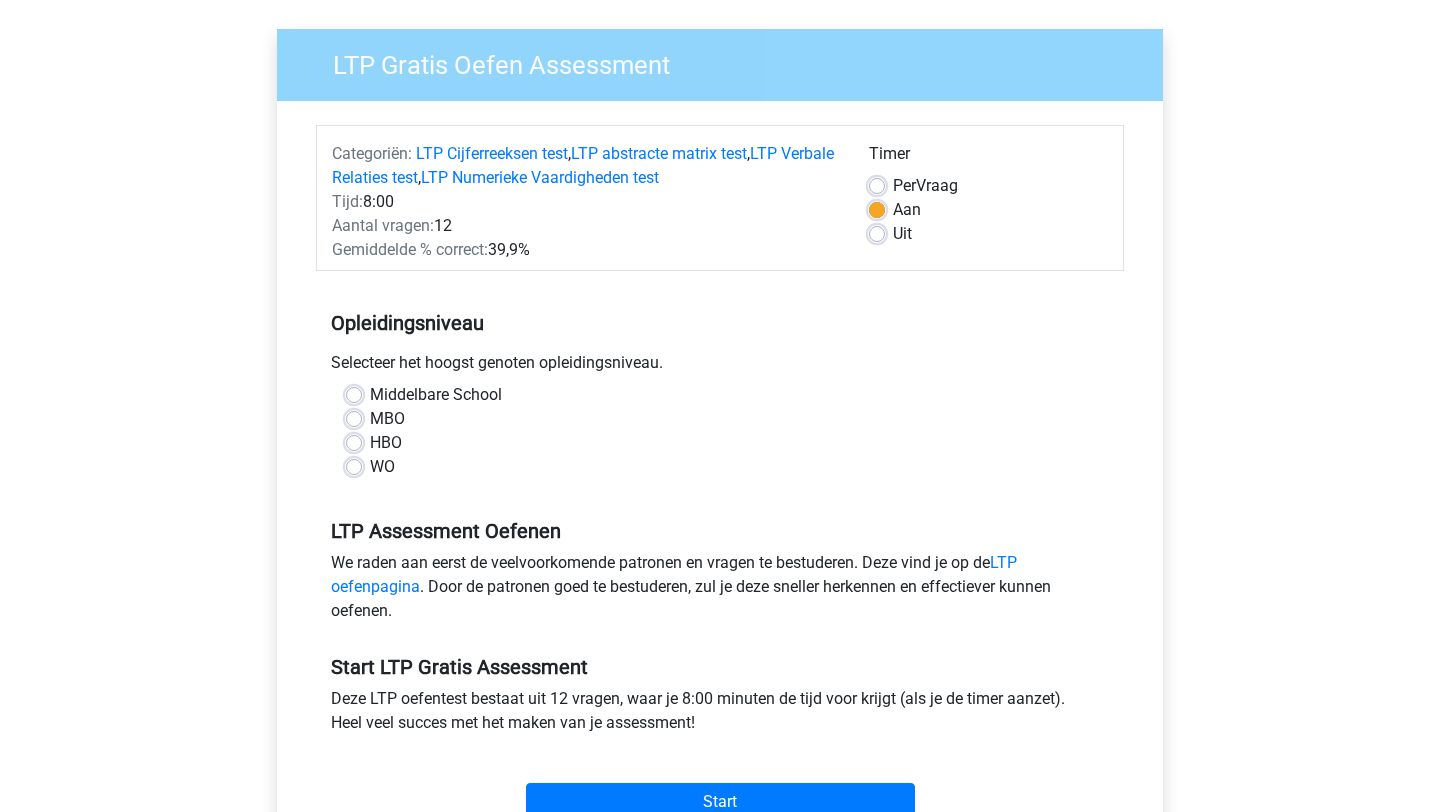 scroll, scrollTop: 145, scrollLeft: 0, axis: vertical 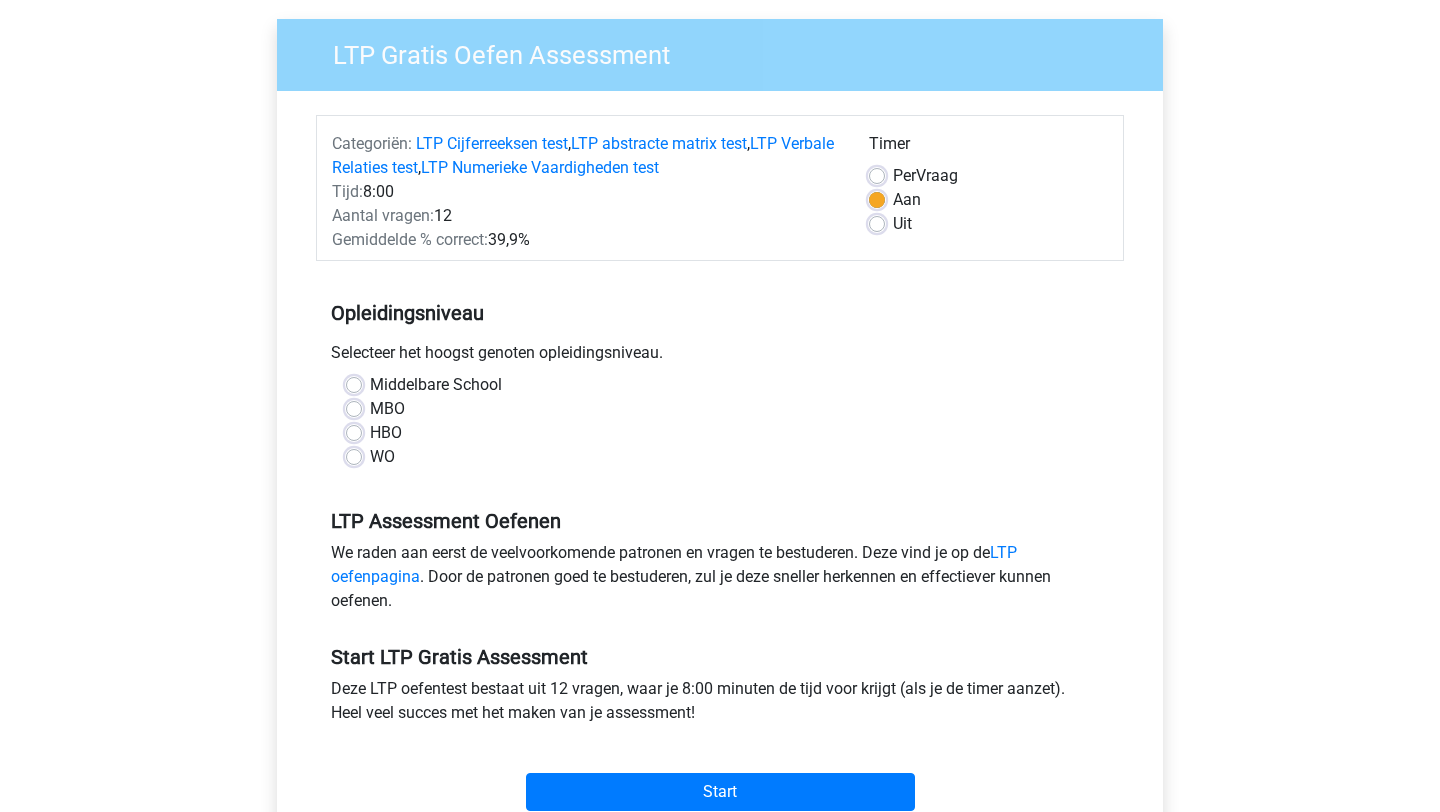 click on "WO" at bounding box center (720, 457) 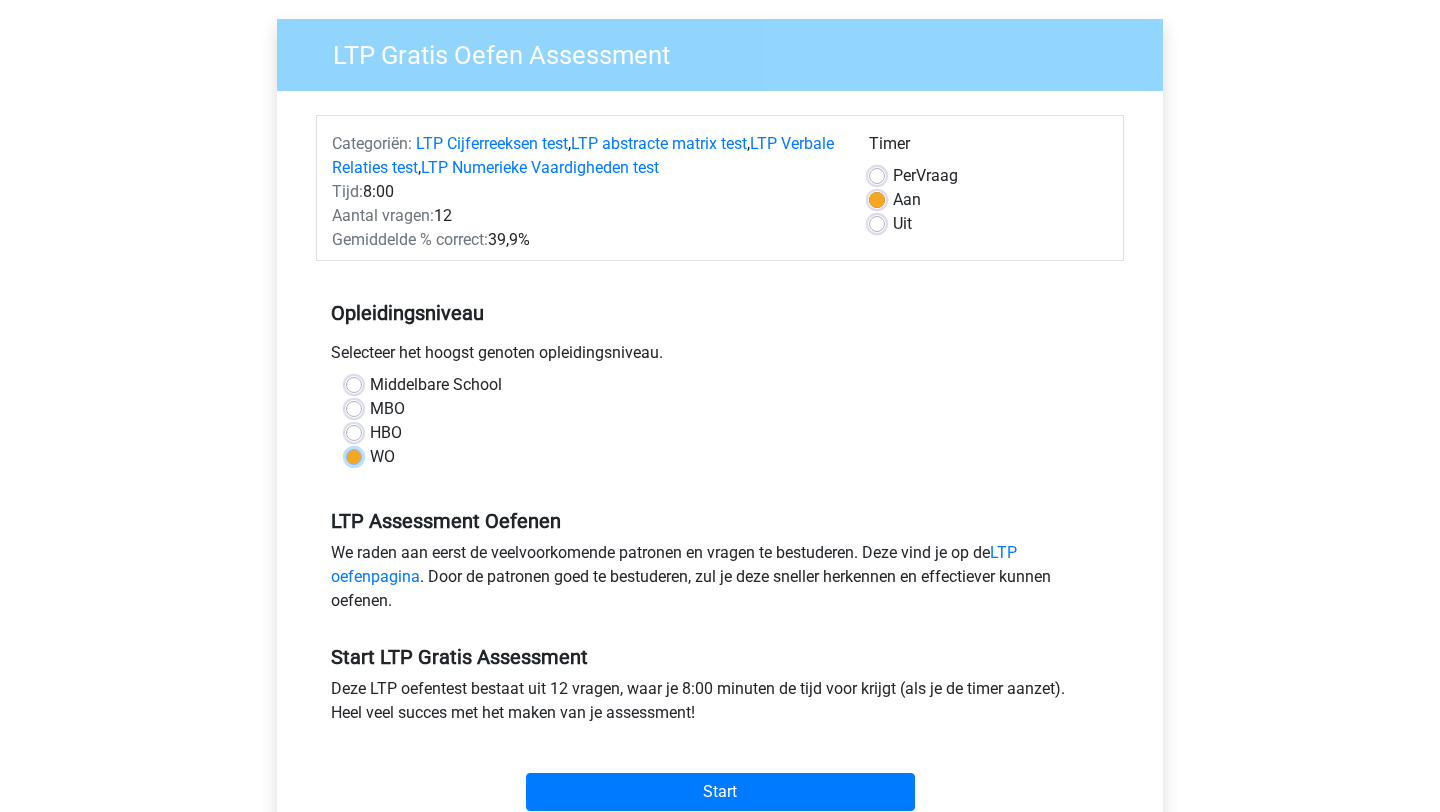 click on "WO" at bounding box center (354, 455) 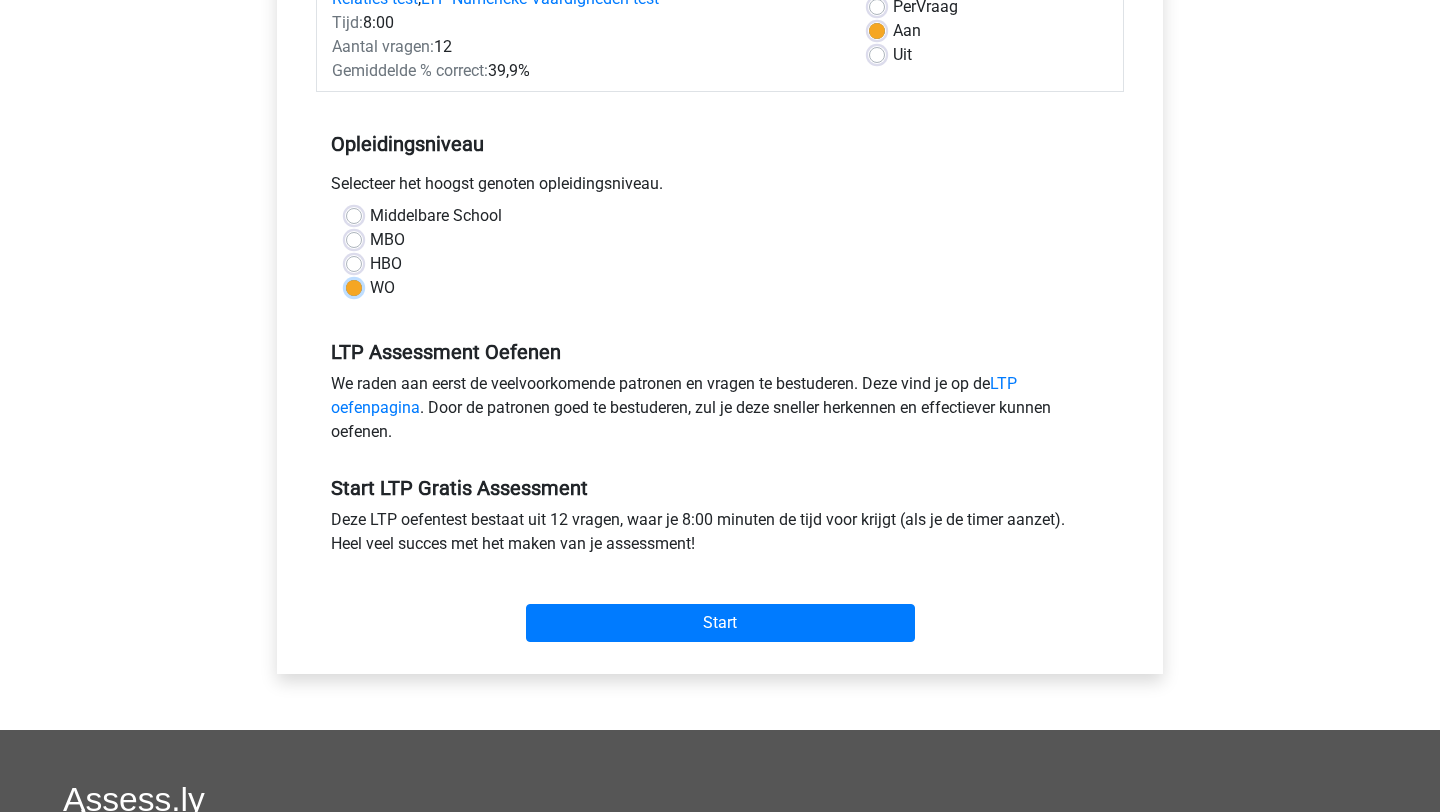 scroll, scrollTop: 316, scrollLeft: 0, axis: vertical 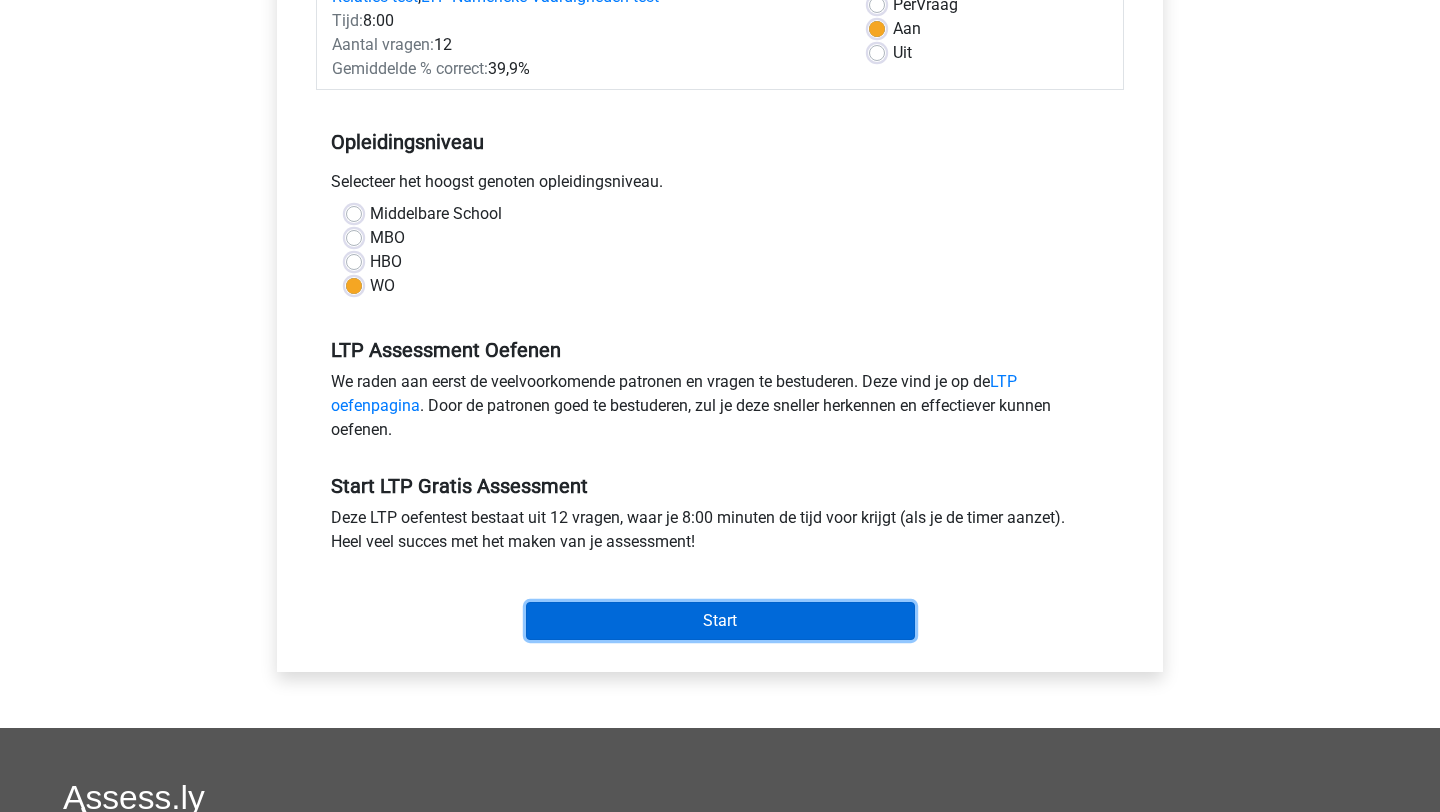 click on "Start" at bounding box center [720, 621] 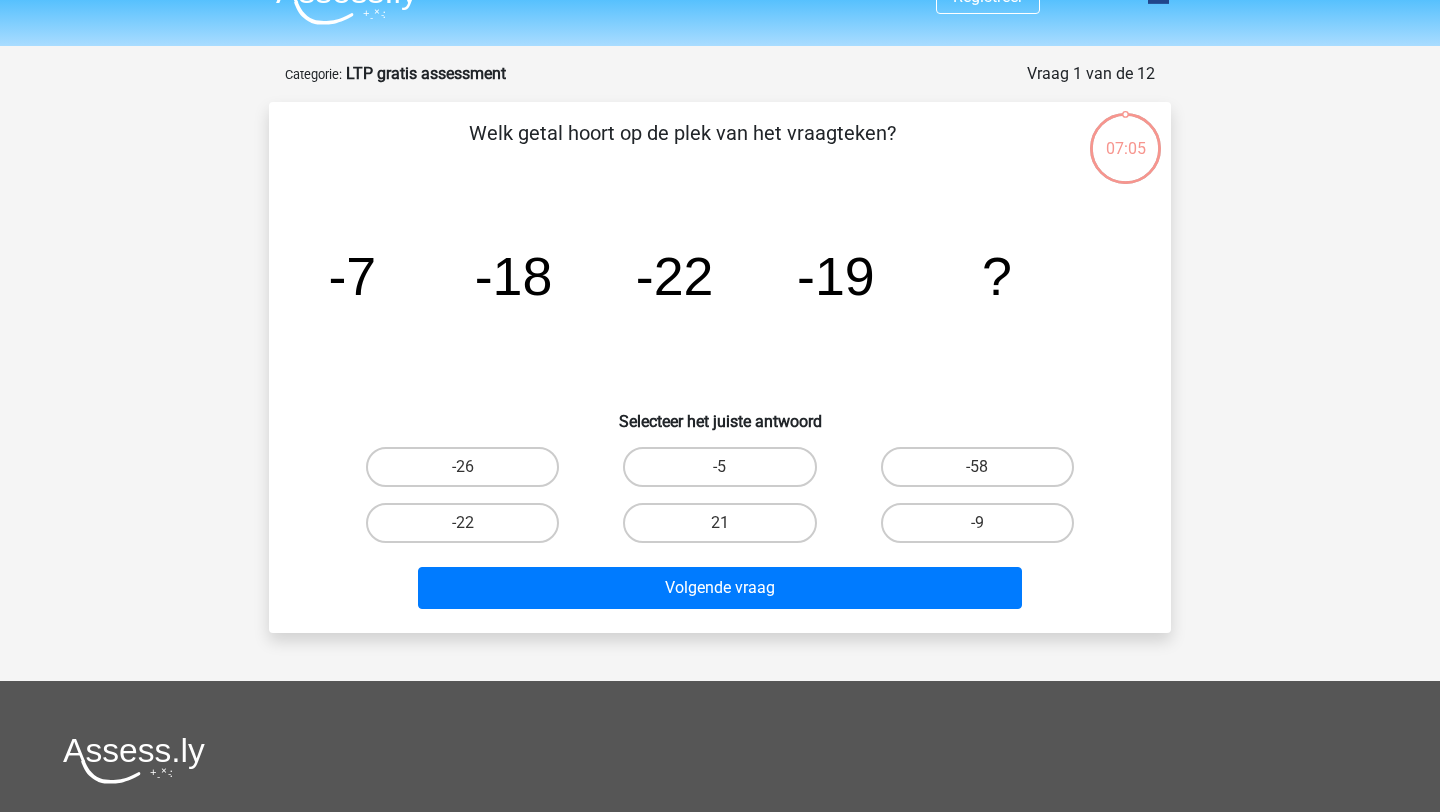 scroll, scrollTop: 0, scrollLeft: 0, axis: both 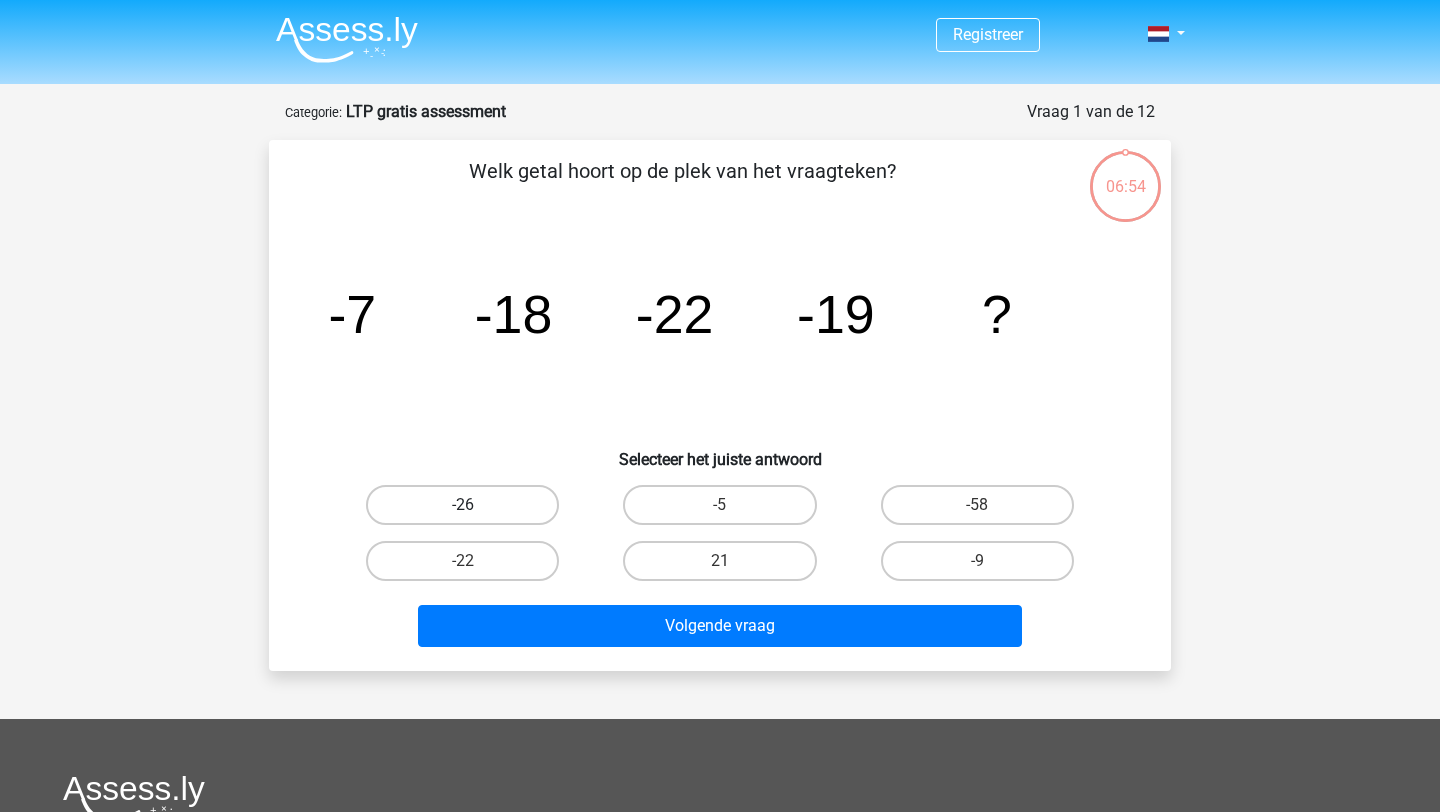 click on "-26" at bounding box center [462, 505] 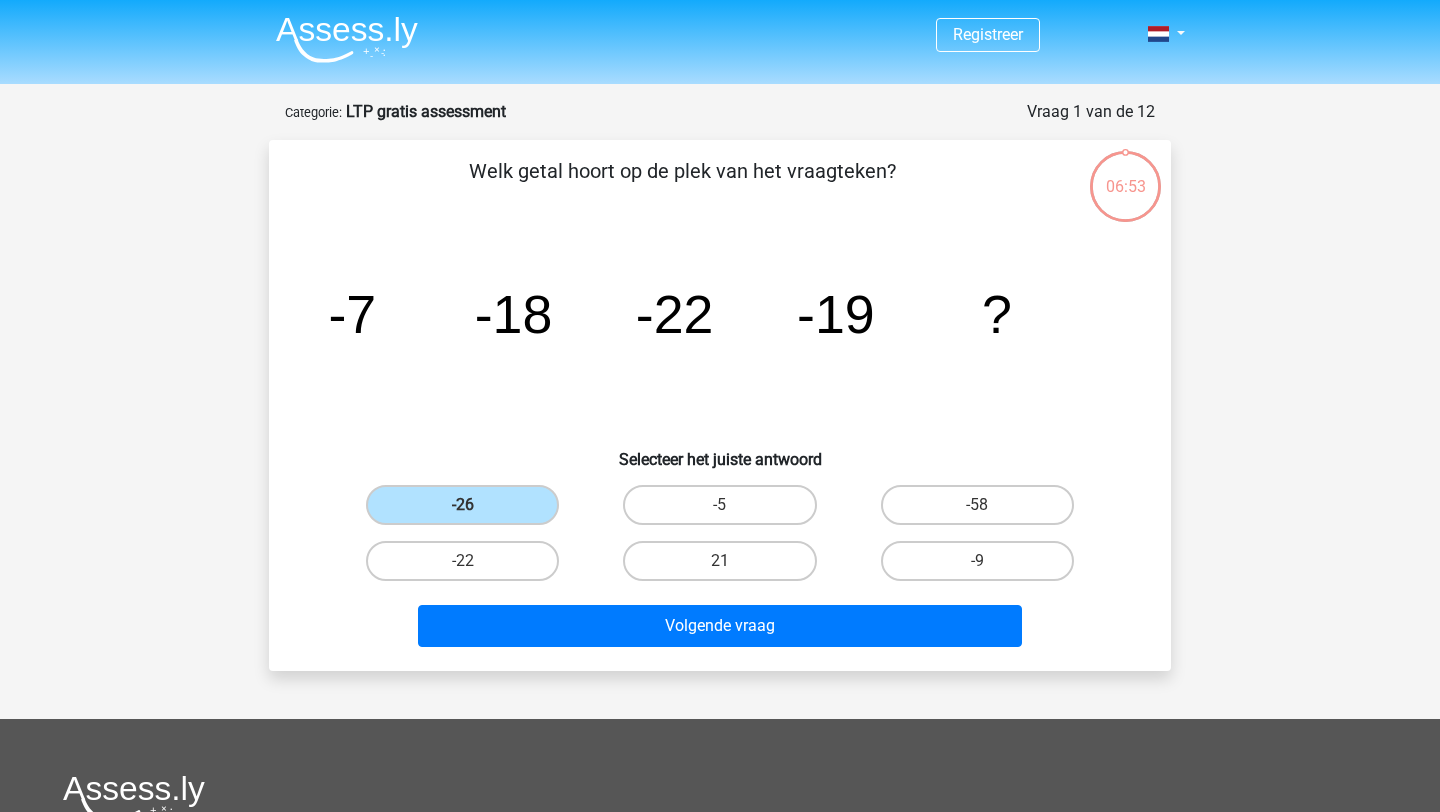 click on "Volgende vraag" at bounding box center [720, 630] 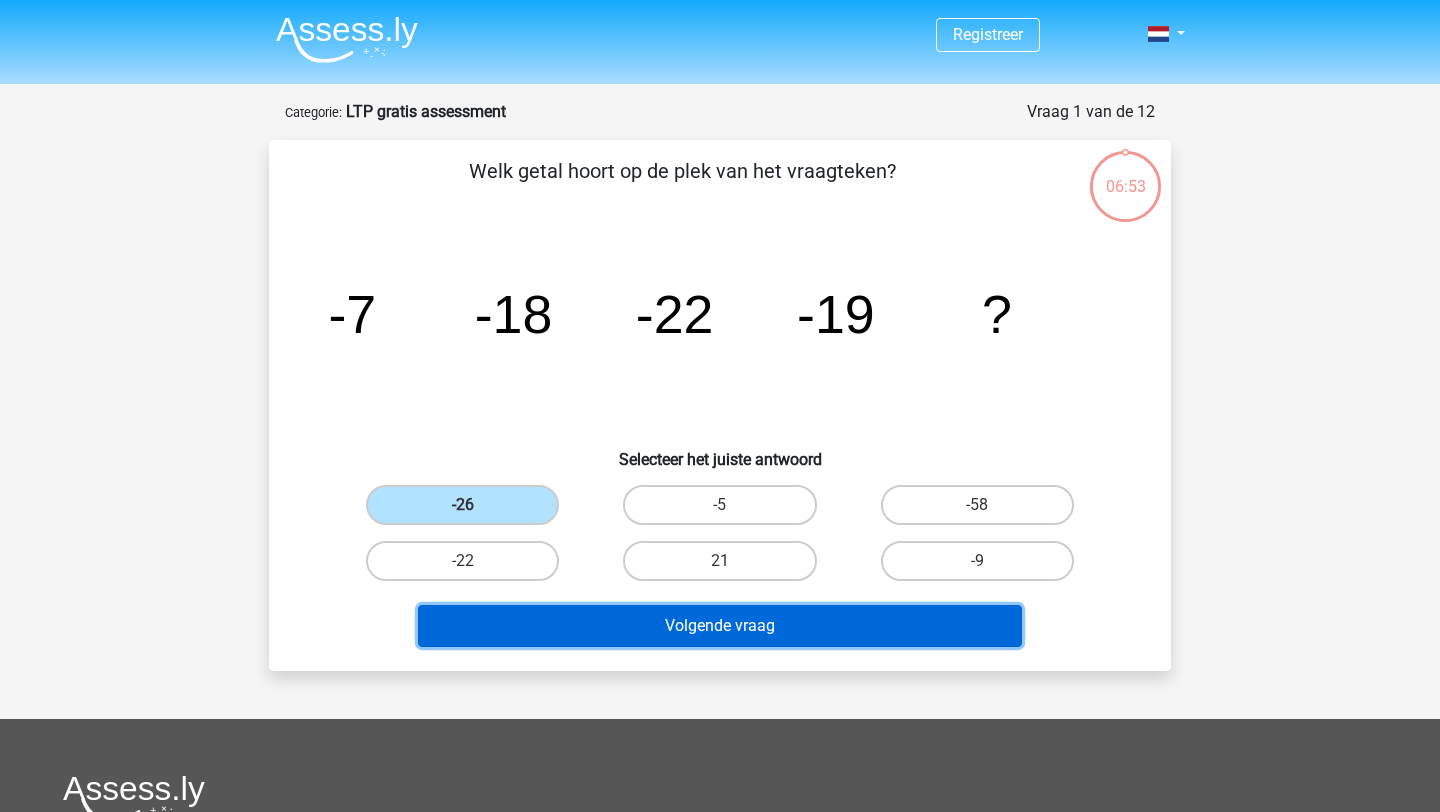click on "Volgende vraag" at bounding box center [720, 626] 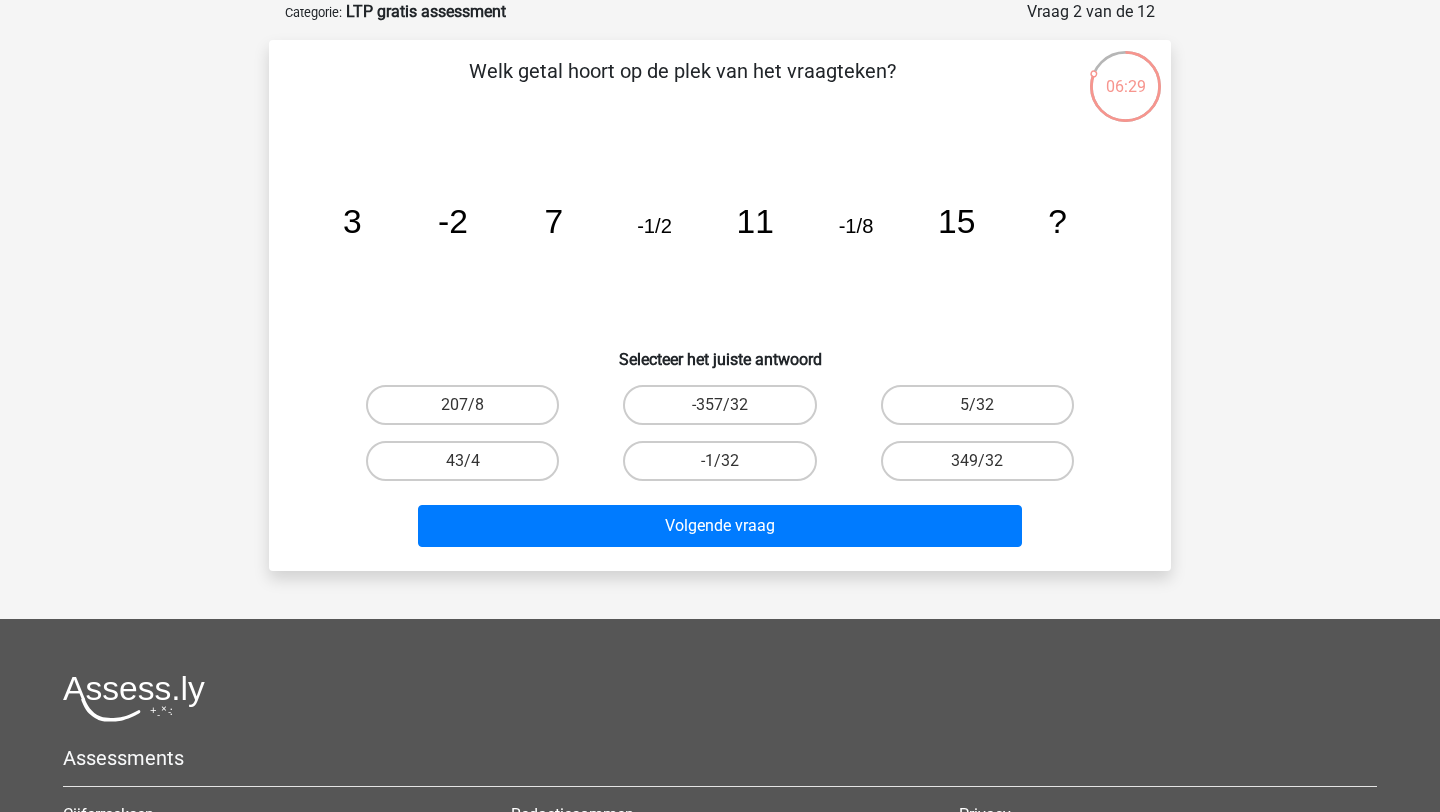 scroll, scrollTop: 97, scrollLeft: 0, axis: vertical 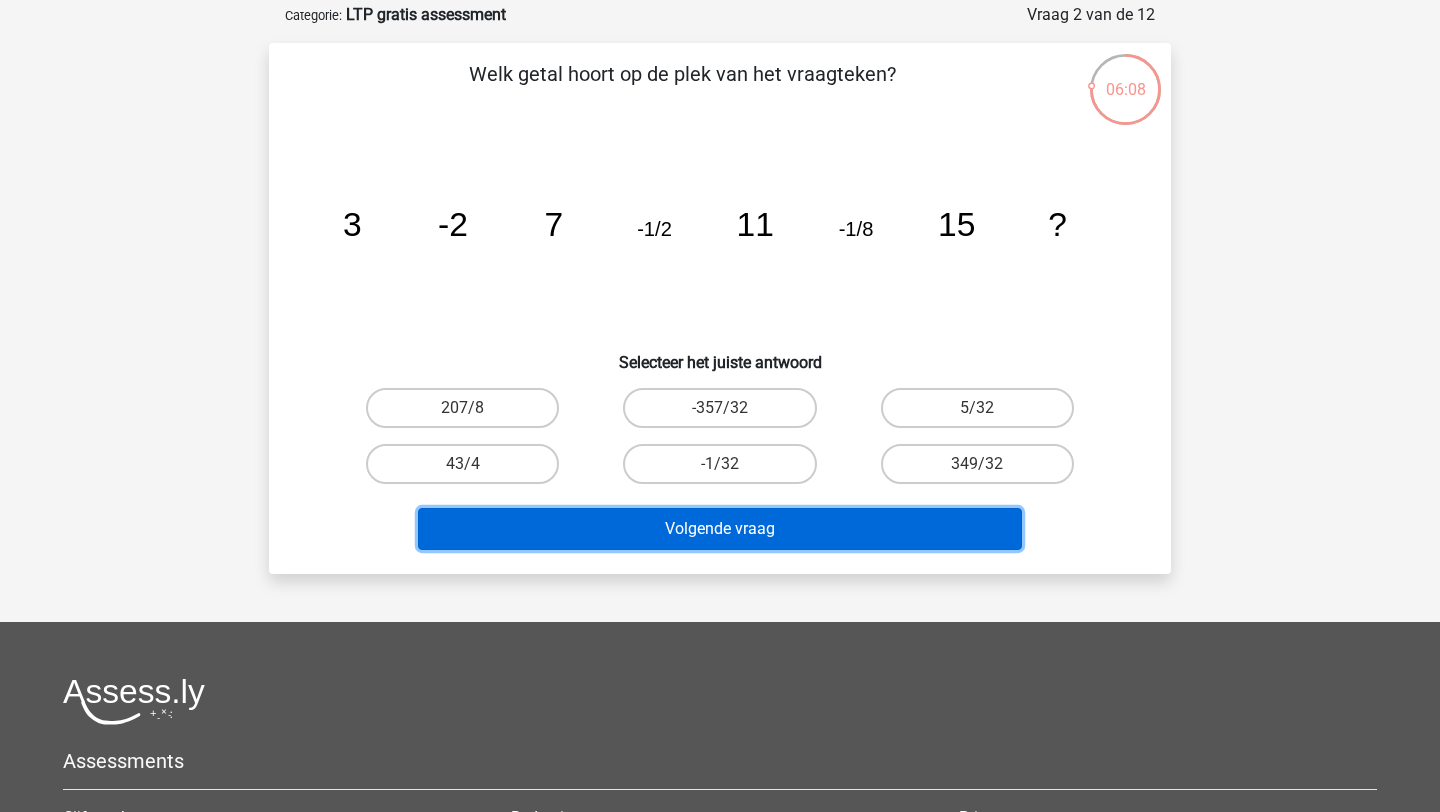 click on "Volgende vraag" at bounding box center [720, 529] 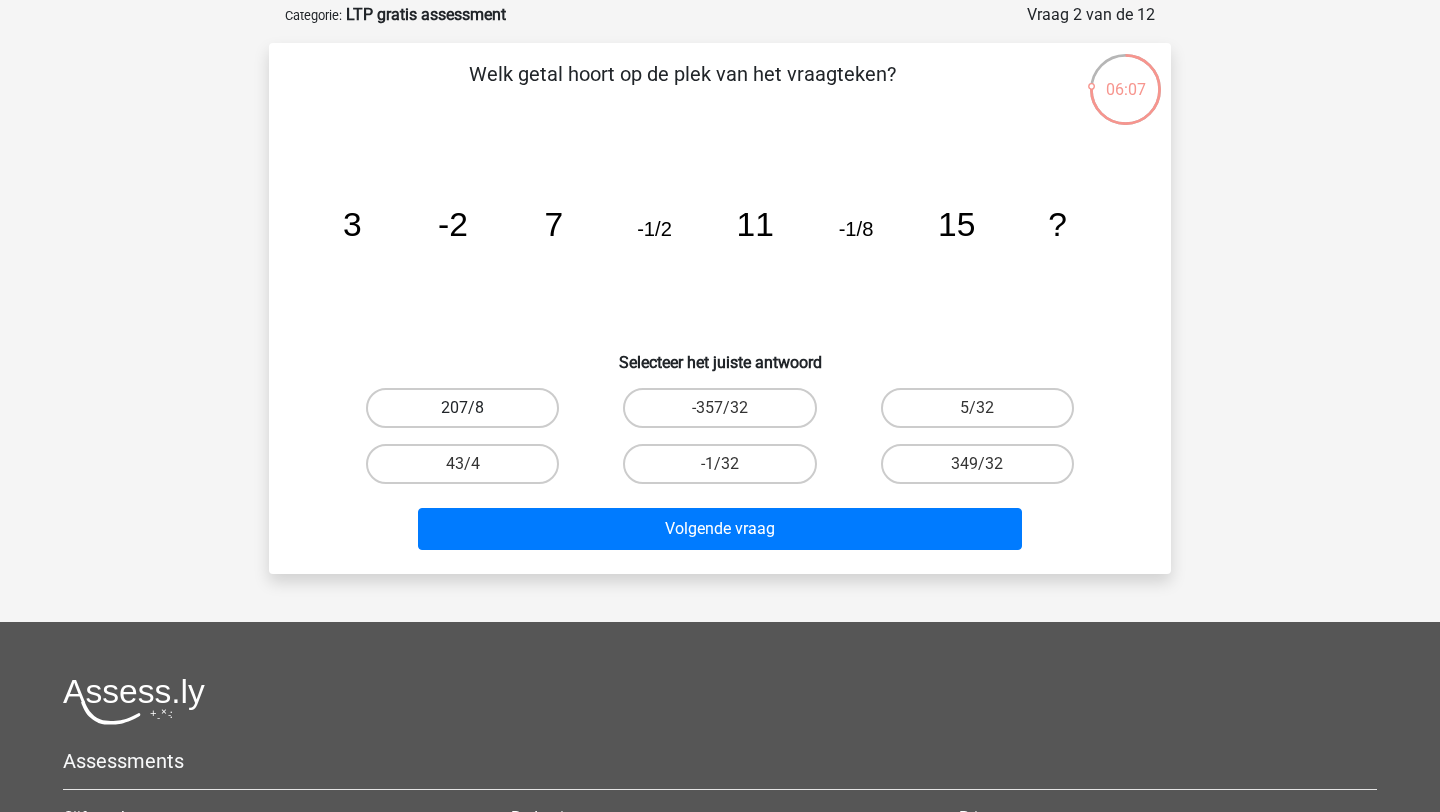 click on "207/8" at bounding box center [462, 408] 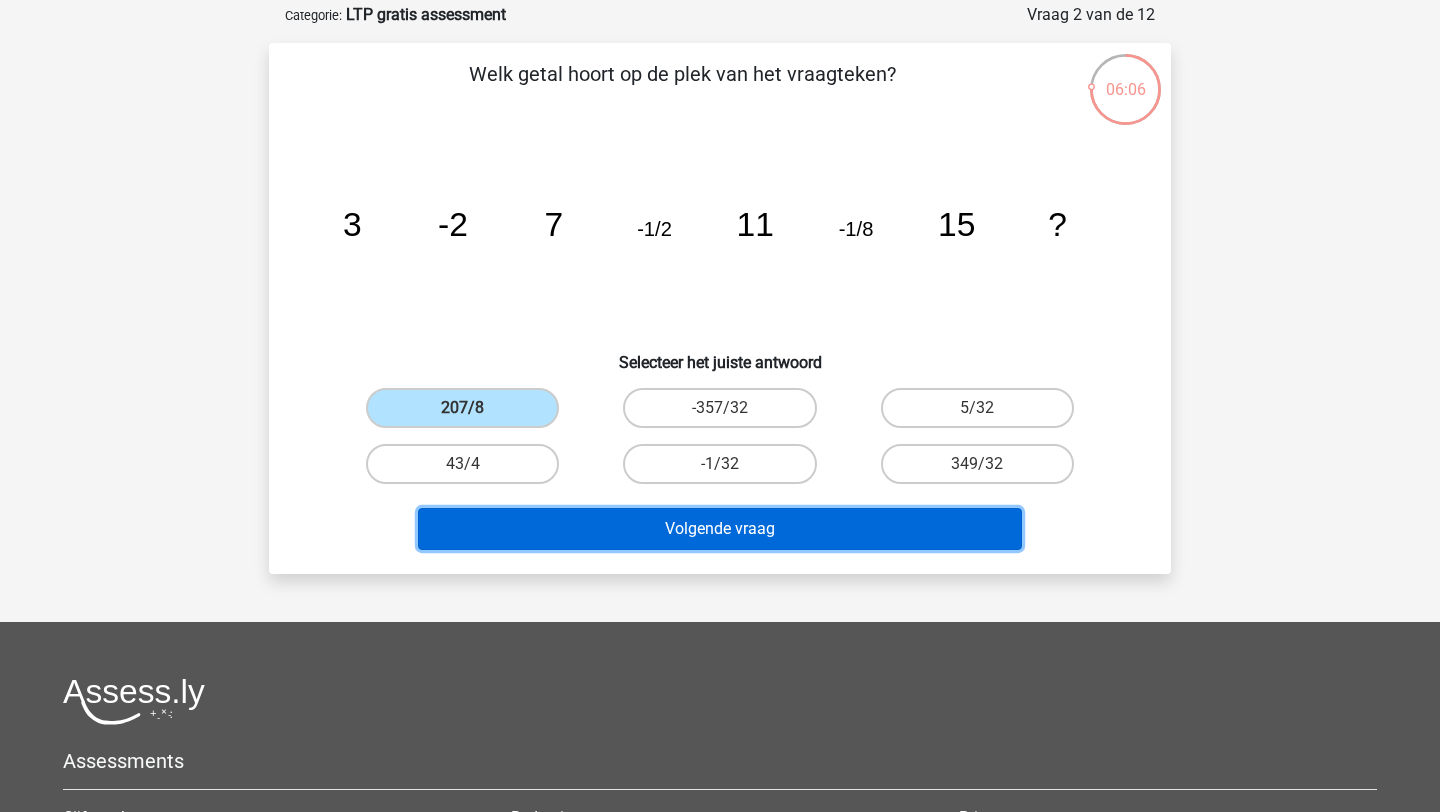 click on "Volgende vraag" at bounding box center (720, 529) 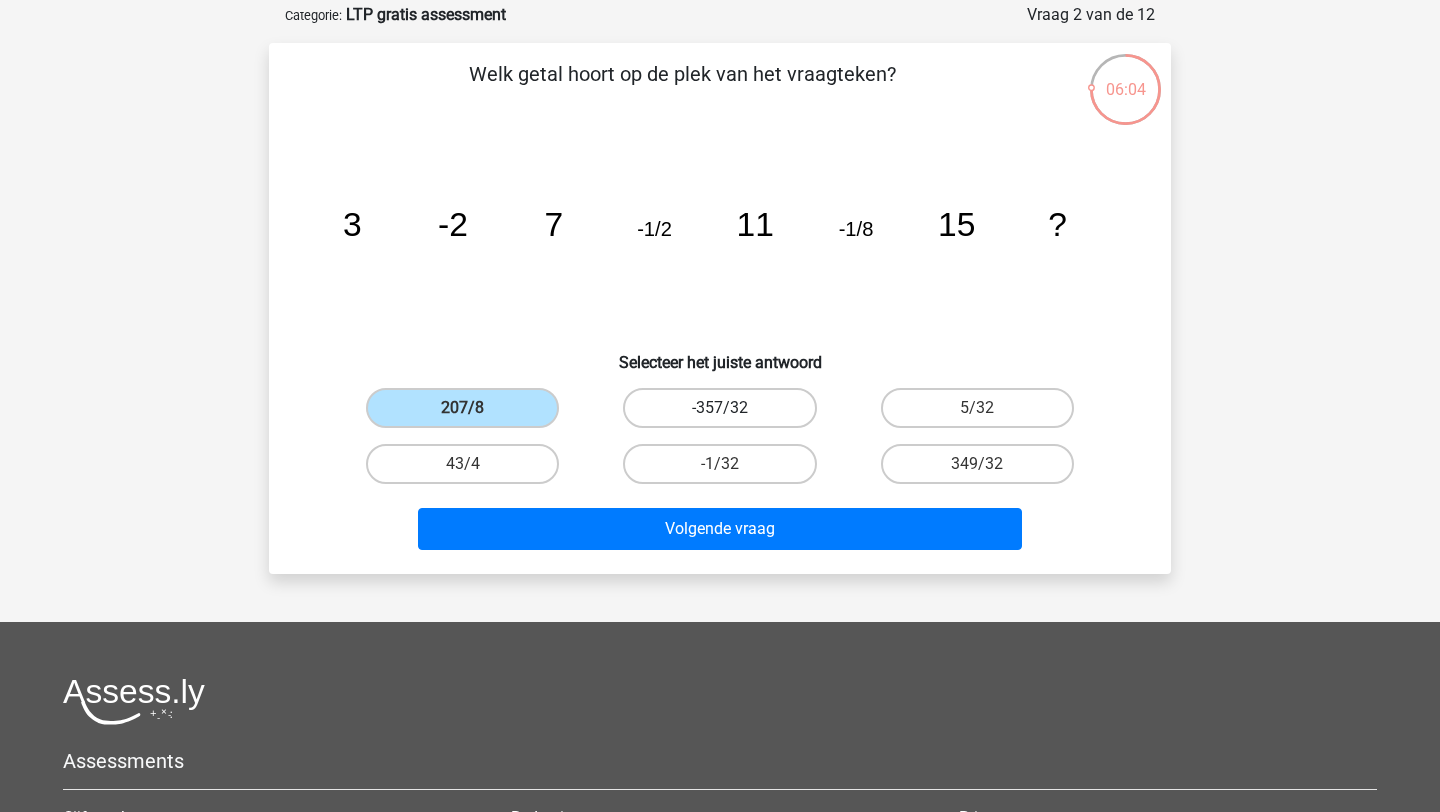 click on "-357/32" at bounding box center (719, 408) 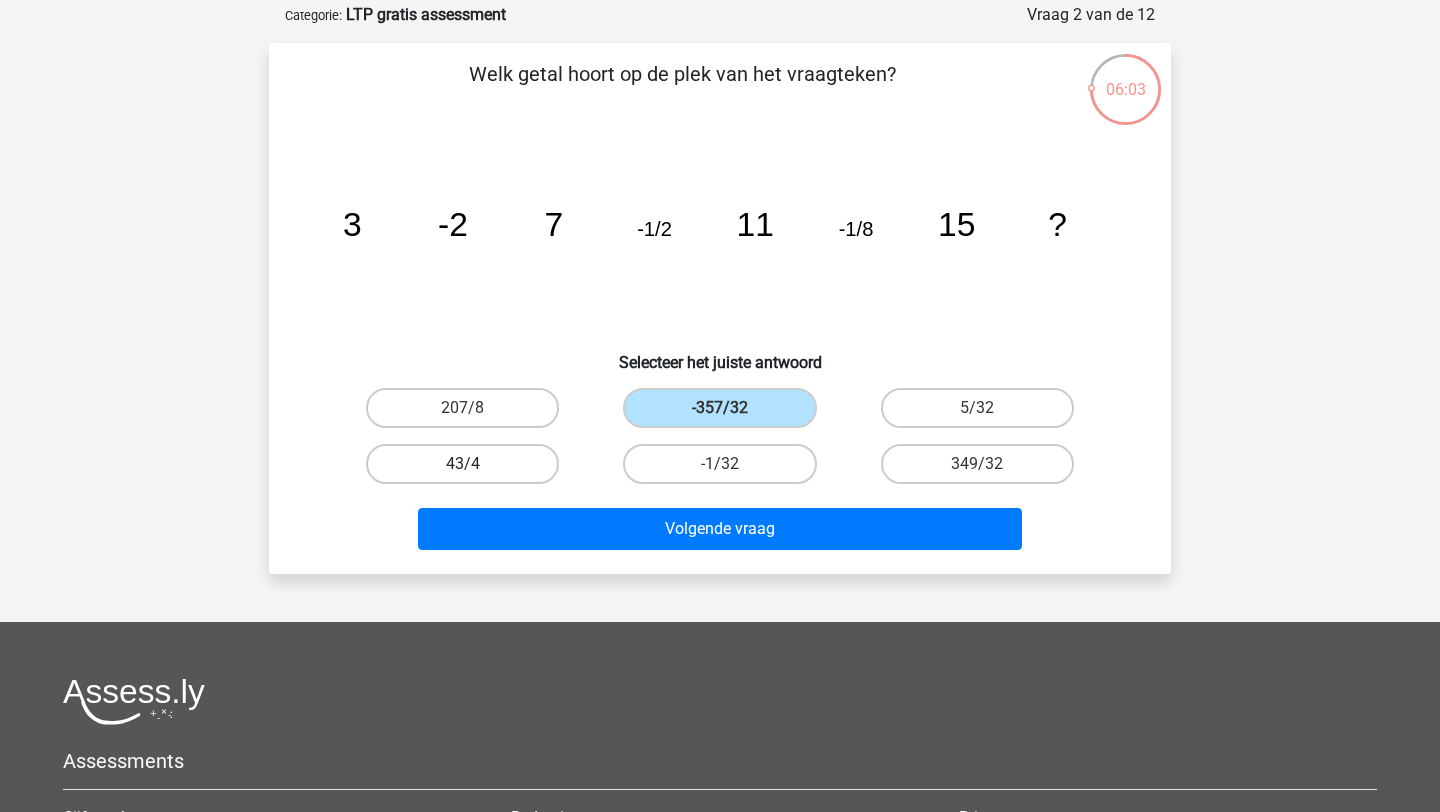 click on "43/4" at bounding box center (462, 464) 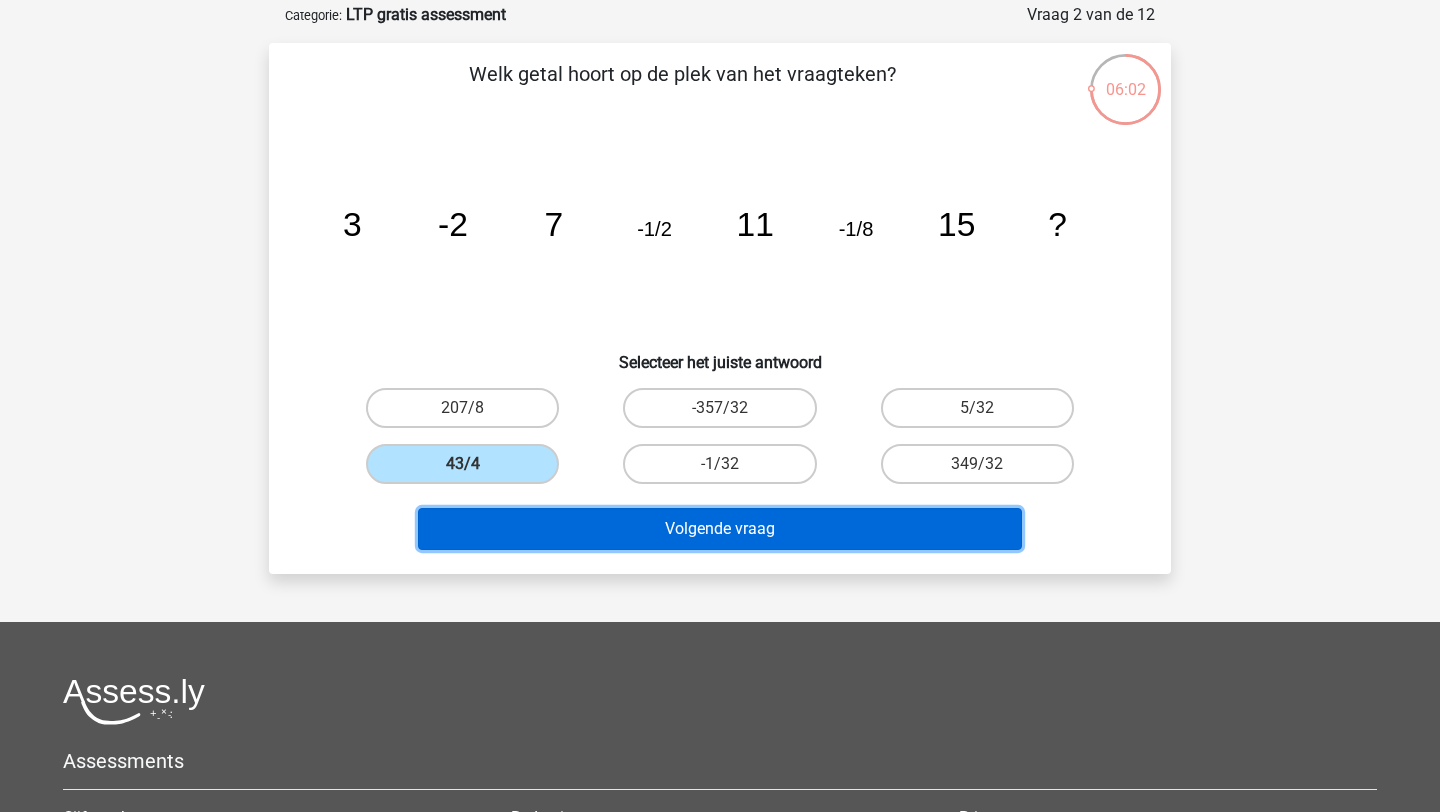 click on "Volgende vraag" at bounding box center [720, 529] 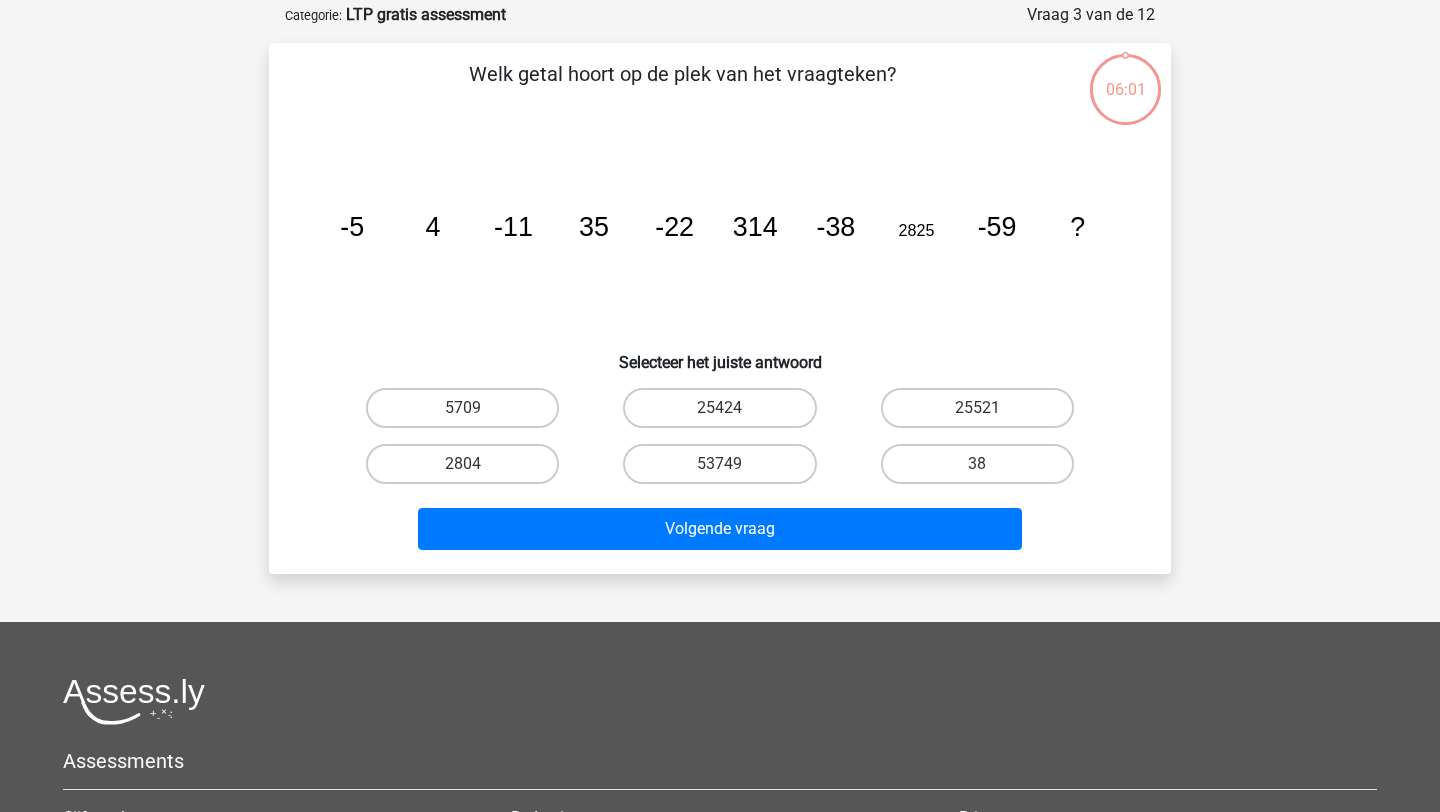 scroll, scrollTop: 100, scrollLeft: 0, axis: vertical 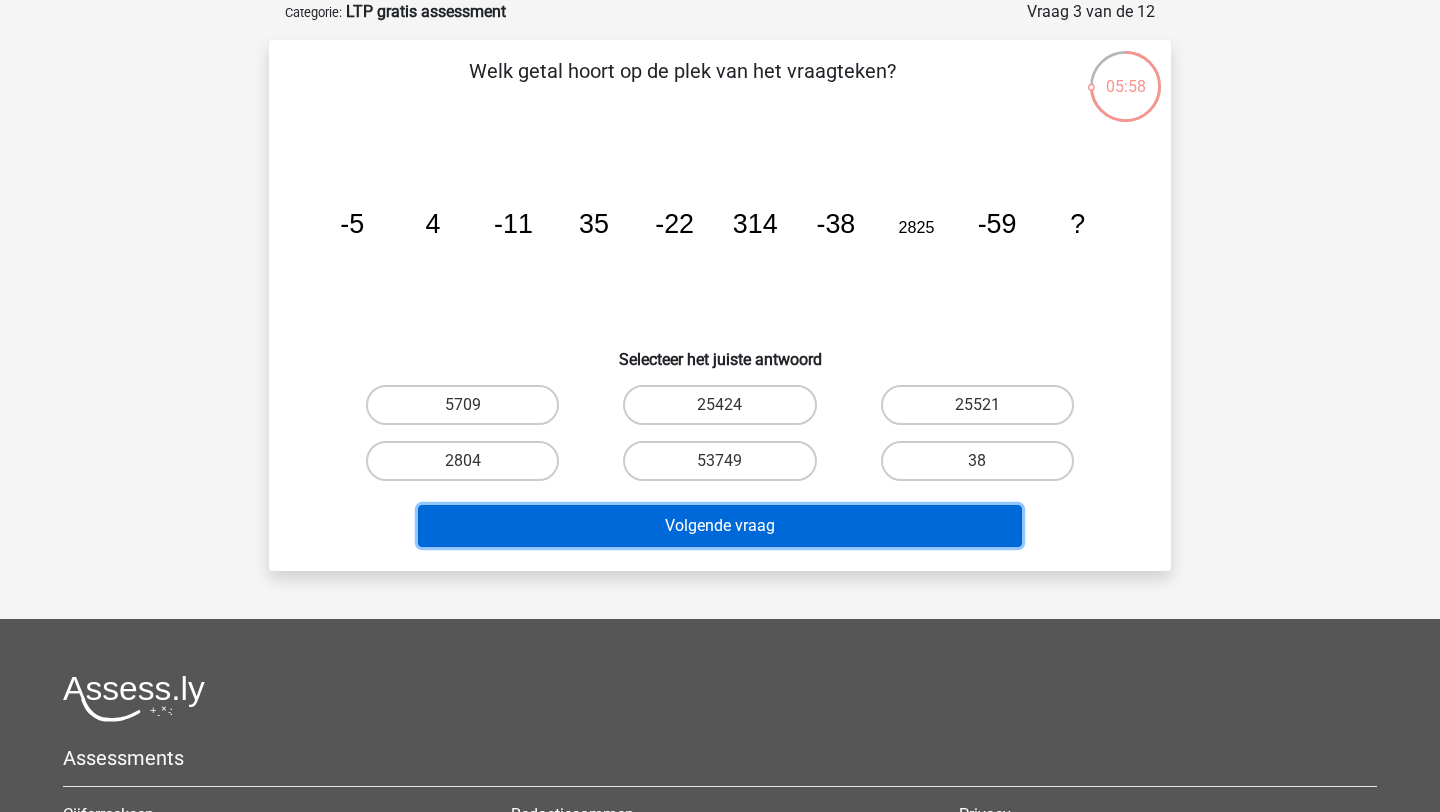 click on "Volgende vraag" at bounding box center [720, 526] 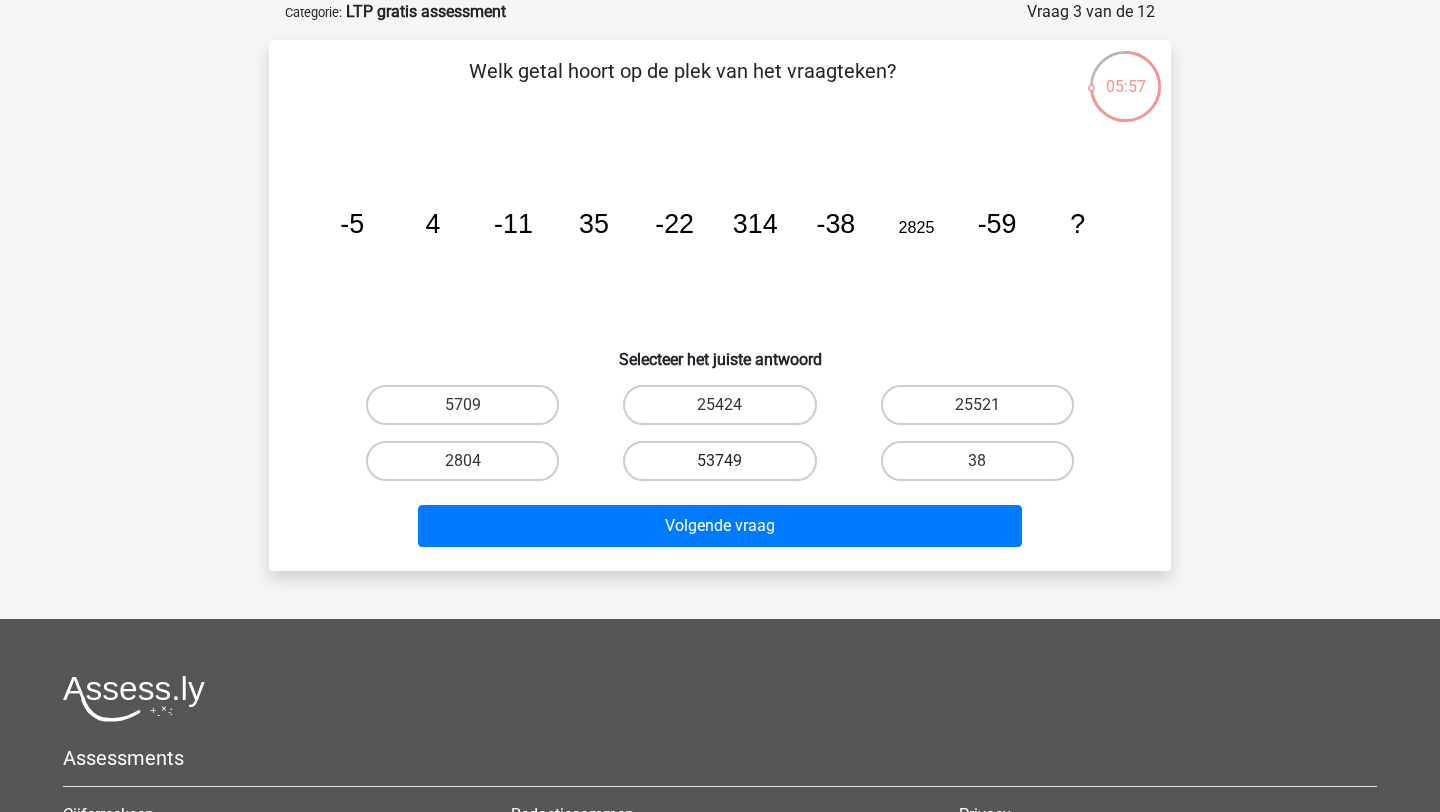 click on "53749" at bounding box center (719, 461) 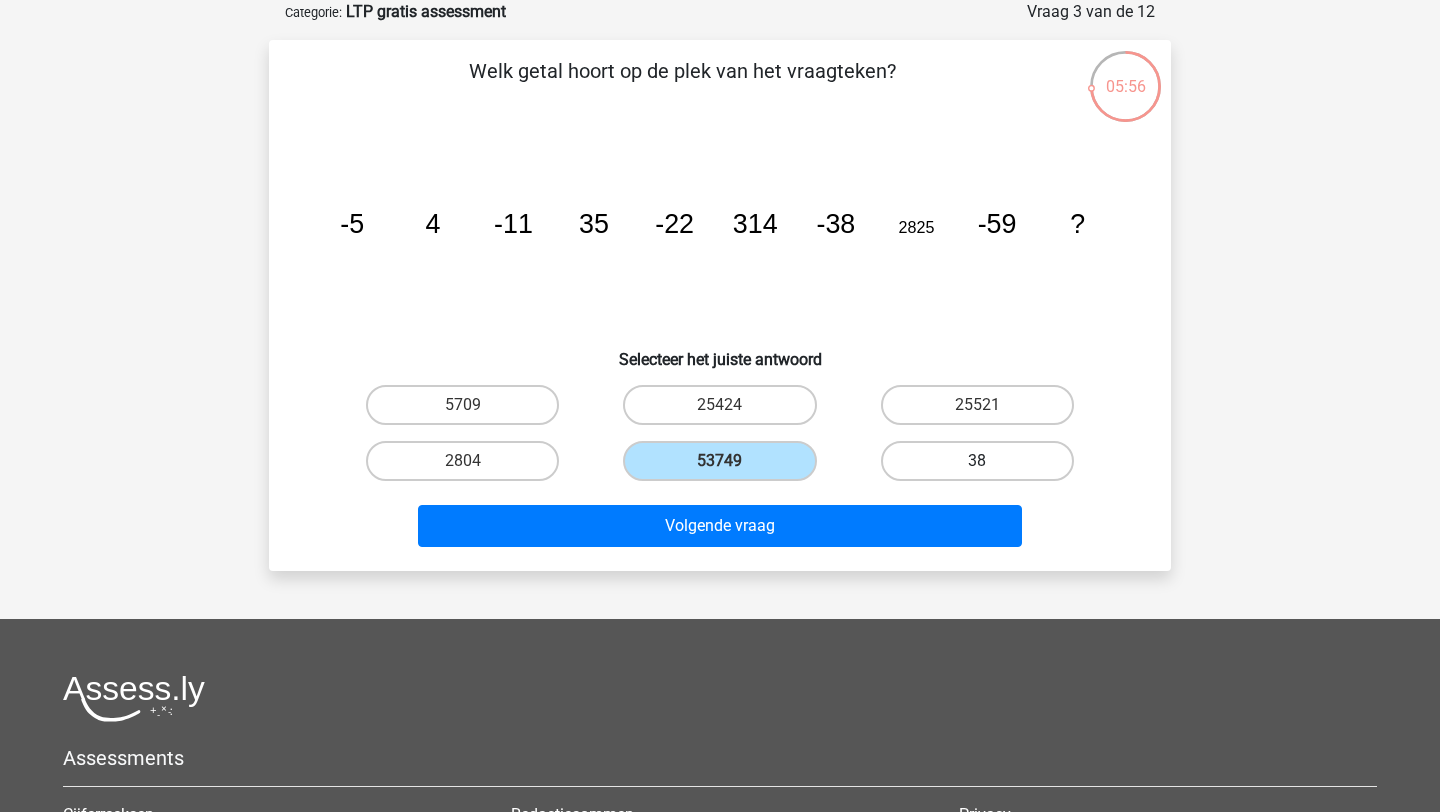 click on "38" at bounding box center [977, 461] 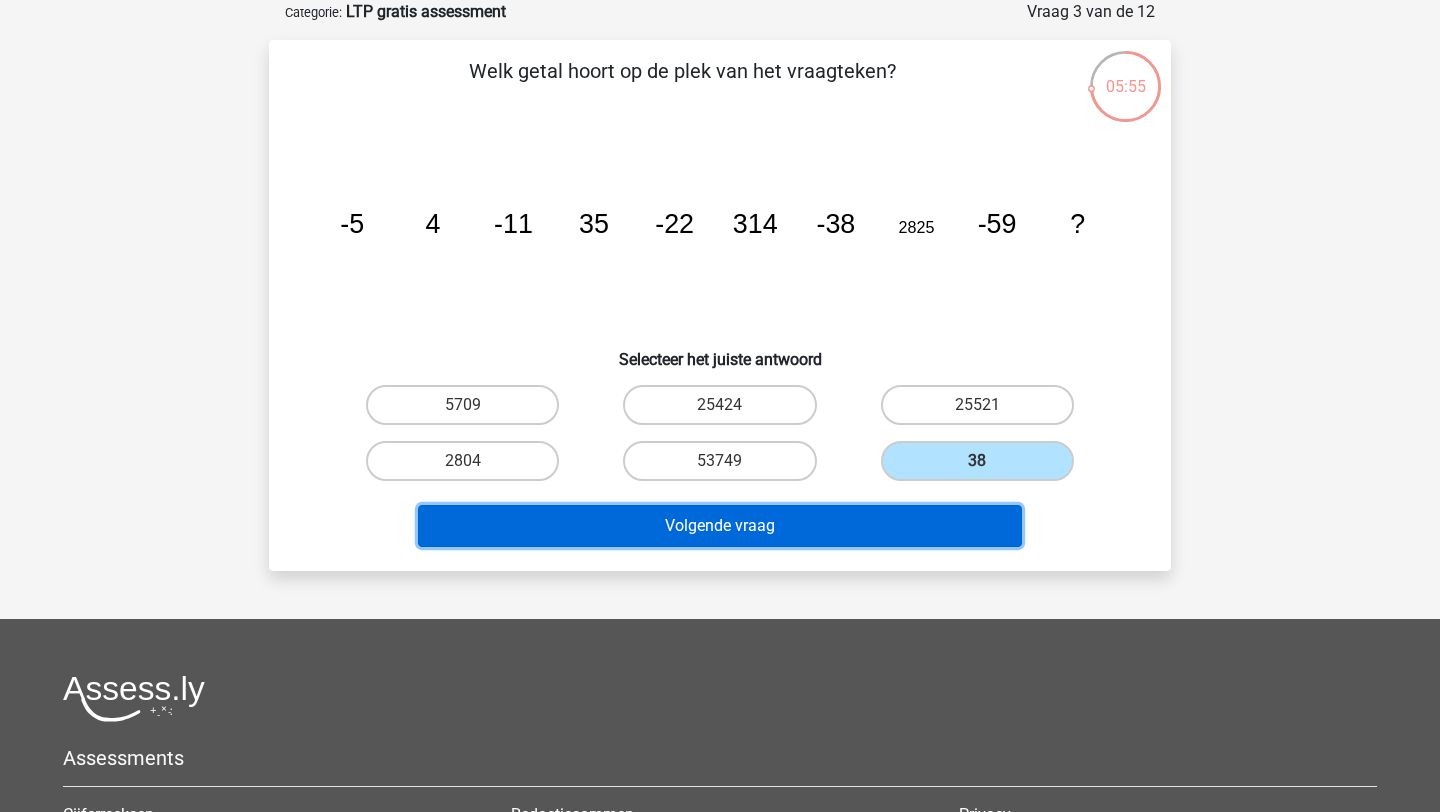 click on "Volgende vraag" at bounding box center (720, 526) 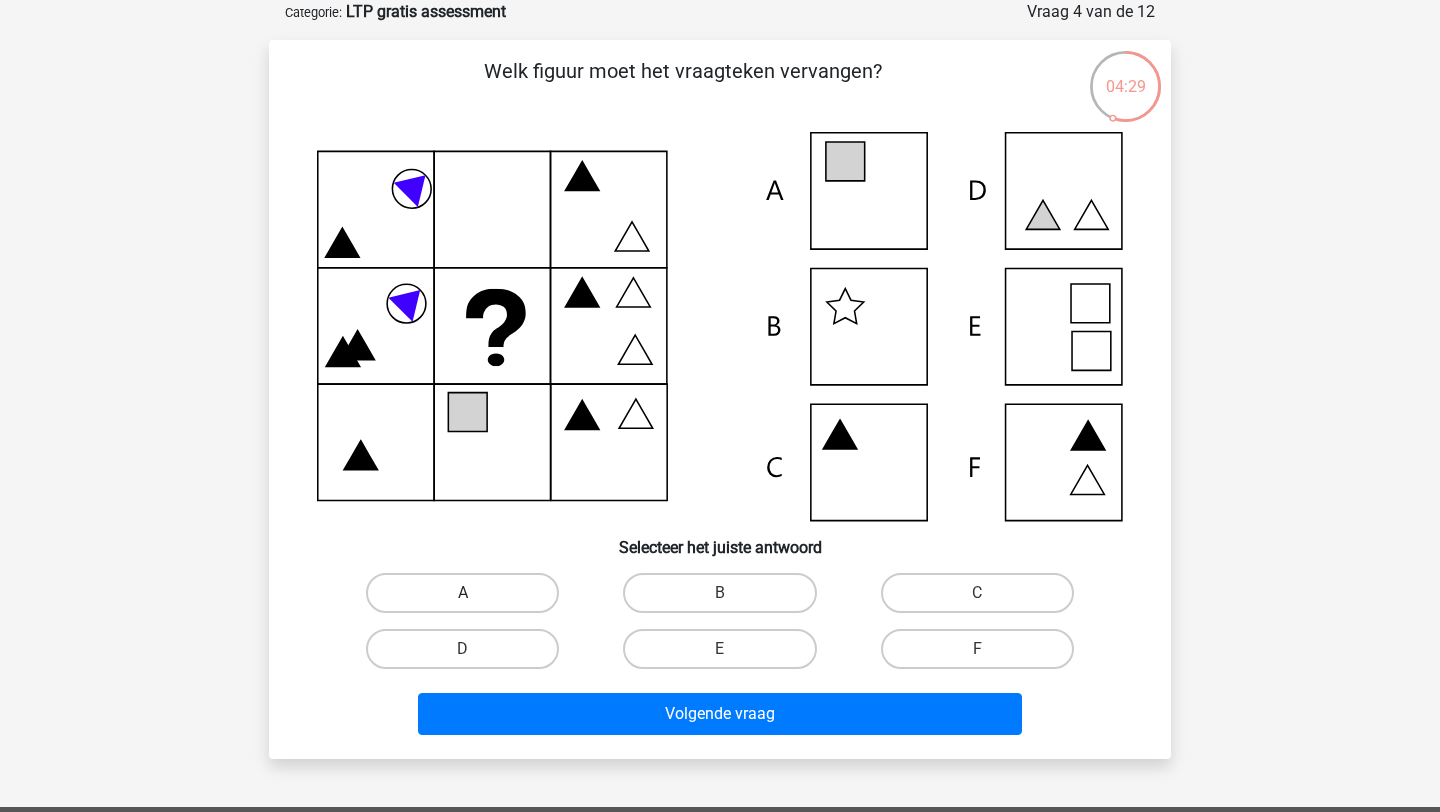 click on "A" at bounding box center (462, 593) 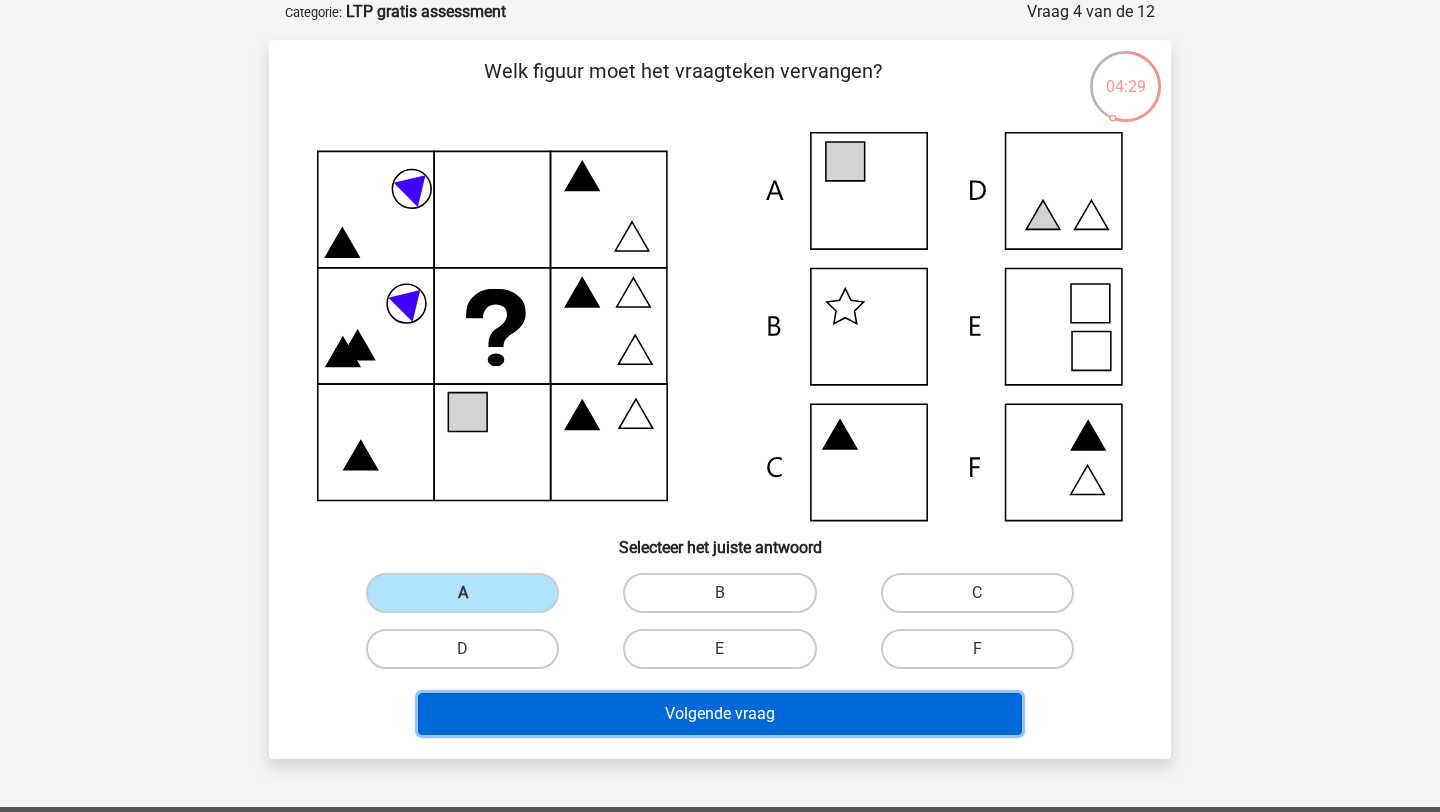 click on "Volgende vraag" at bounding box center (720, 714) 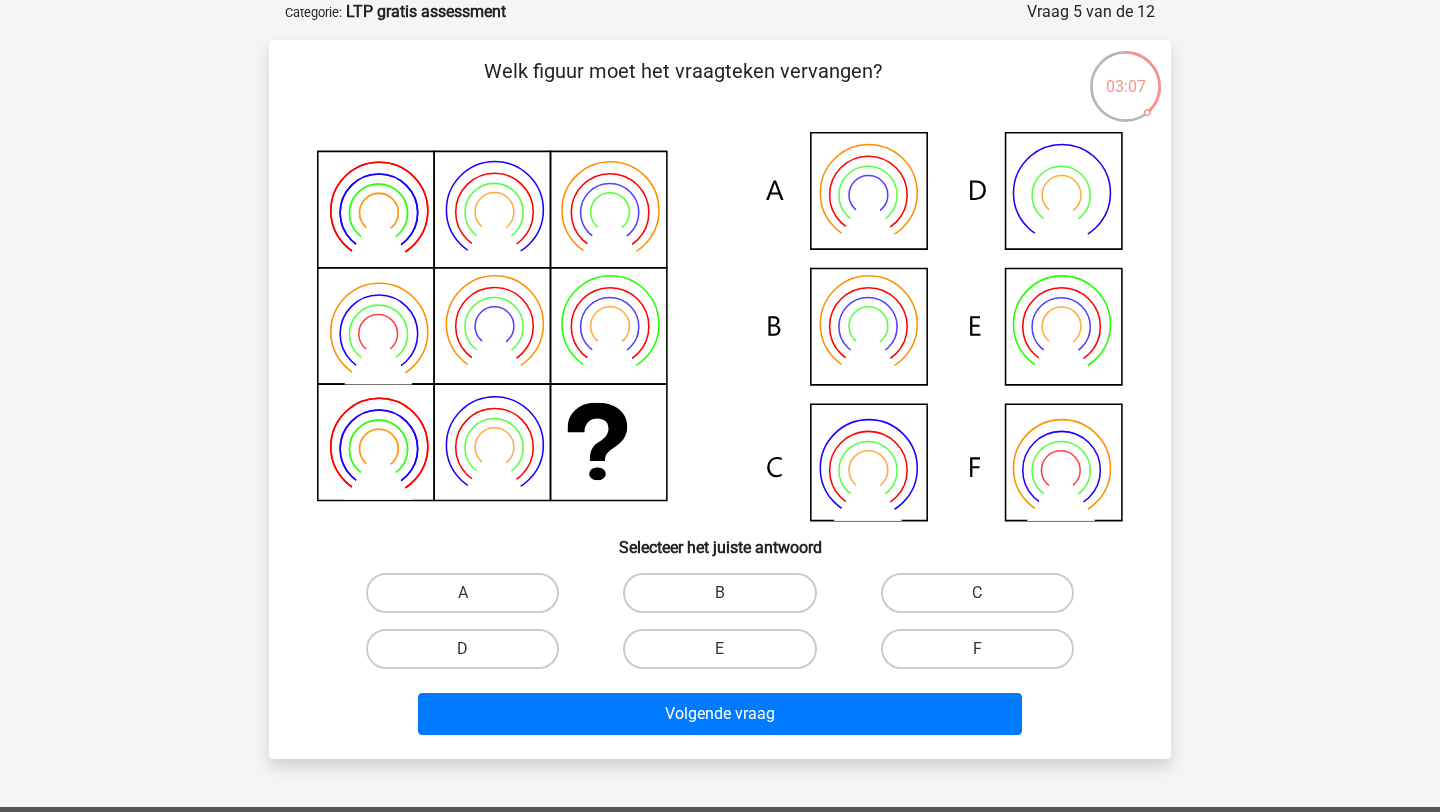 click 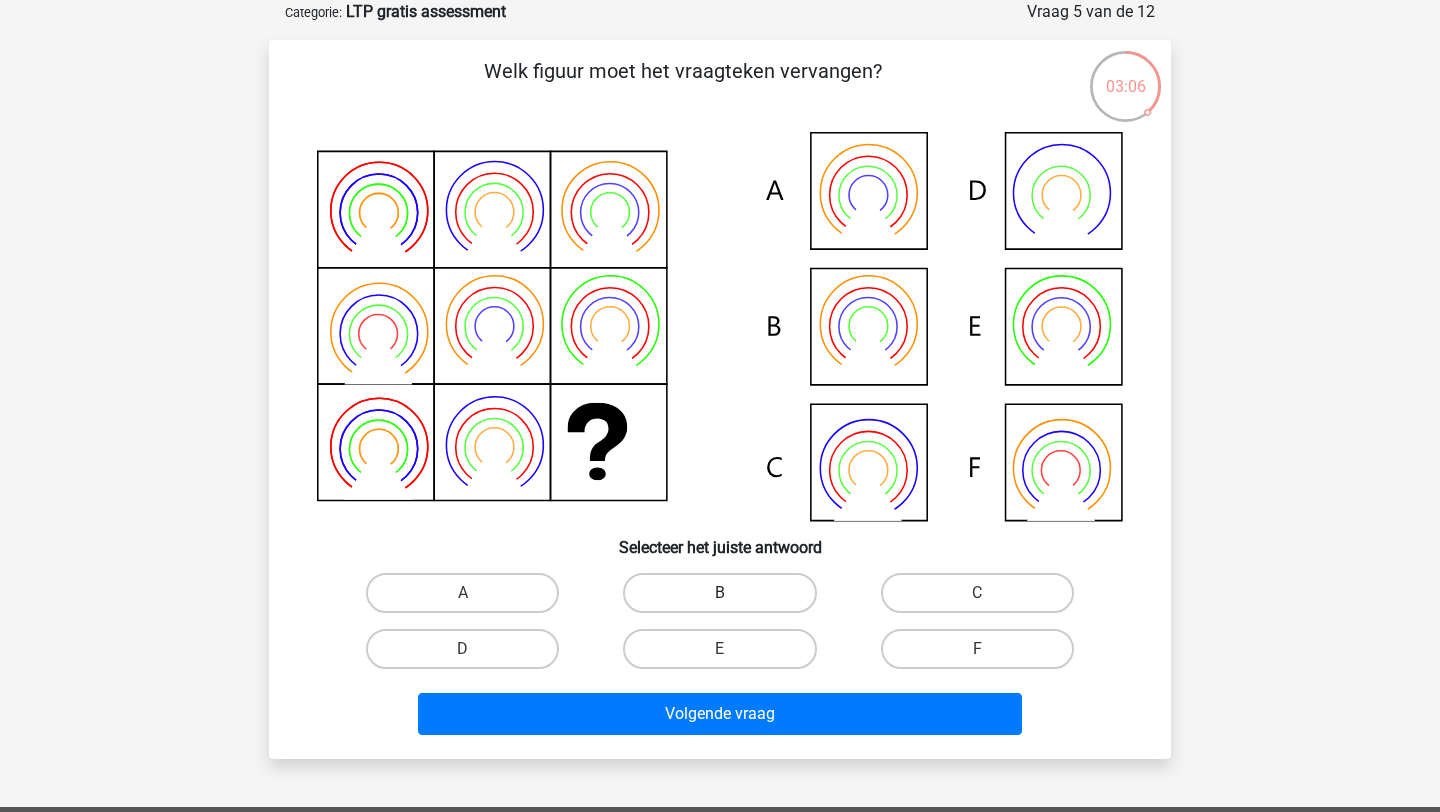 click on "B" at bounding box center [719, 593] 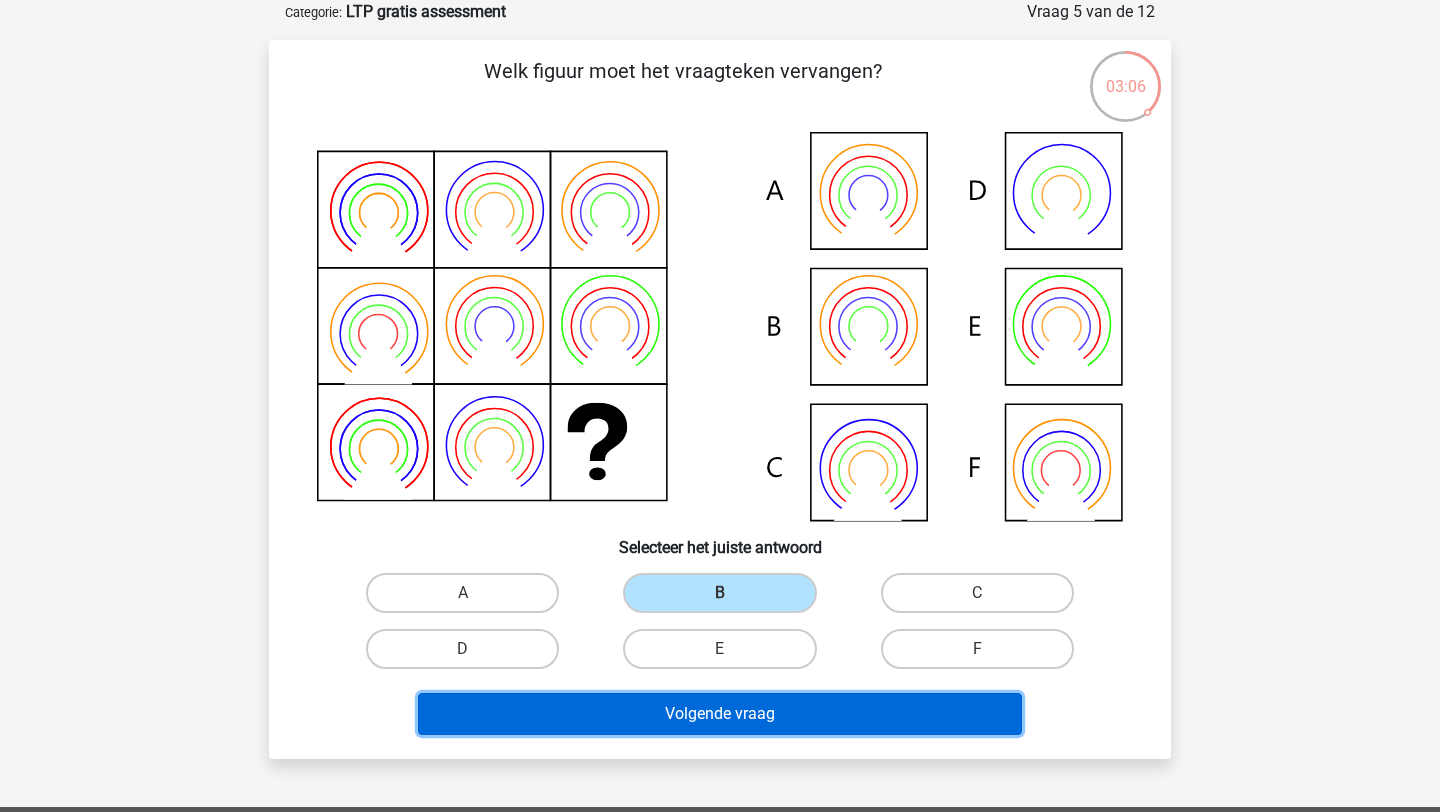 click on "Volgende vraag" at bounding box center (720, 714) 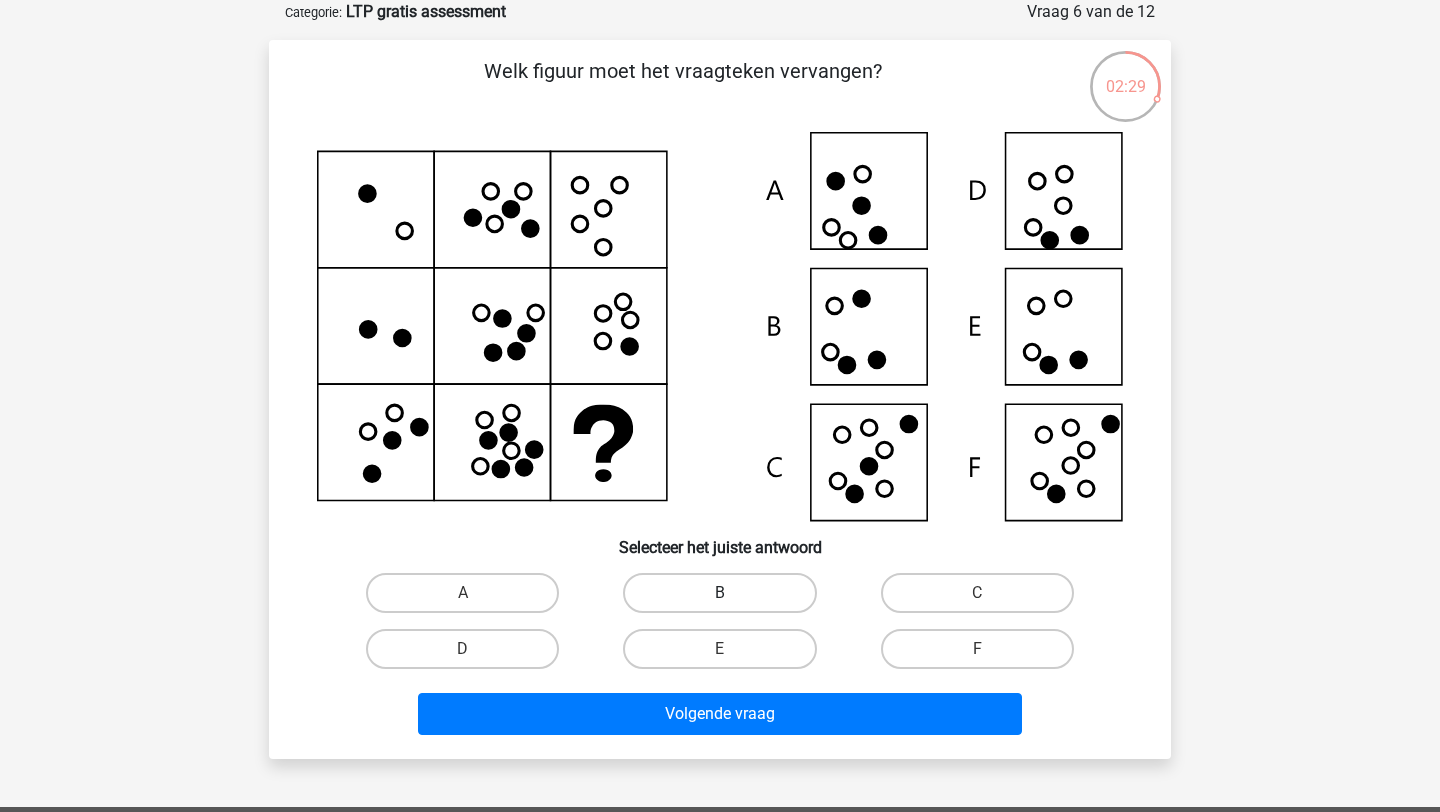 click on "B" at bounding box center [719, 593] 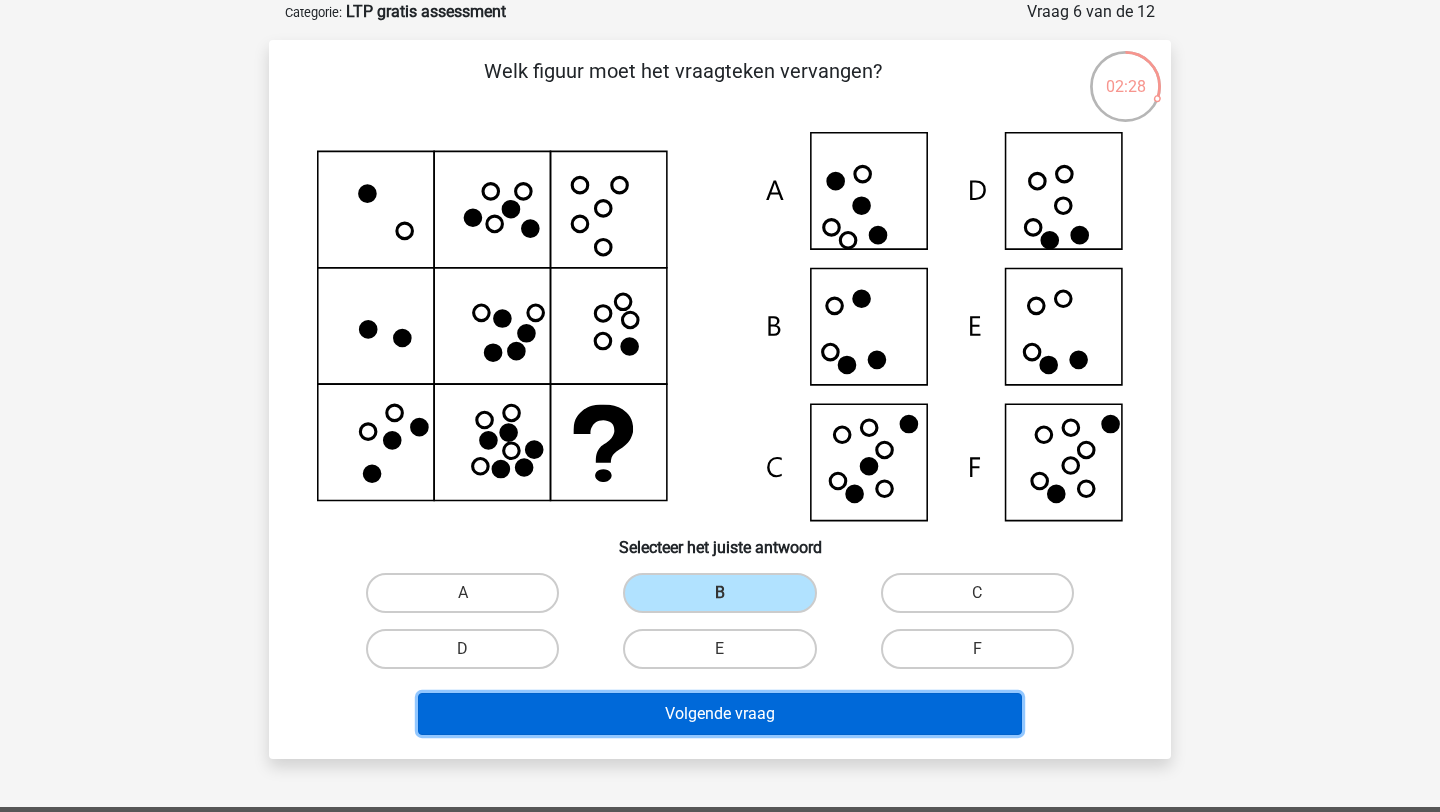 click on "Volgende vraag" at bounding box center (720, 714) 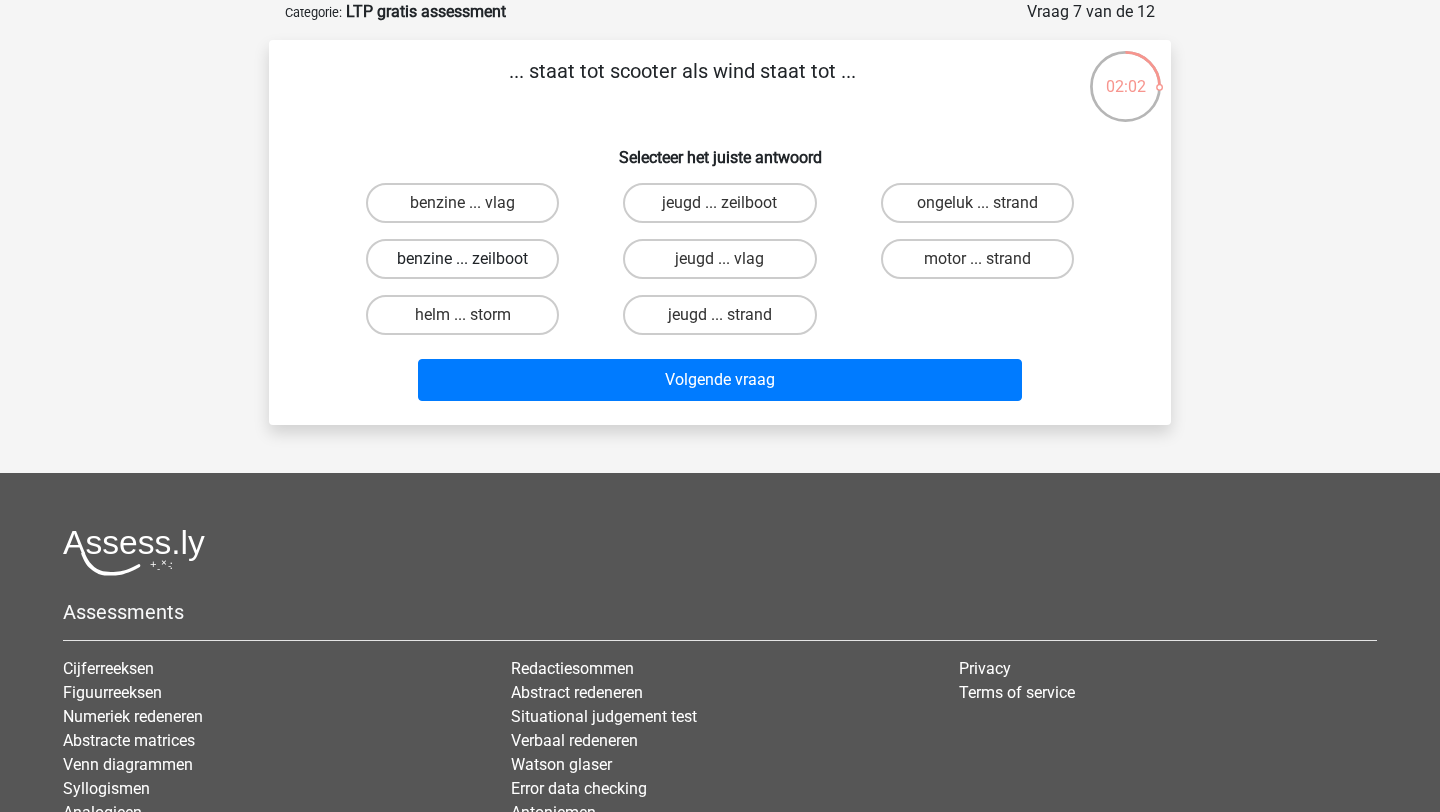 click on "benzine ... zeilboot" at bounding box center (462, 259) 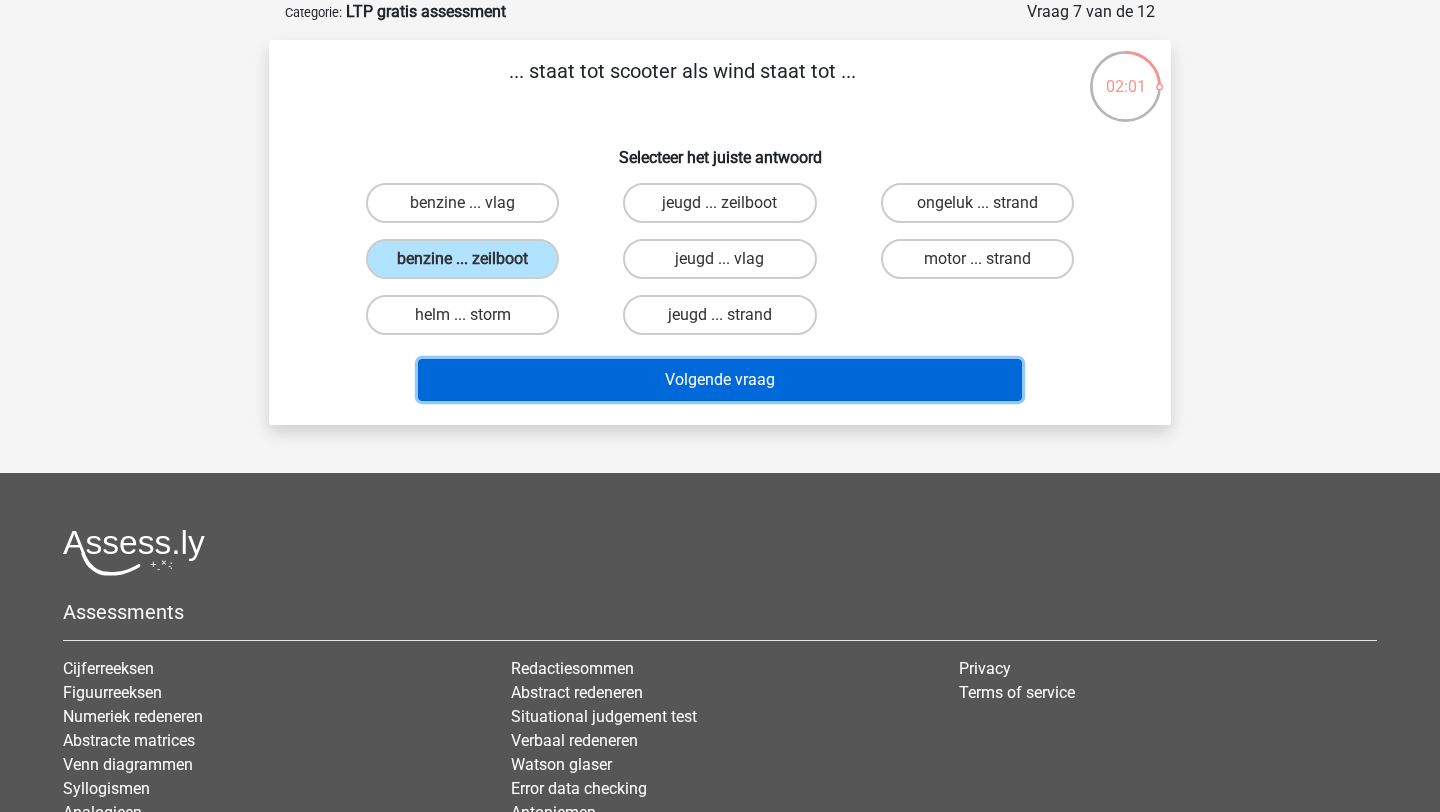 click on "Volgende vraag" at bounding box center (720, 380) 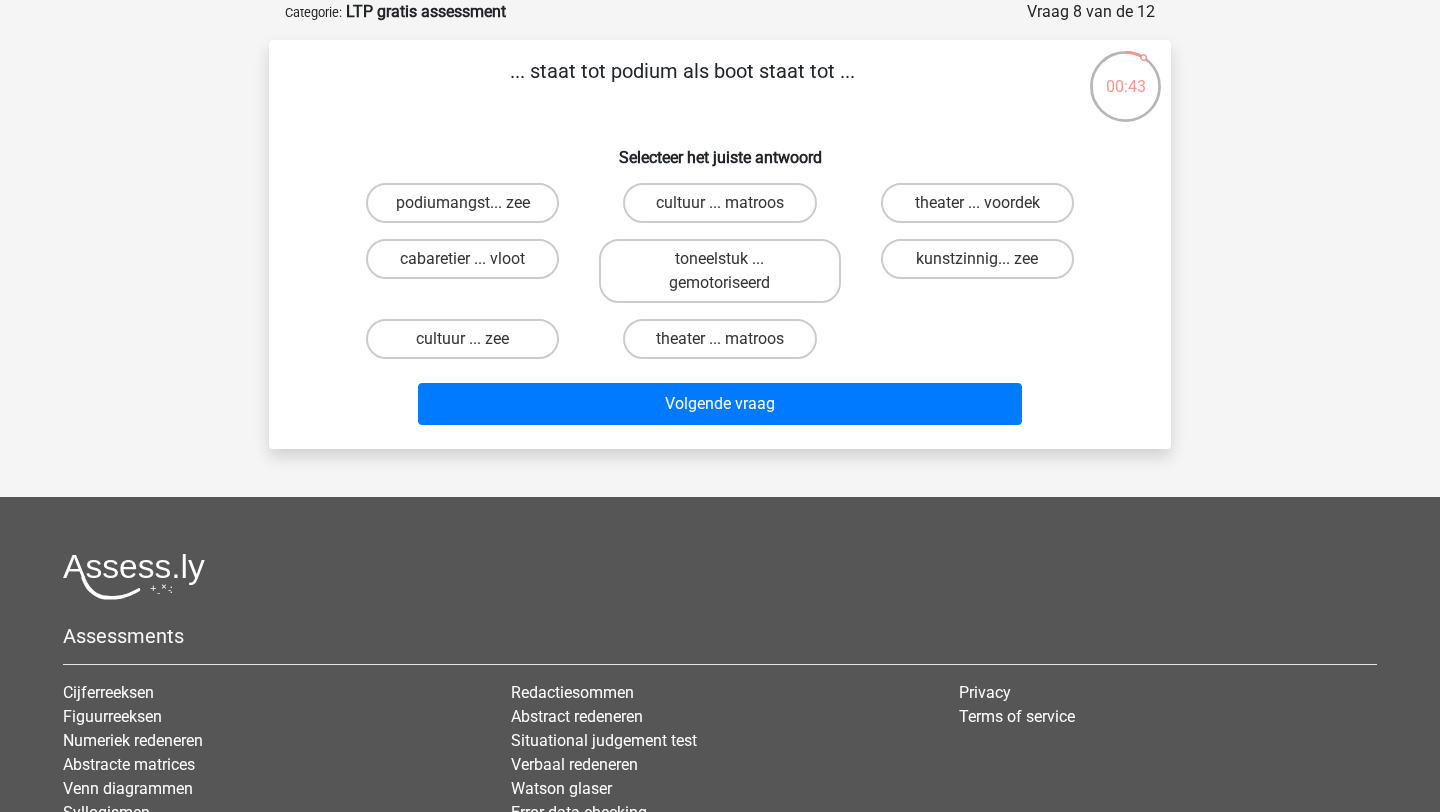 click on "theater ... voordek" at bounding box center (983, 209) 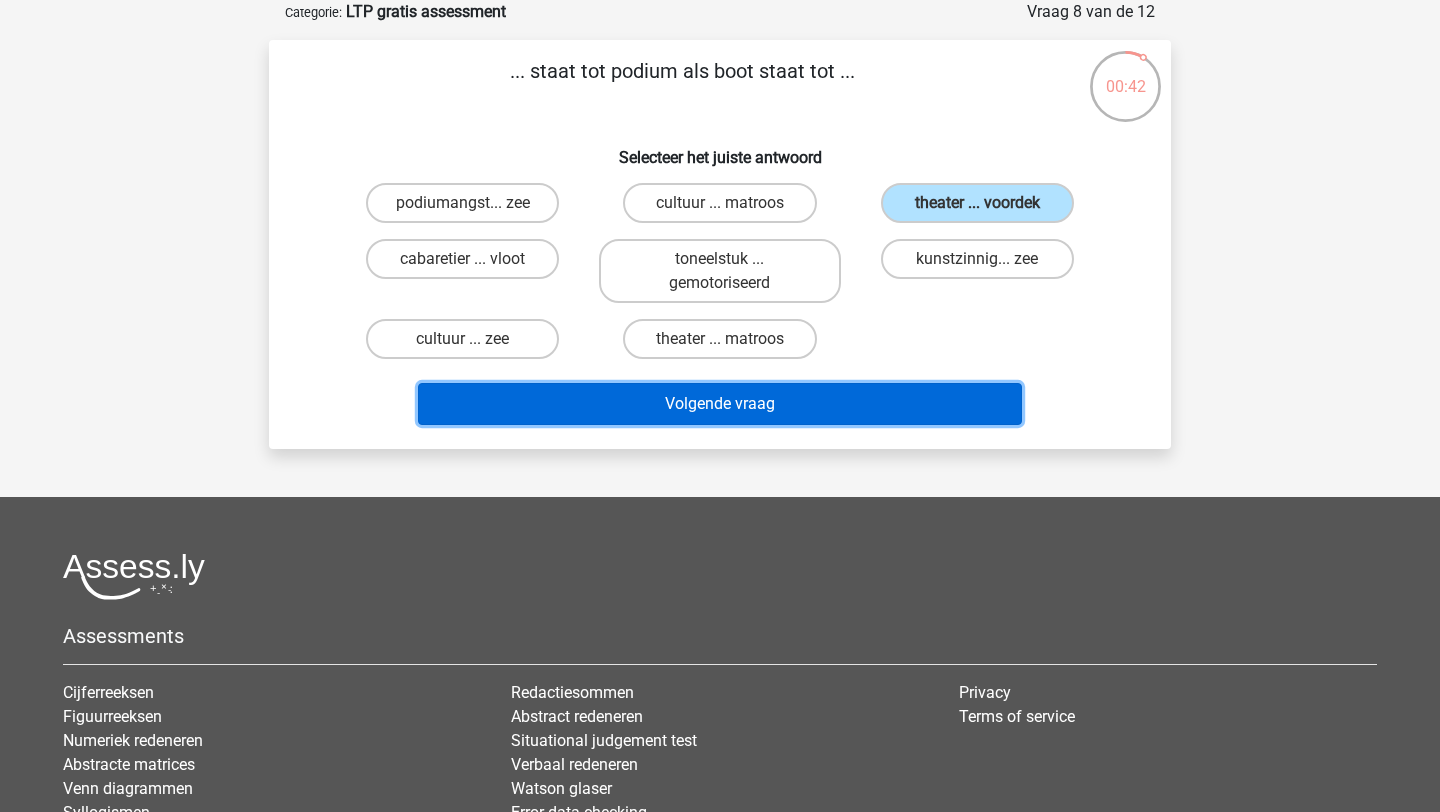click on "Volgende vraag" at bounding box center (720, 404) 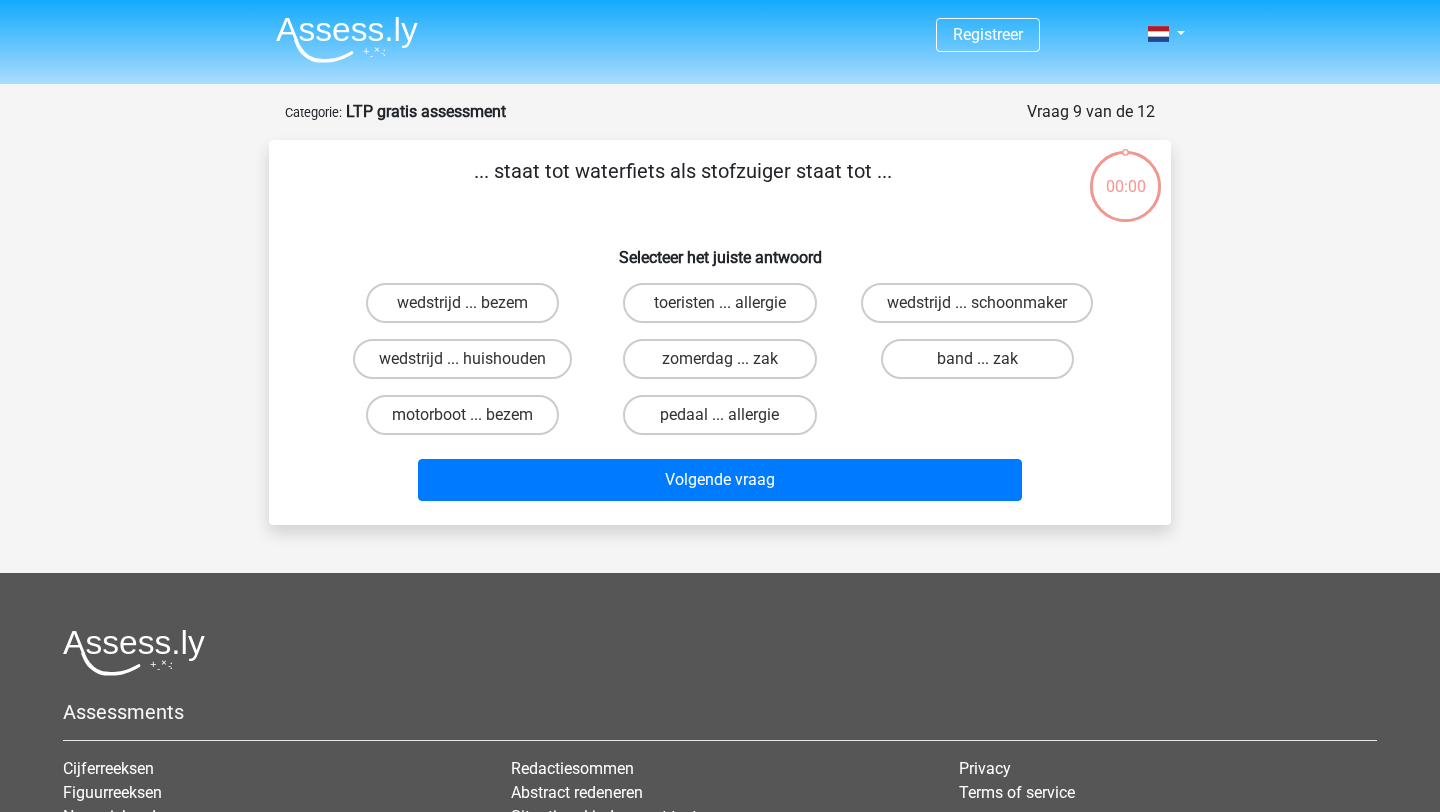 scroll, scrollTop: 100, scrollLeft: 0, axis: vertical 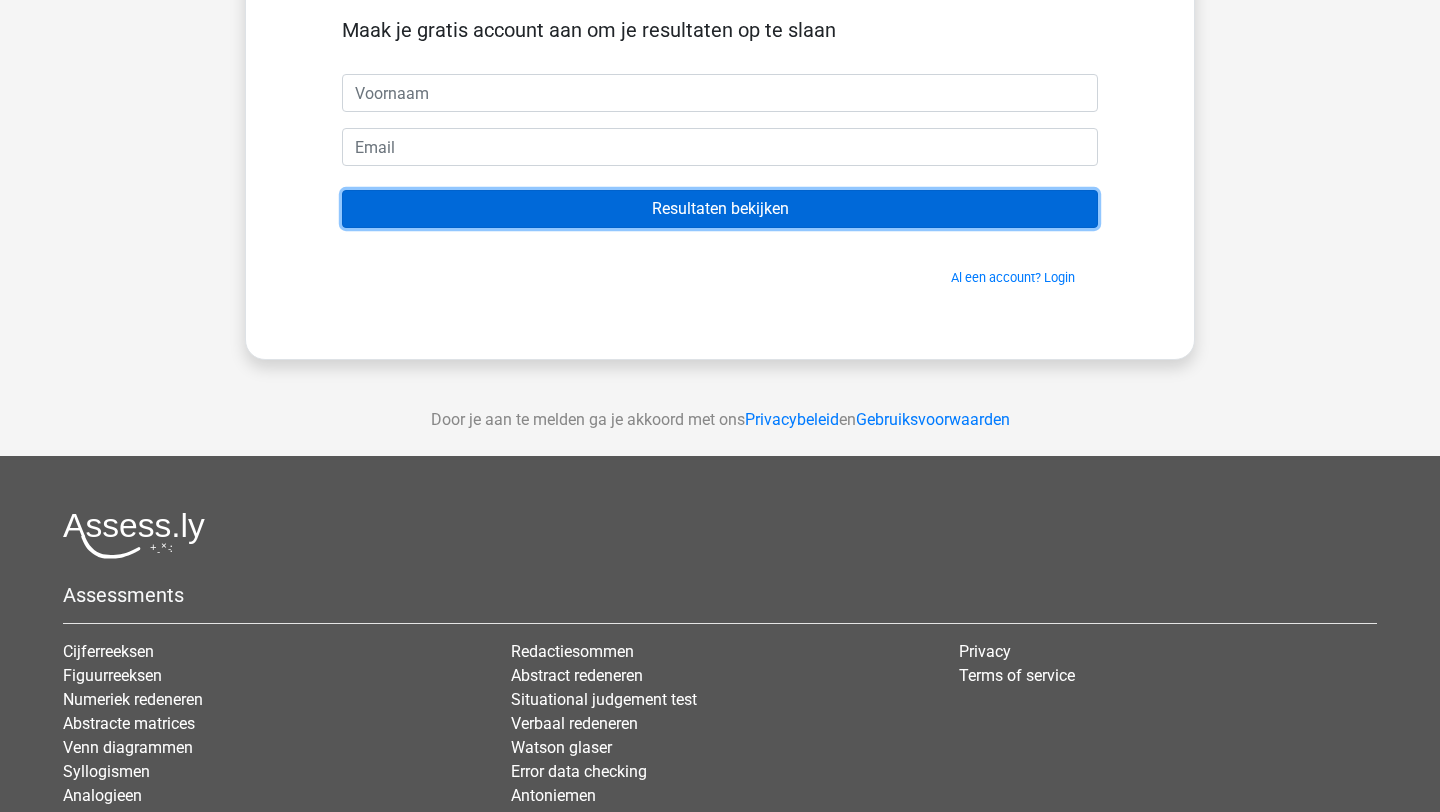 click on "Resultaten bekijken" at bounding box center (720, 209) 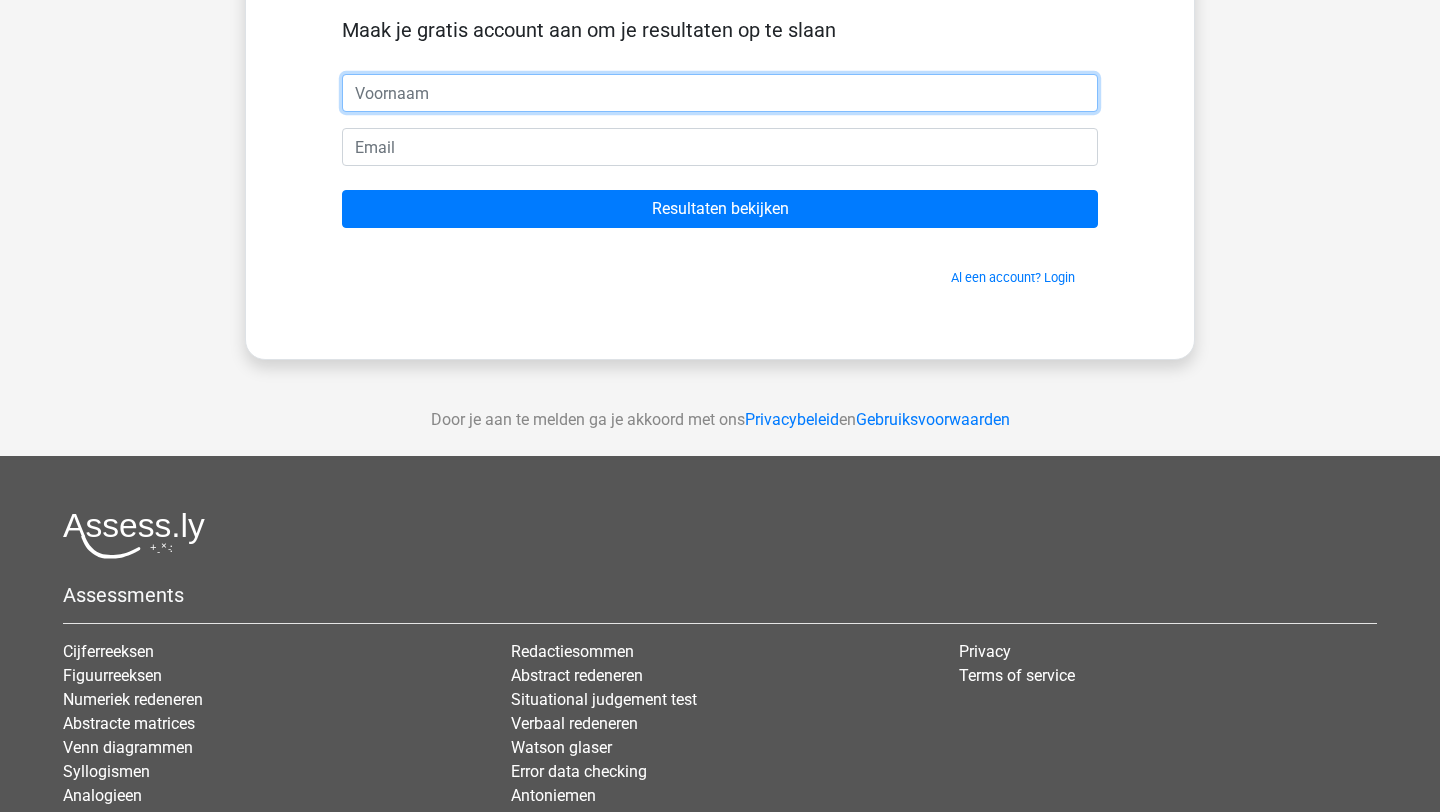 click at bounding box center [720, 93] 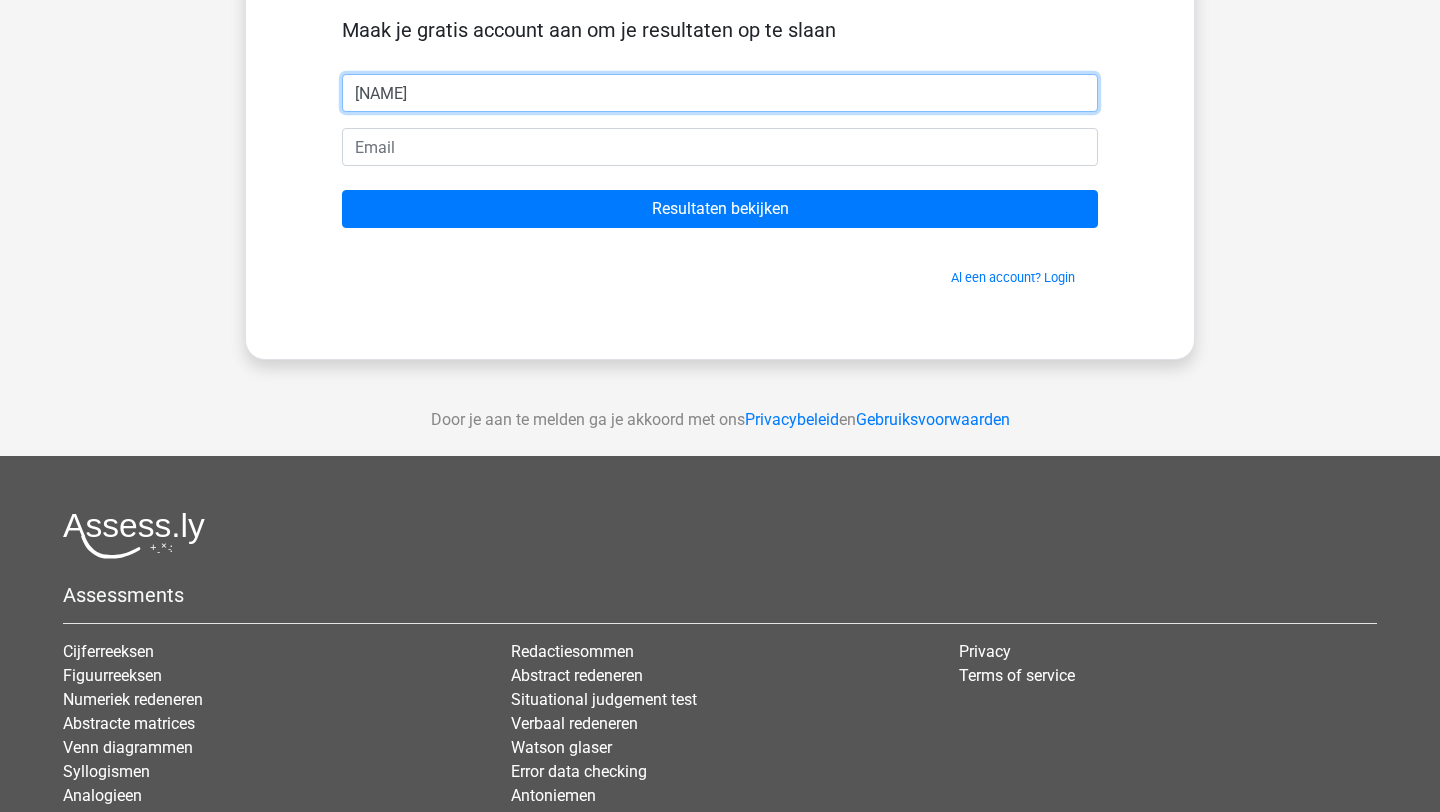 type on "t" 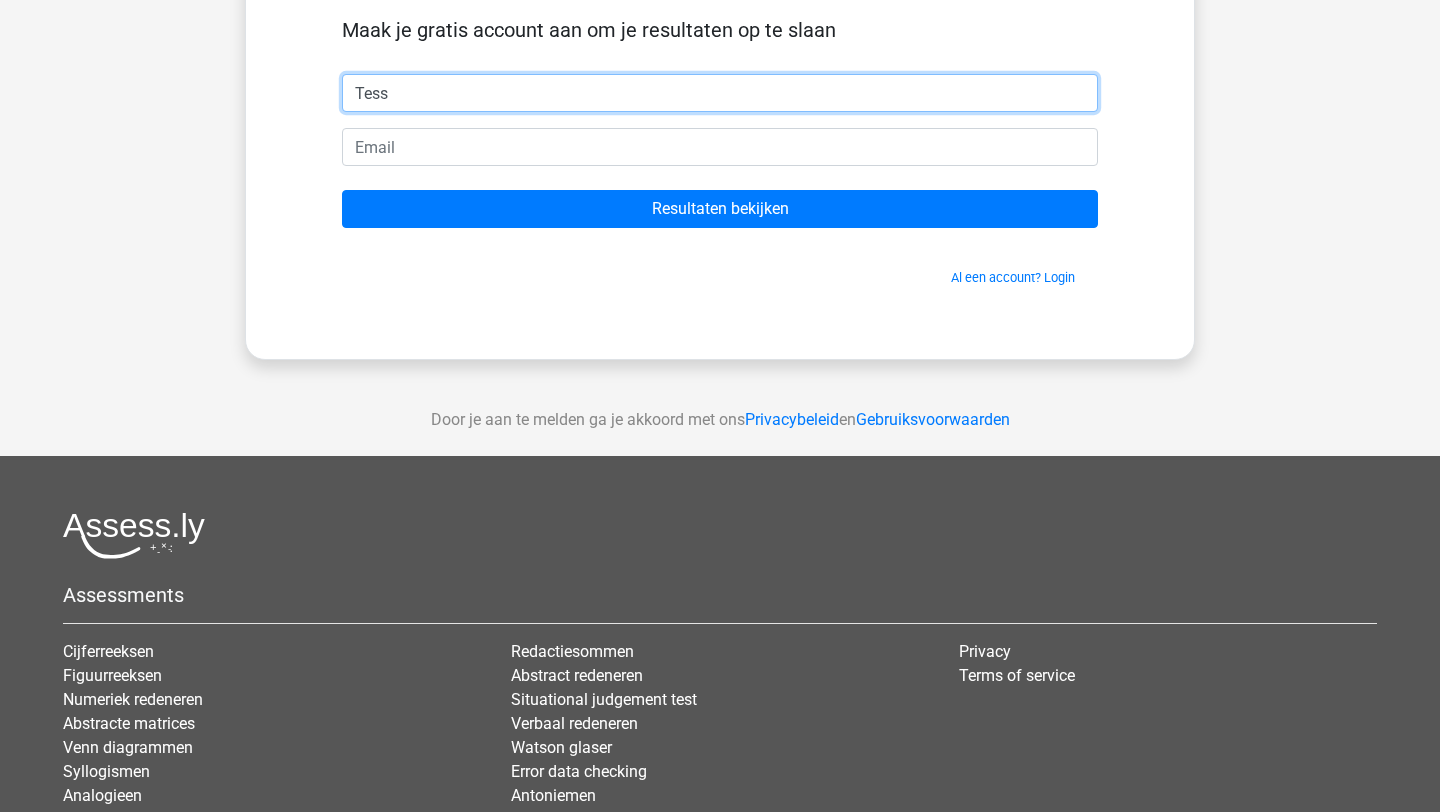 type on "Tess" 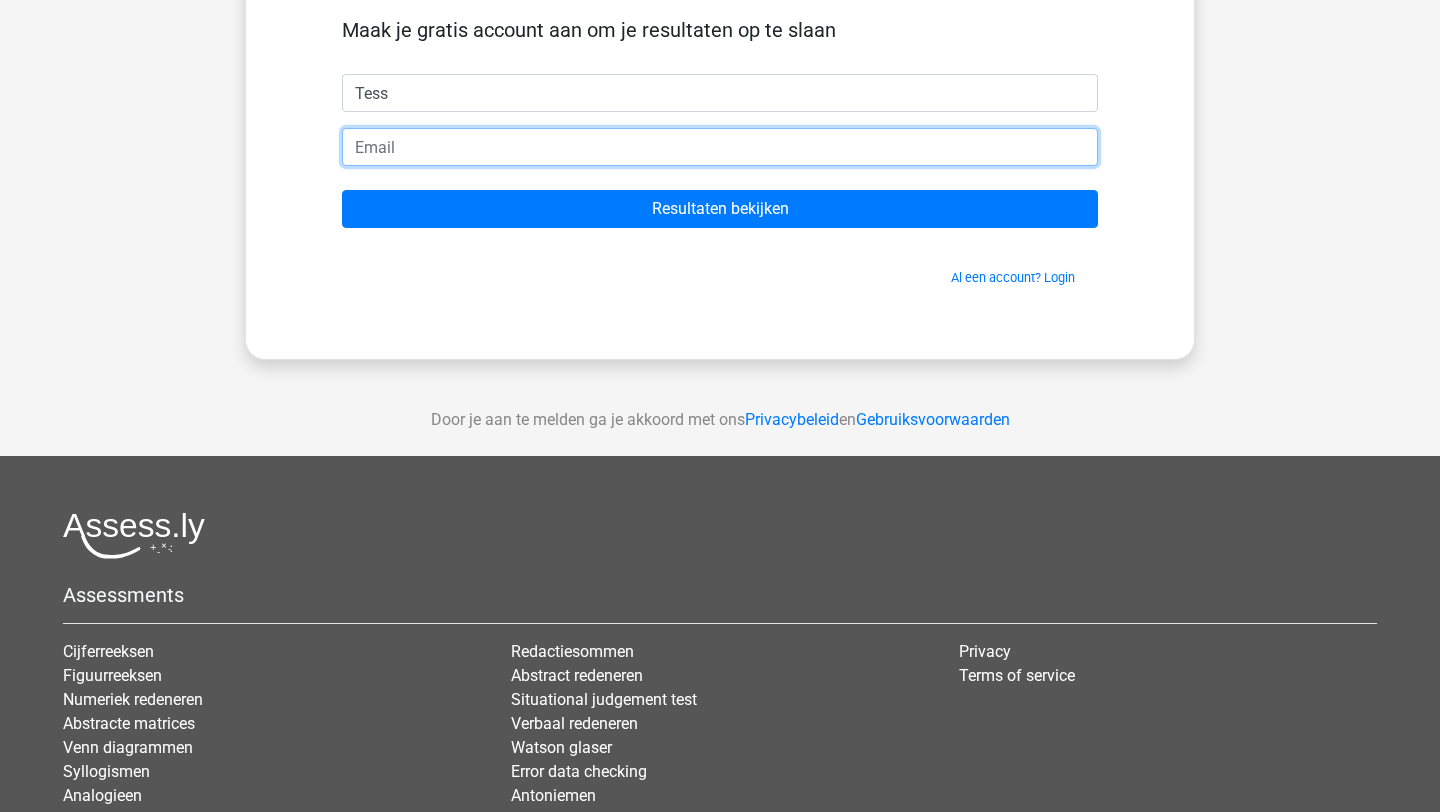 click at bounding box center (720, 147) 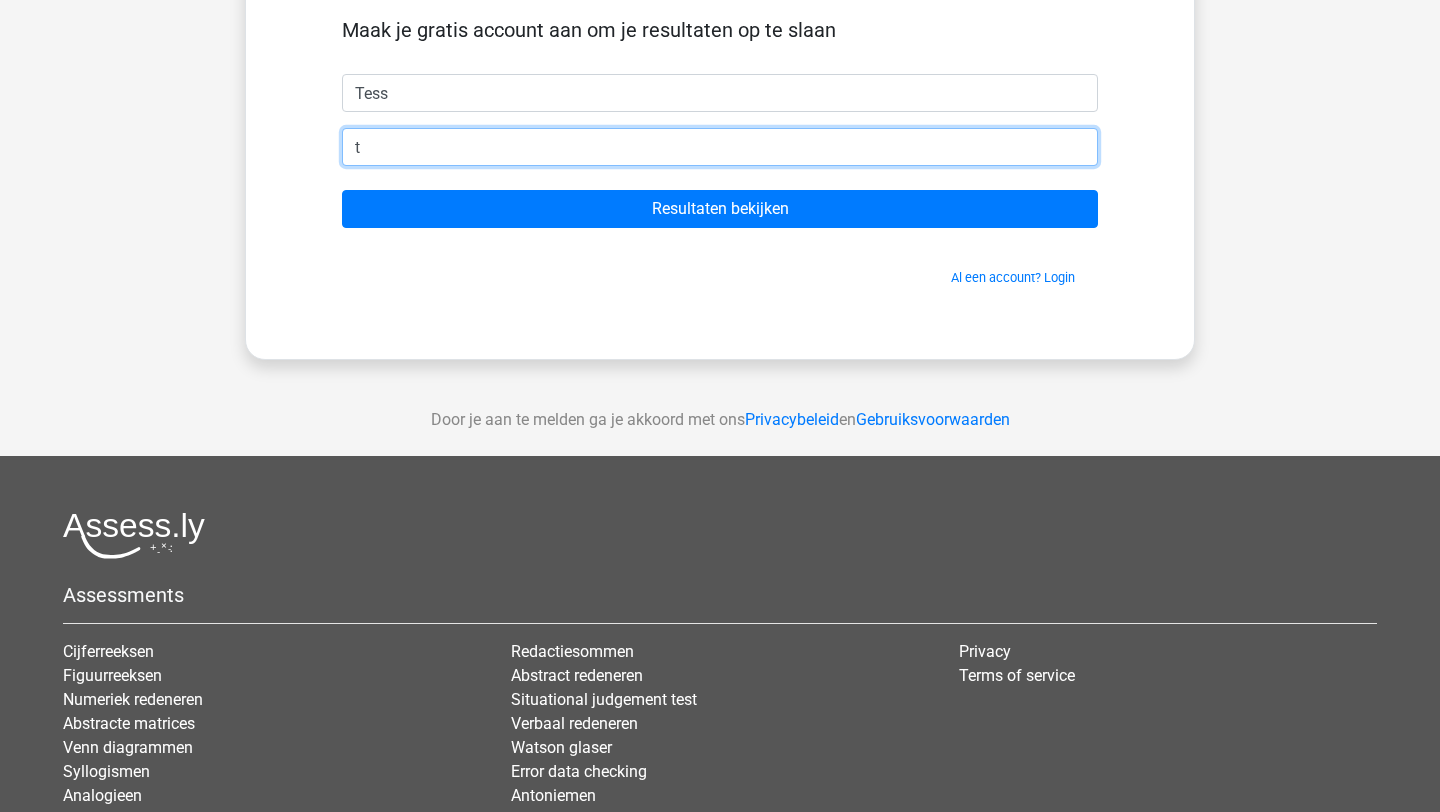 type on "tsiebelink0504@gmail.com" 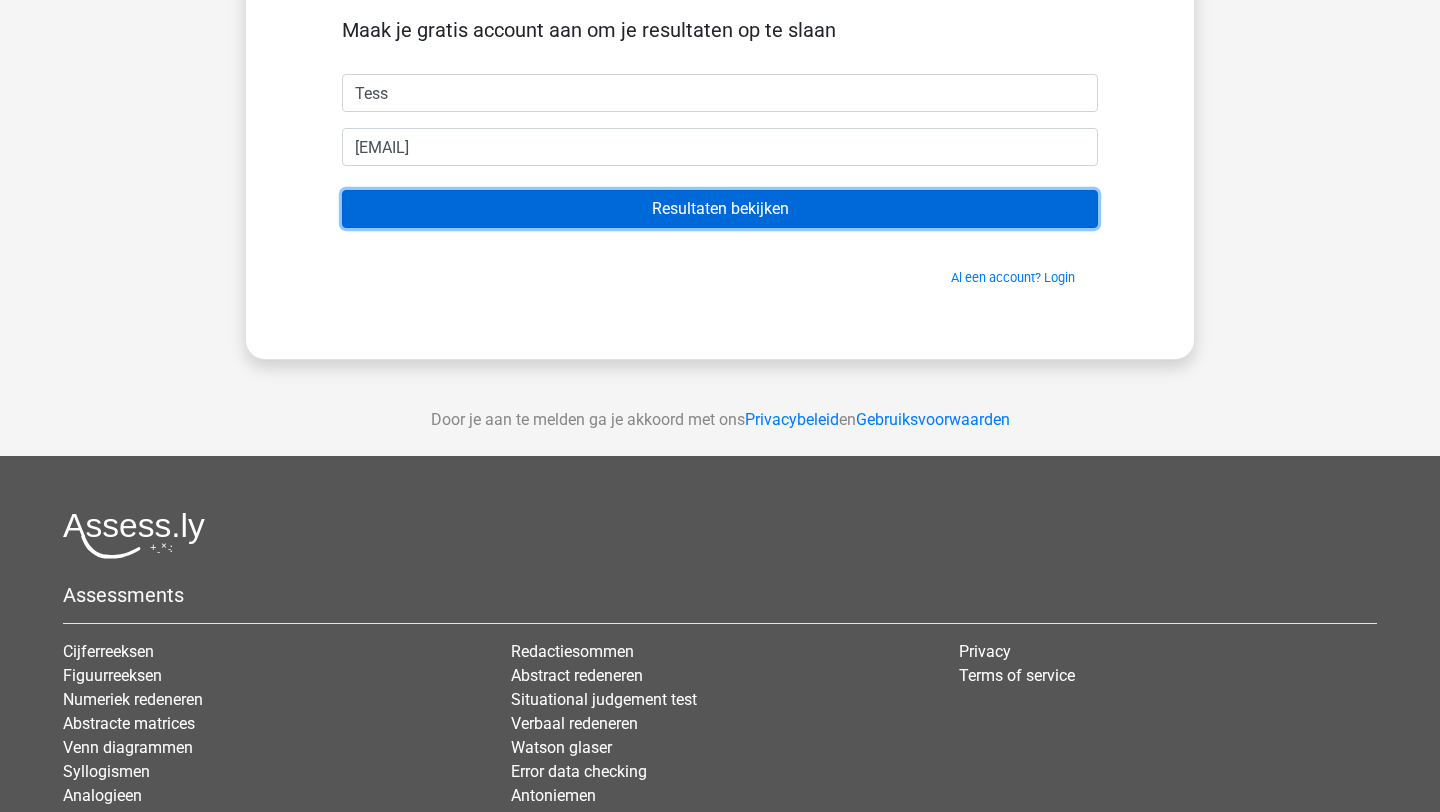 click on "Resultaten bekijken" at bounding box center [720, 209] 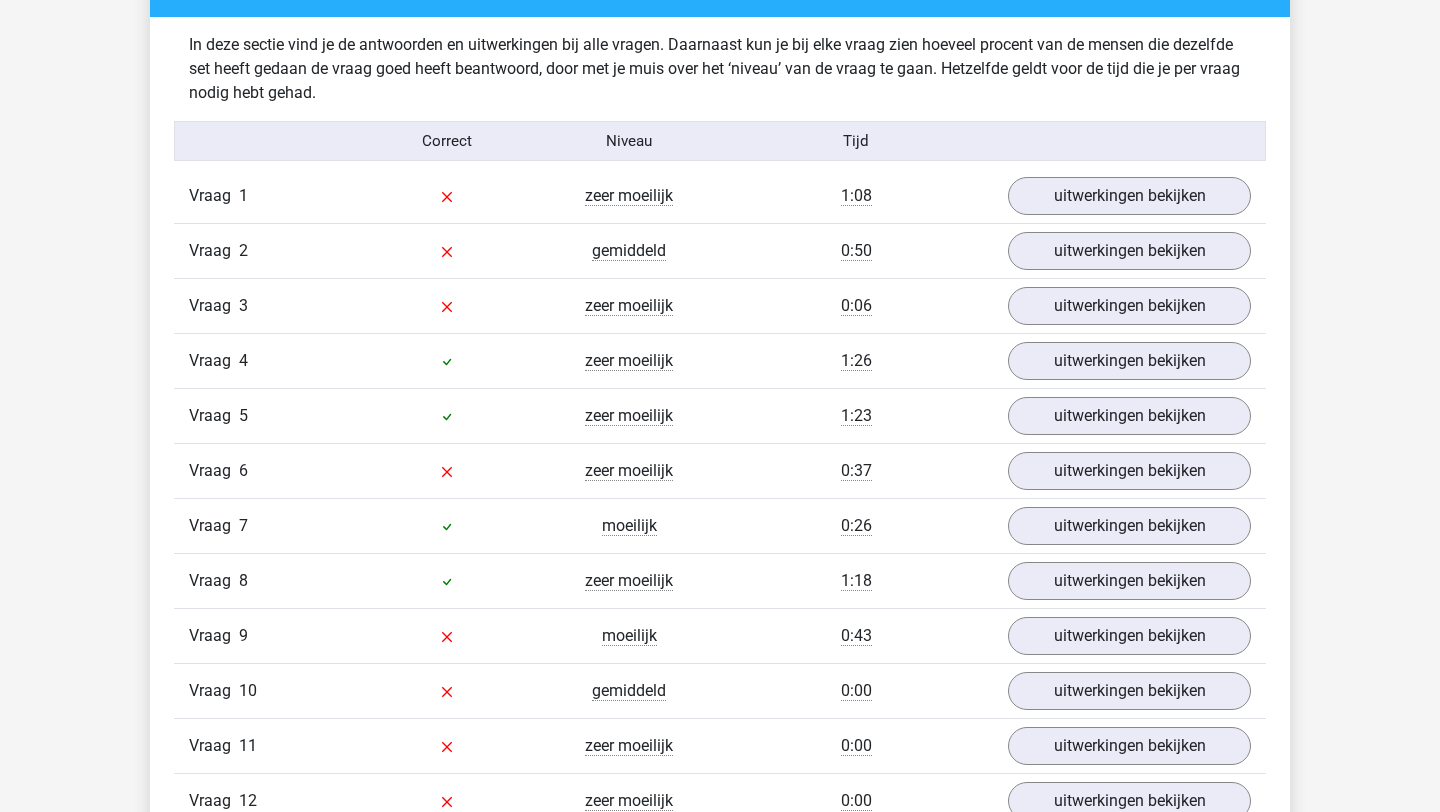 scroll, scrollTop: 2113, scrollLeft: 0, axis: vertical 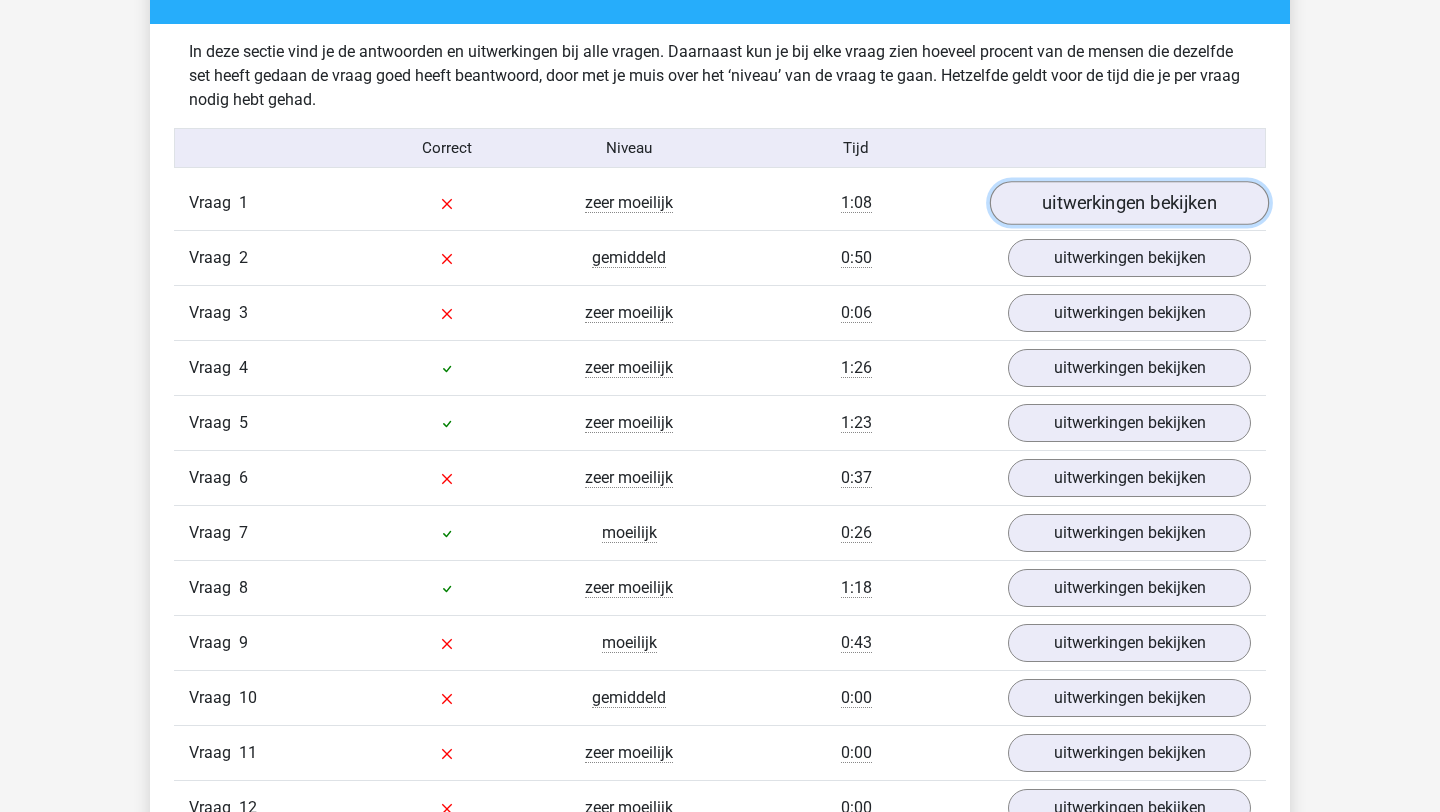 click on "uitwerkingen bekijken" at bounding box center (1129, 204) 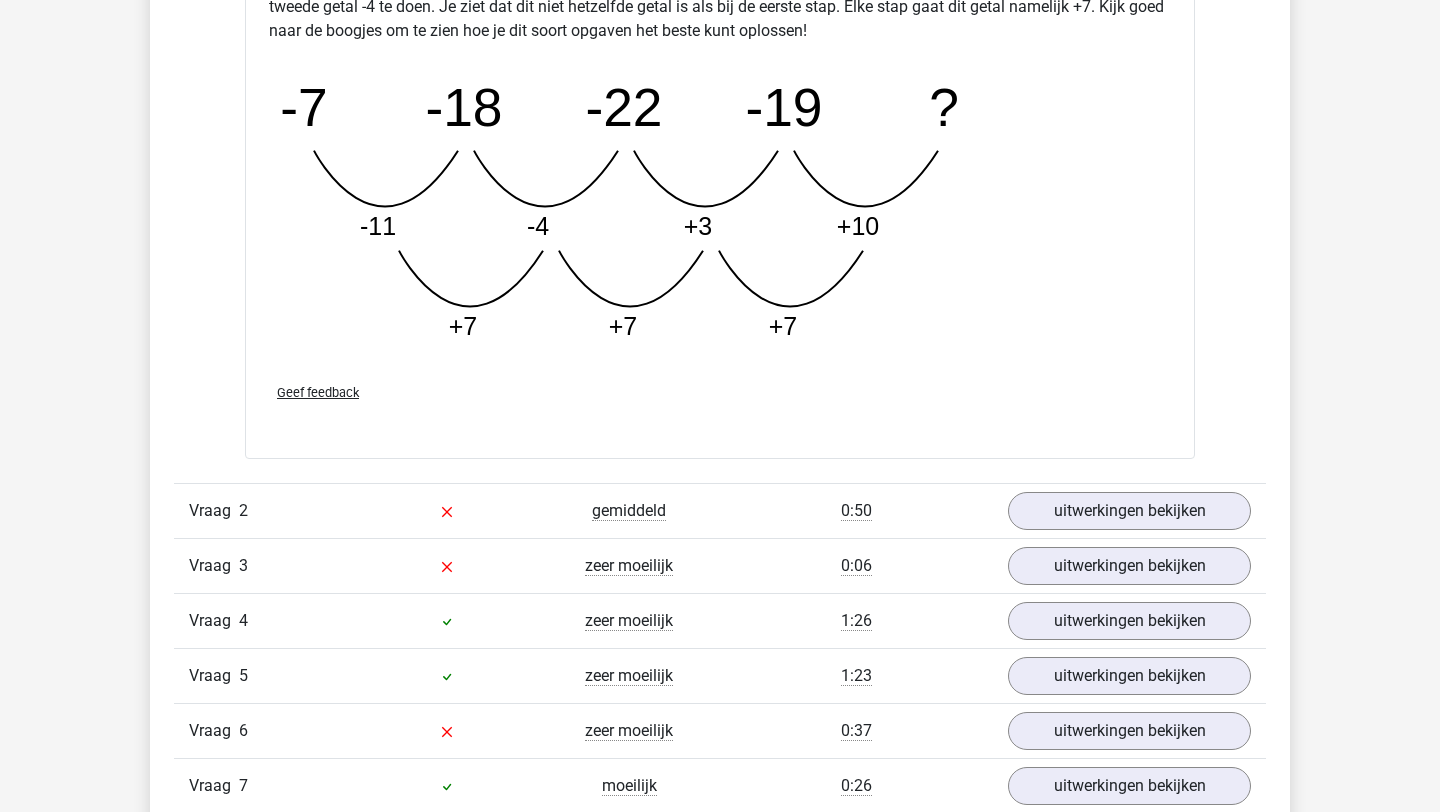 scroll, scrollTop: 2888, scrollLeft: 0, axis: vertical 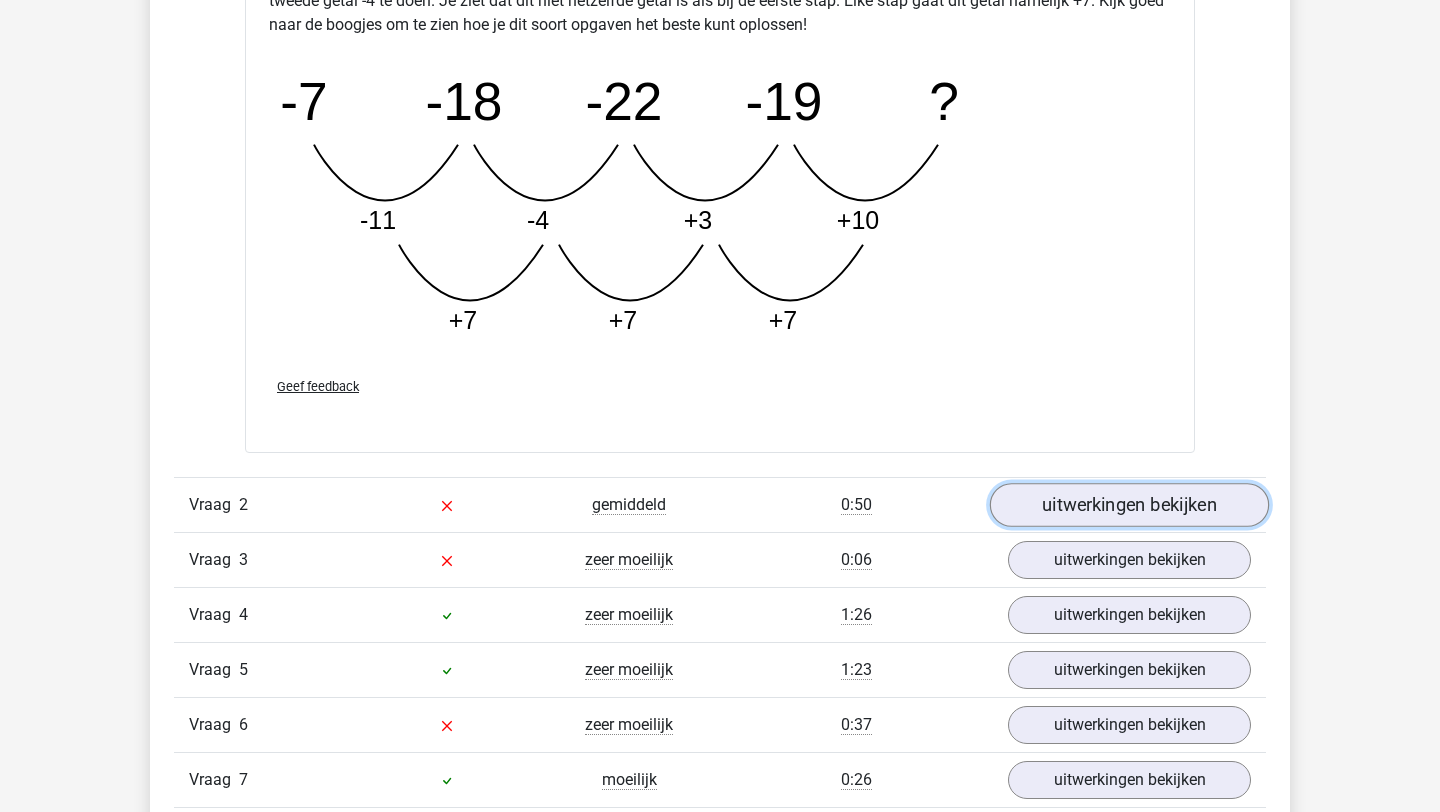 click on "uitwerkingen bekijken" at bounding box center (1129, 505) 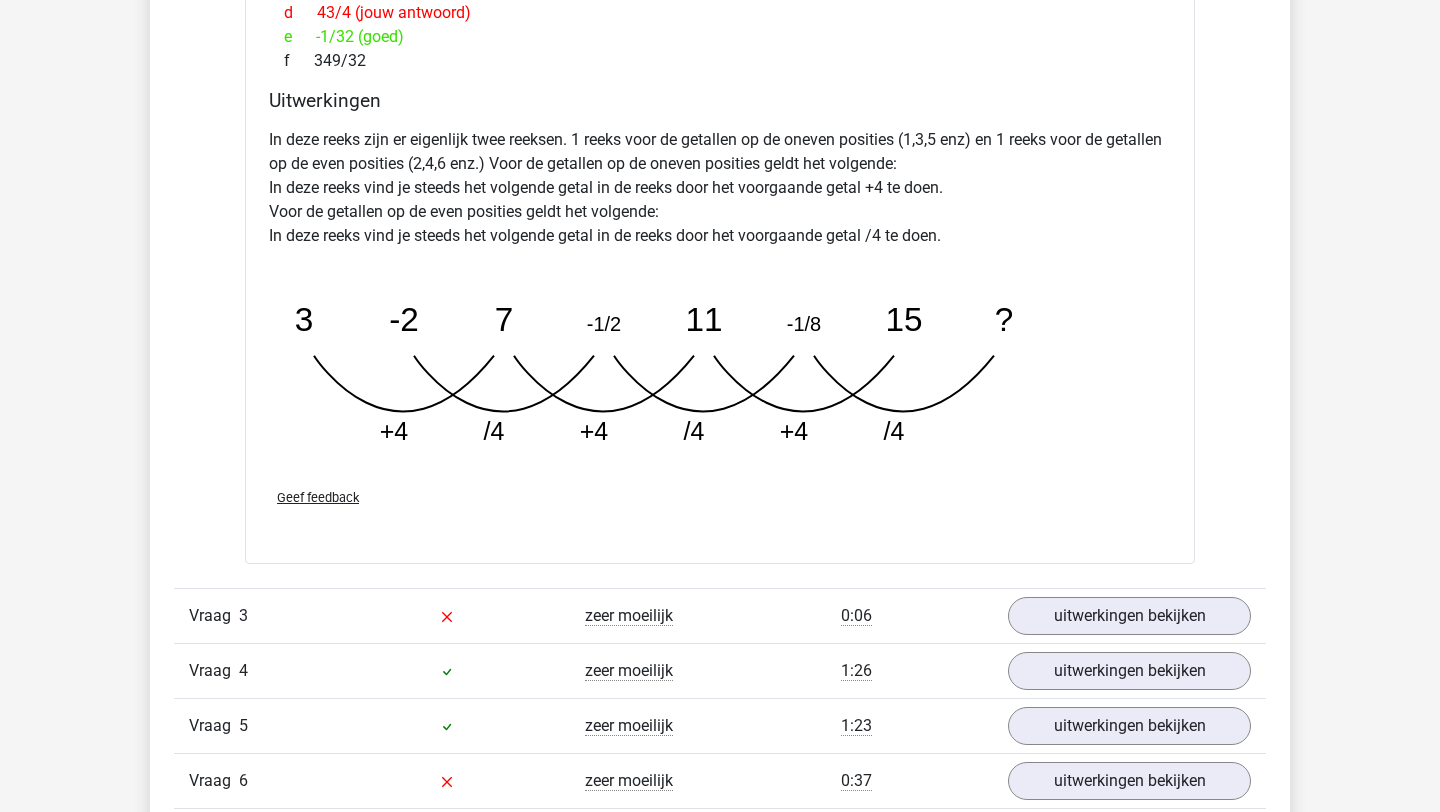 scroll, scrollTop: 3919, scrollLeft: 0, axis: vertical 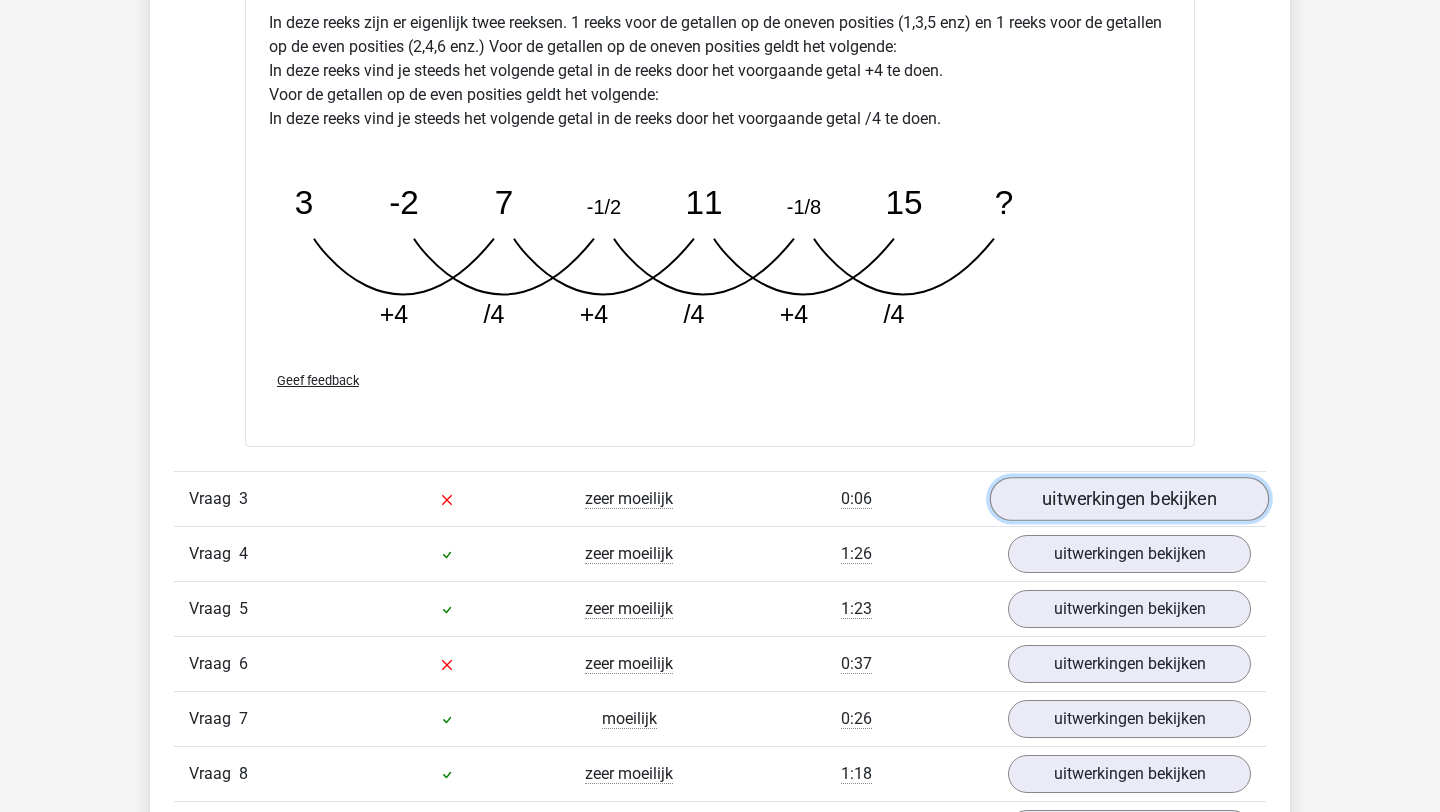 click on "uitwerkingen bekijken" at bounding box center (1129, 499) 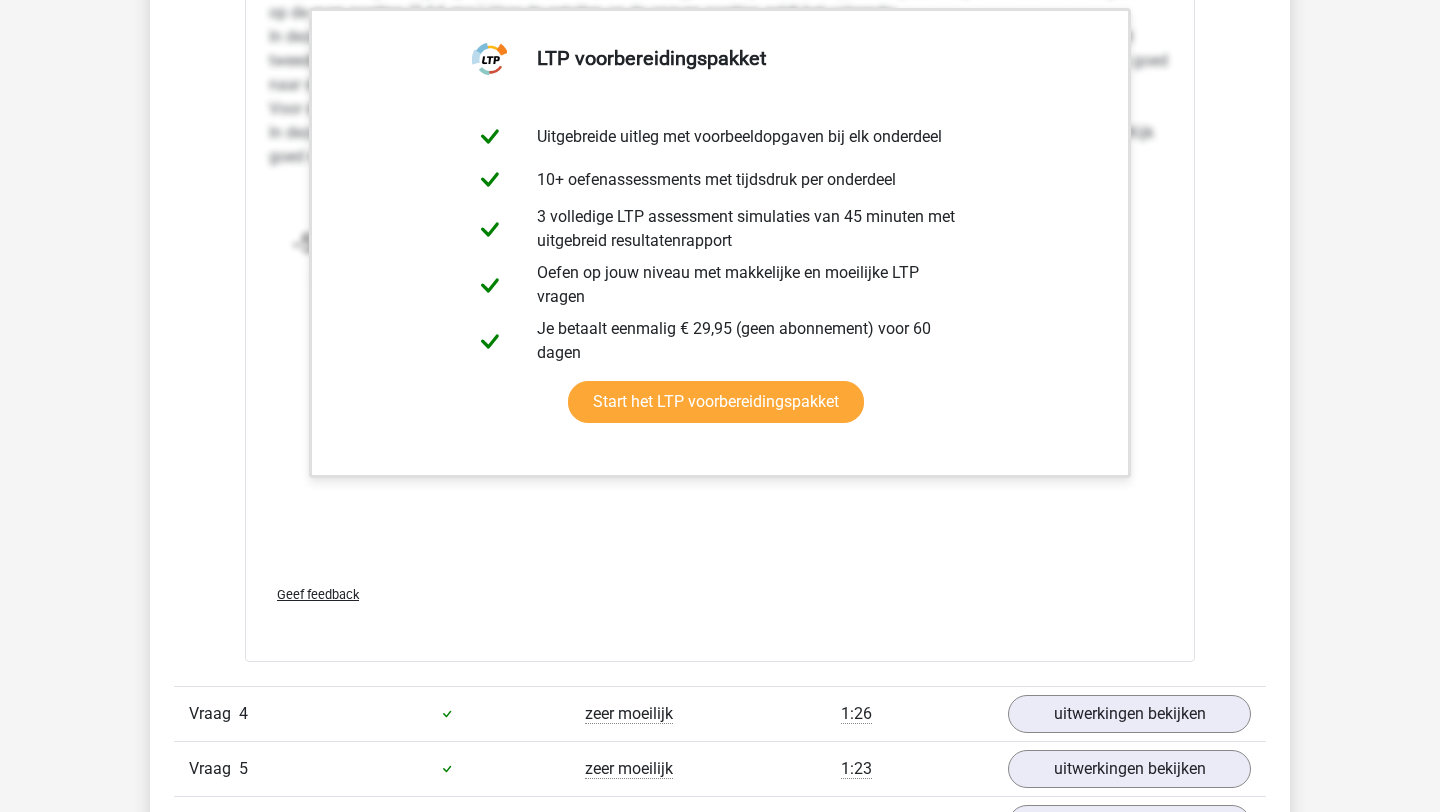 click on "Geef feedback" at bounding box center [720, 594] 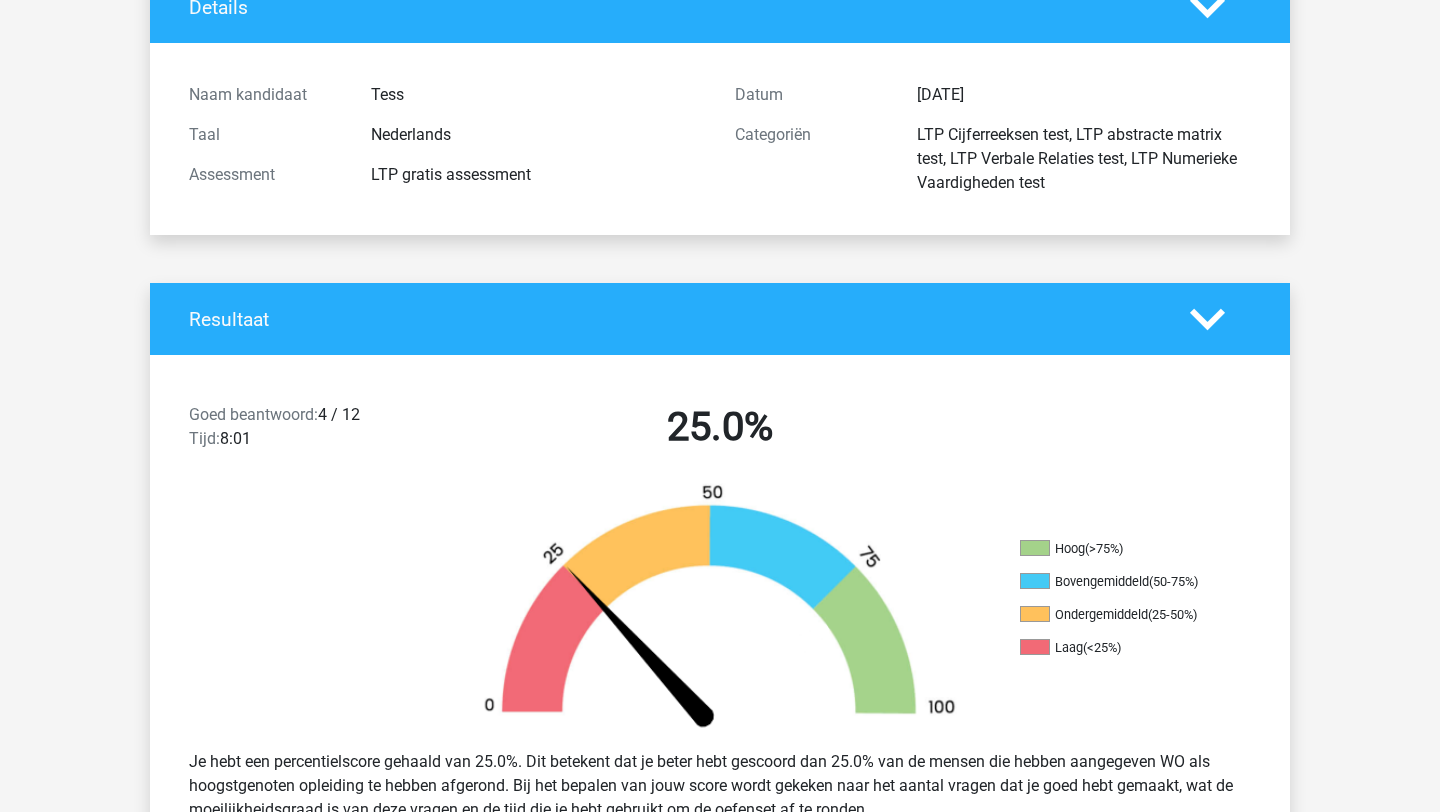 scroll, scrollTop: 0, scrollLeft: 0, axis: both 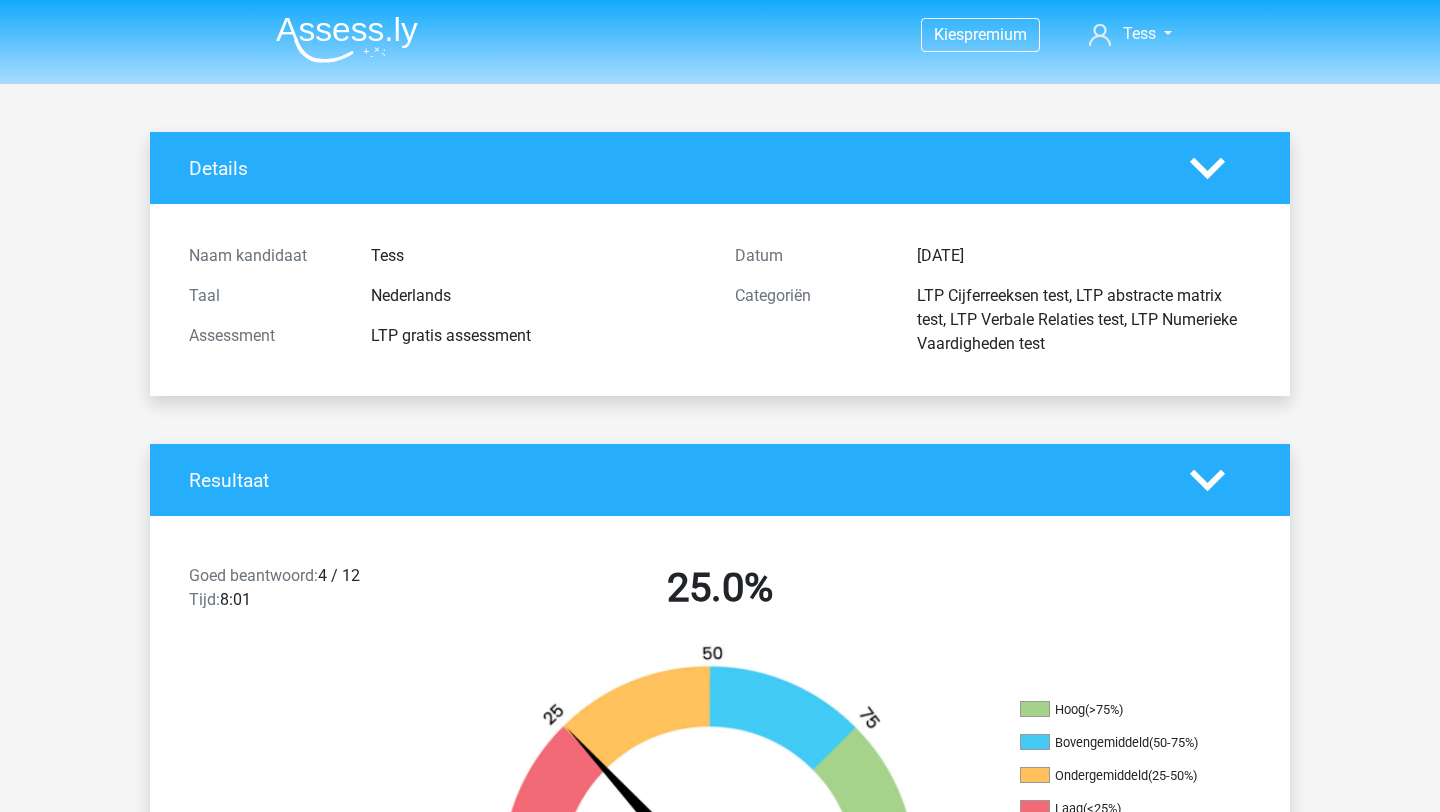 click 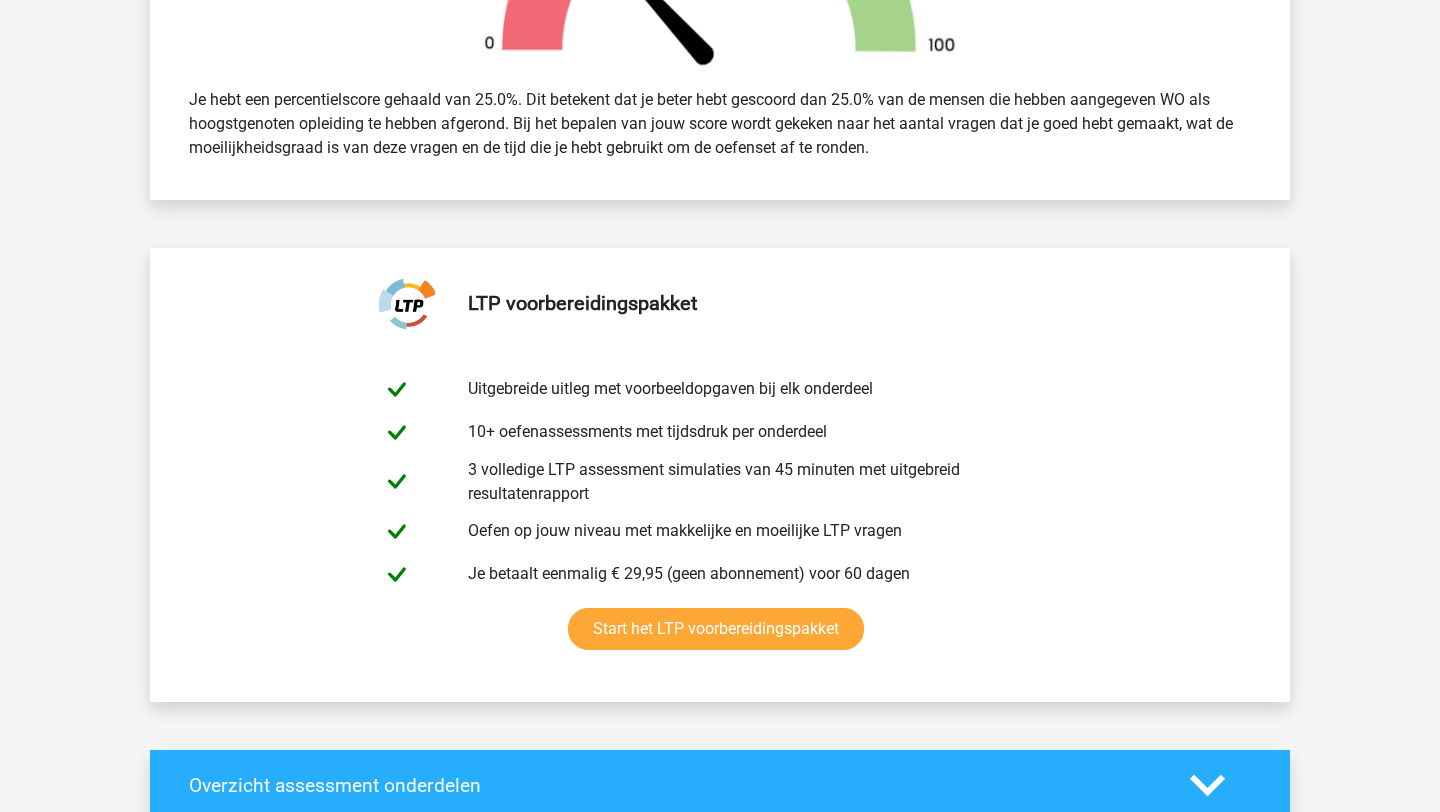 scroll, scrollTop: 0, scrollLeft: 0, axis: both 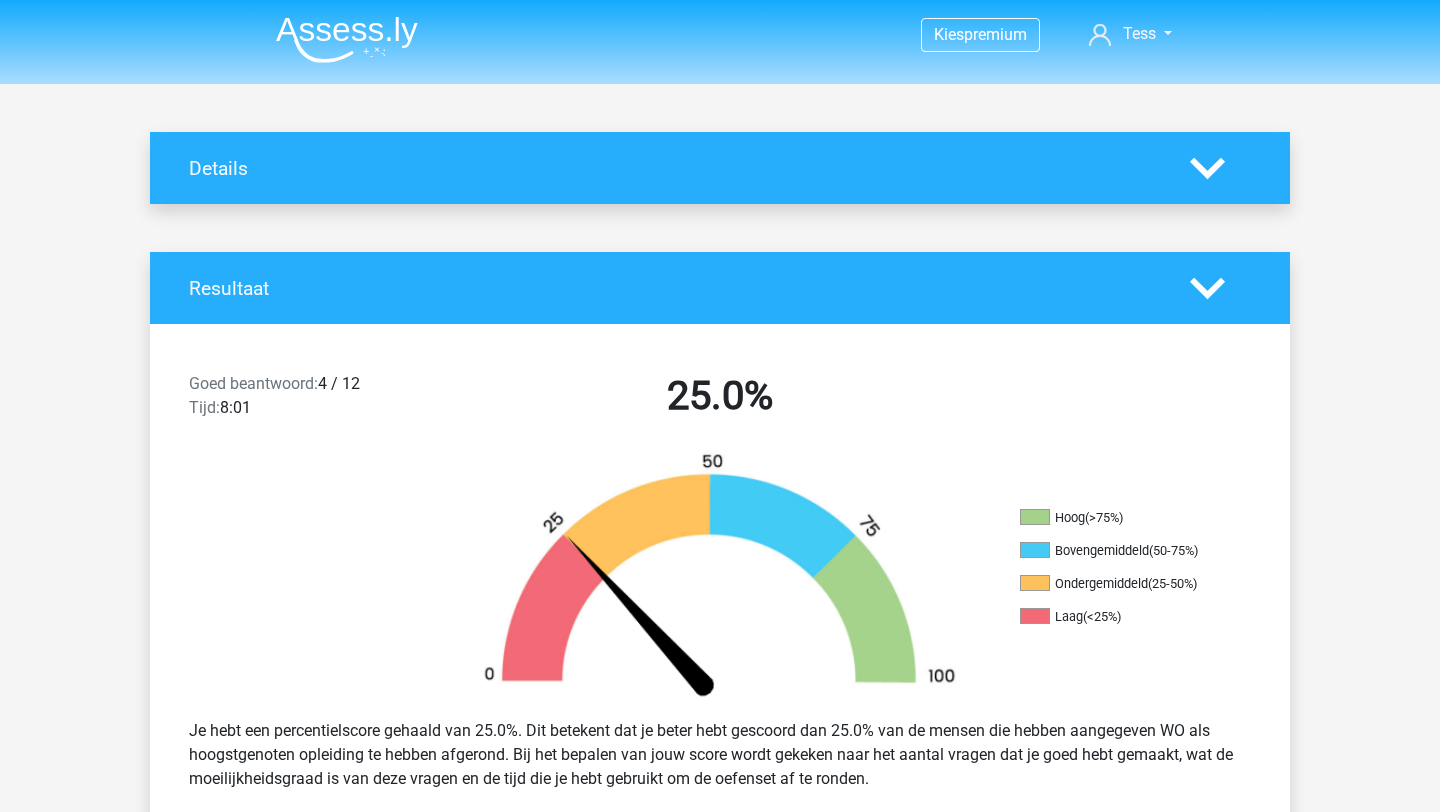 click at bounding box center (347, 39) 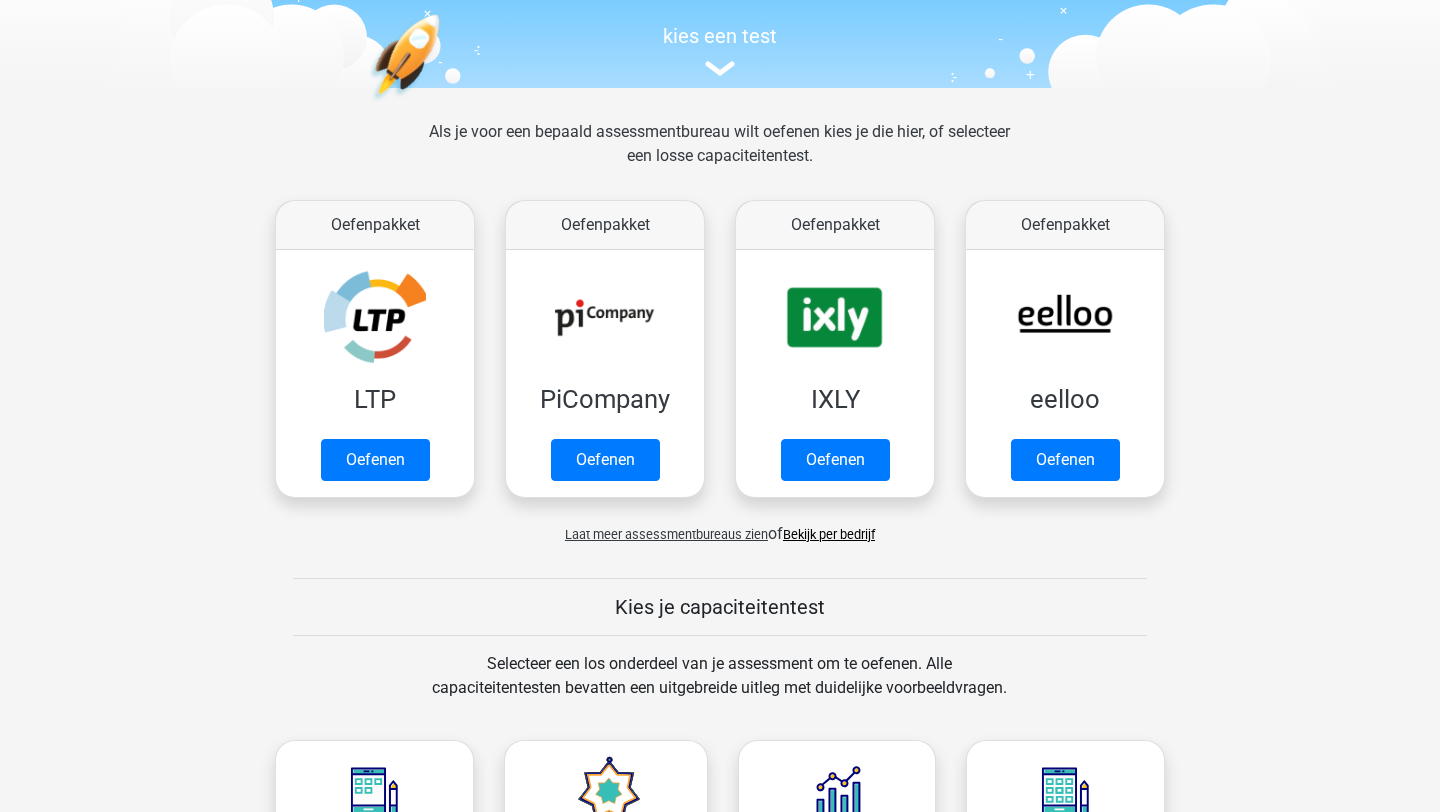 scroll, scrollTop: 201, scrollLeft: 0, axis: vertical 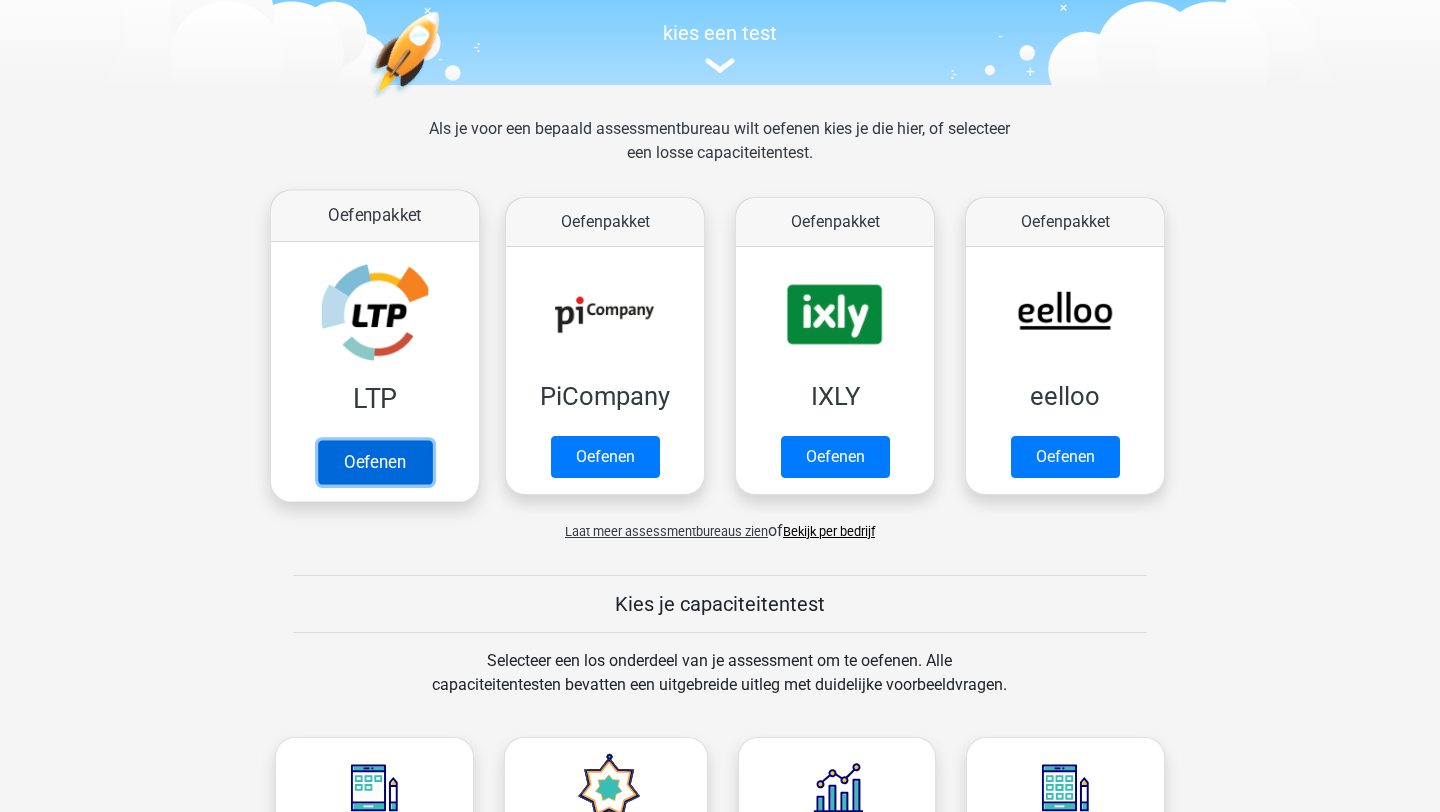 click on "Oefenen" at bounding box center [375, 462] 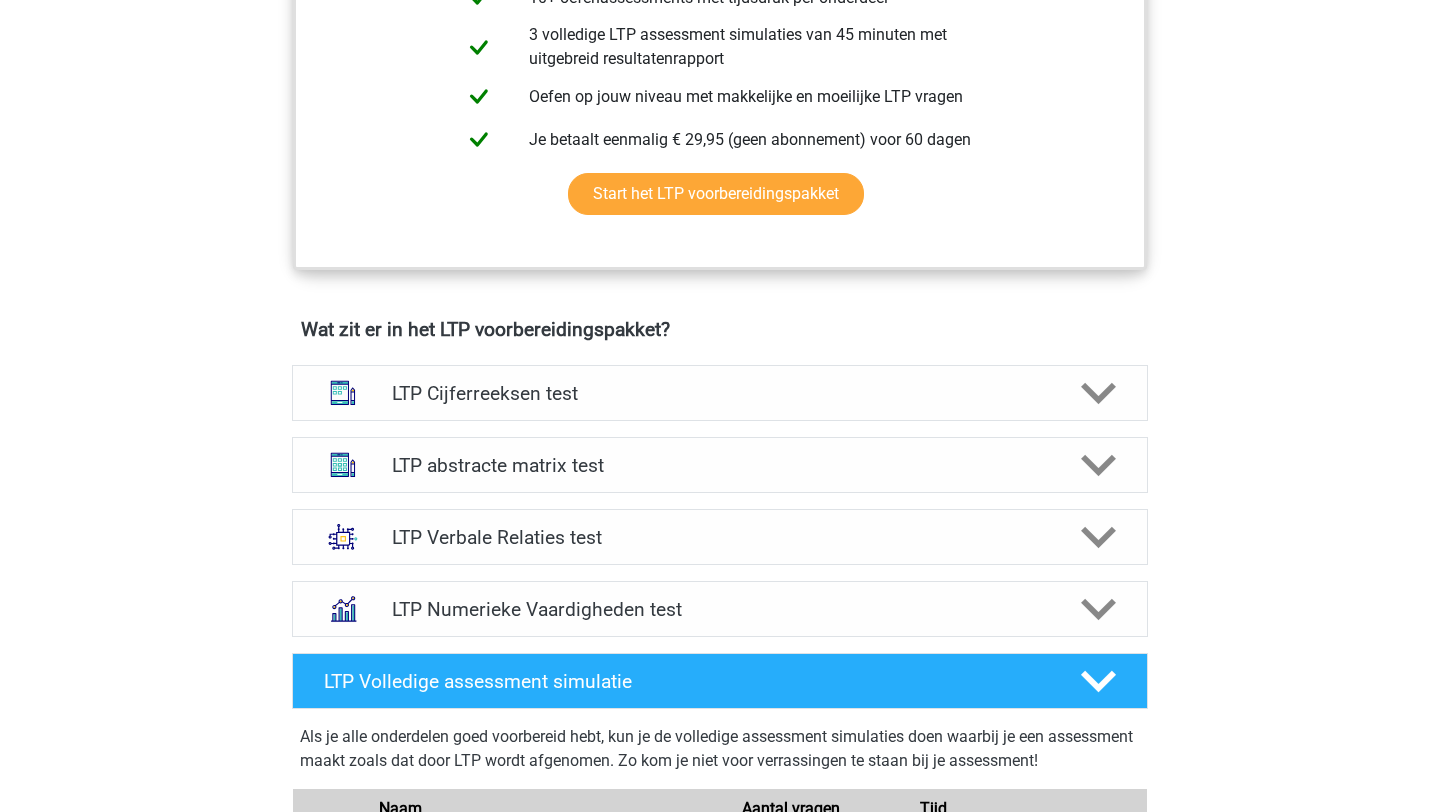 scroll, scrollTop: 1028, scrollLeft: 0, axis: vertical 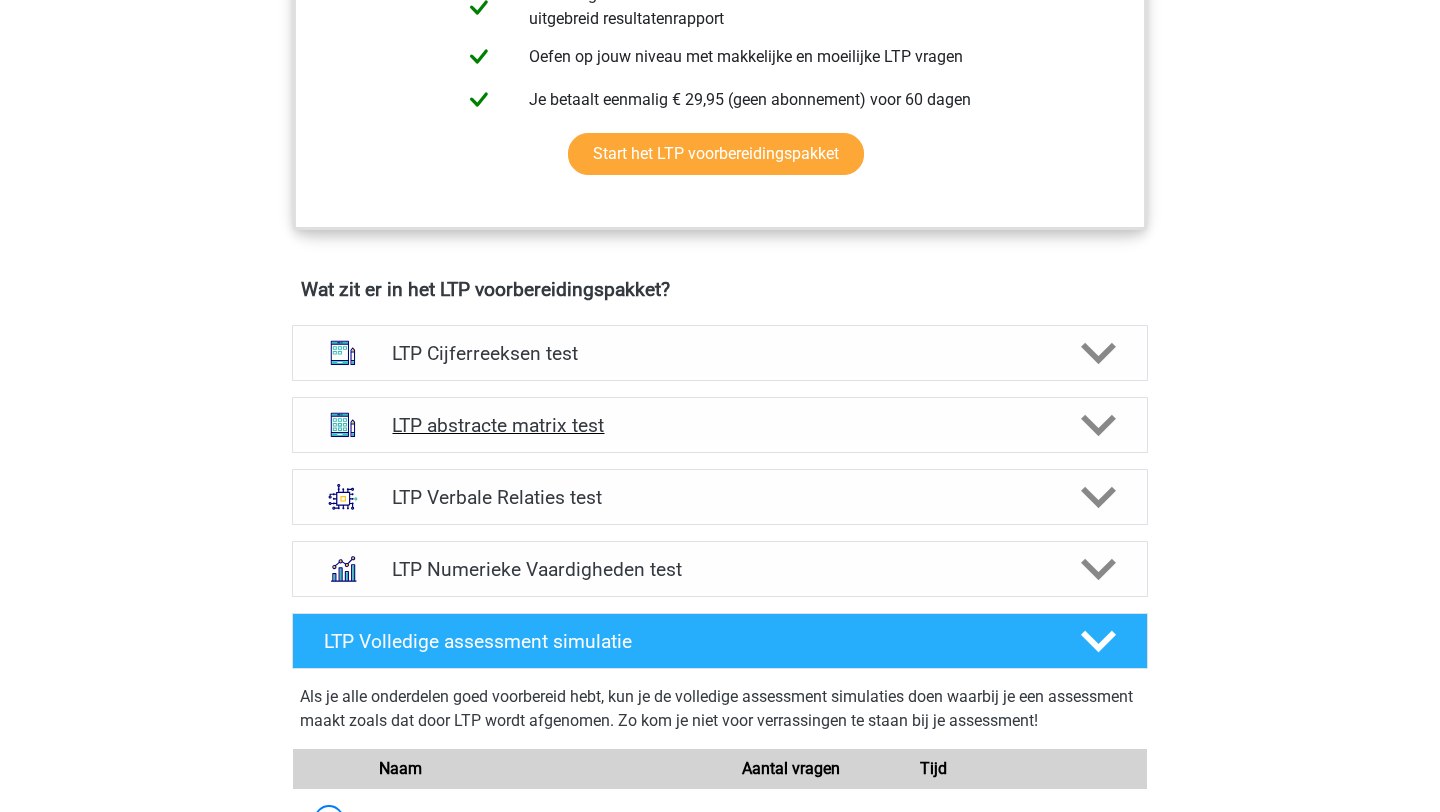 click on "LTP abstracte matrix test" at bounding box center [719, 425] 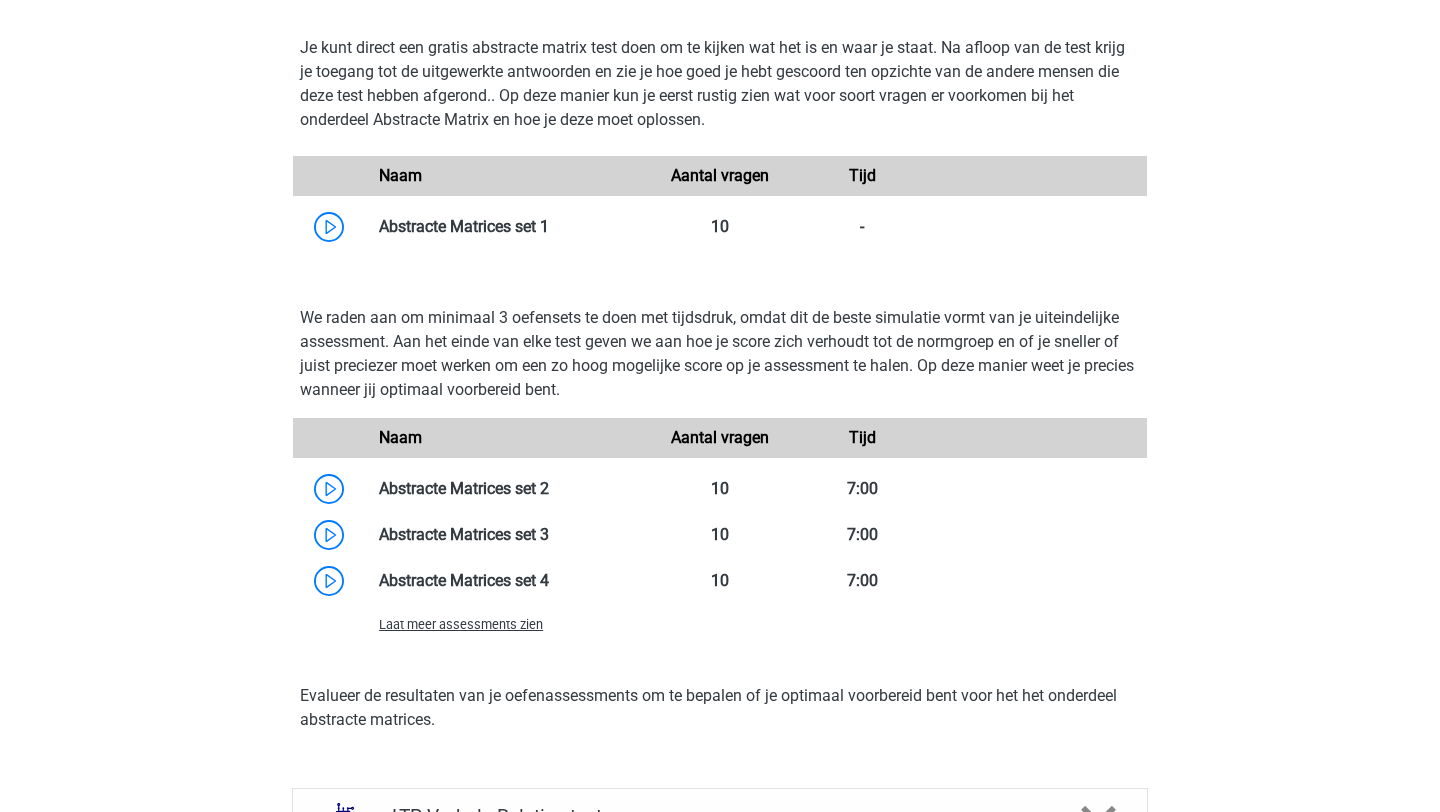 scroll, scrollTop: 1772, scrollLeft: 0, axis: vertical 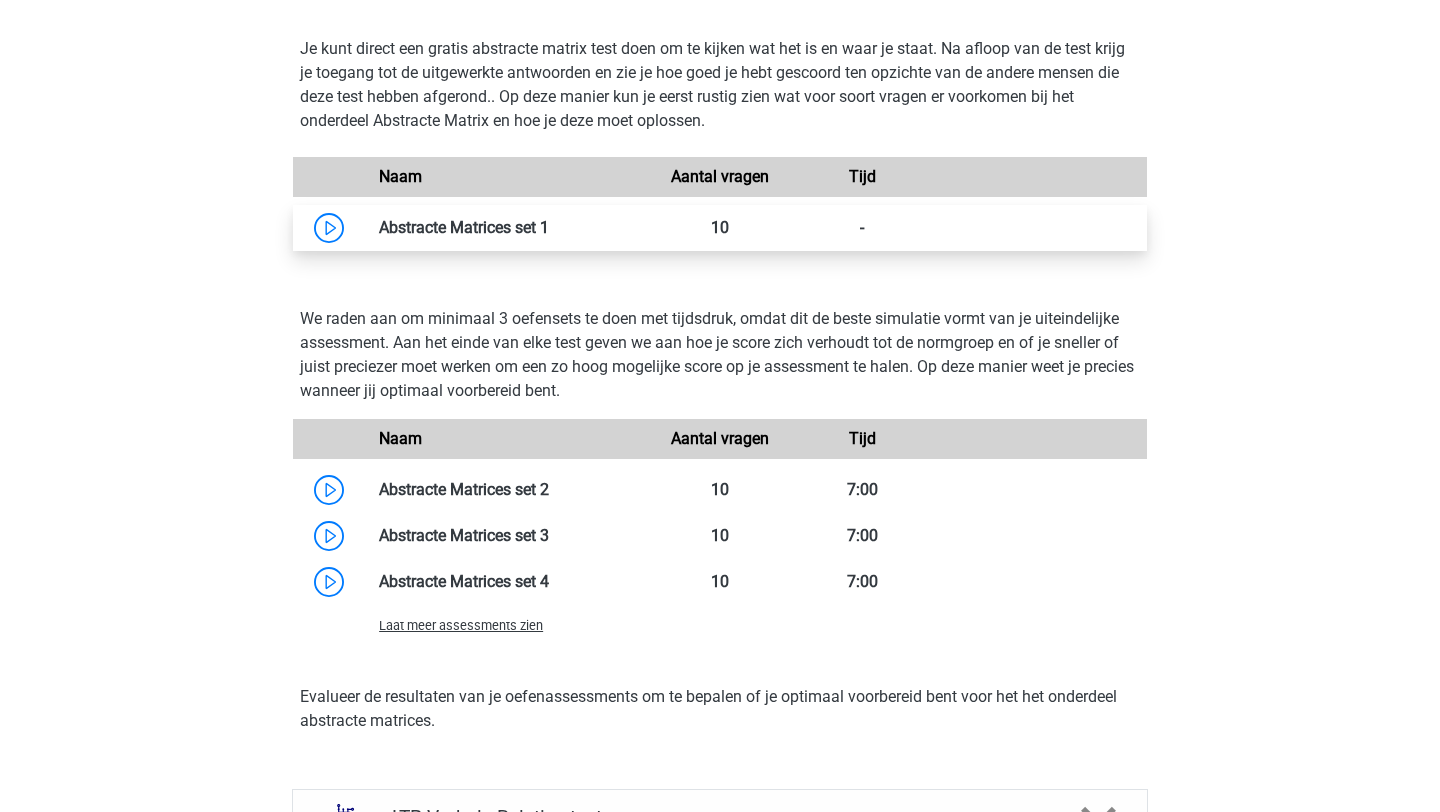 click at bounding box center [549, 227] 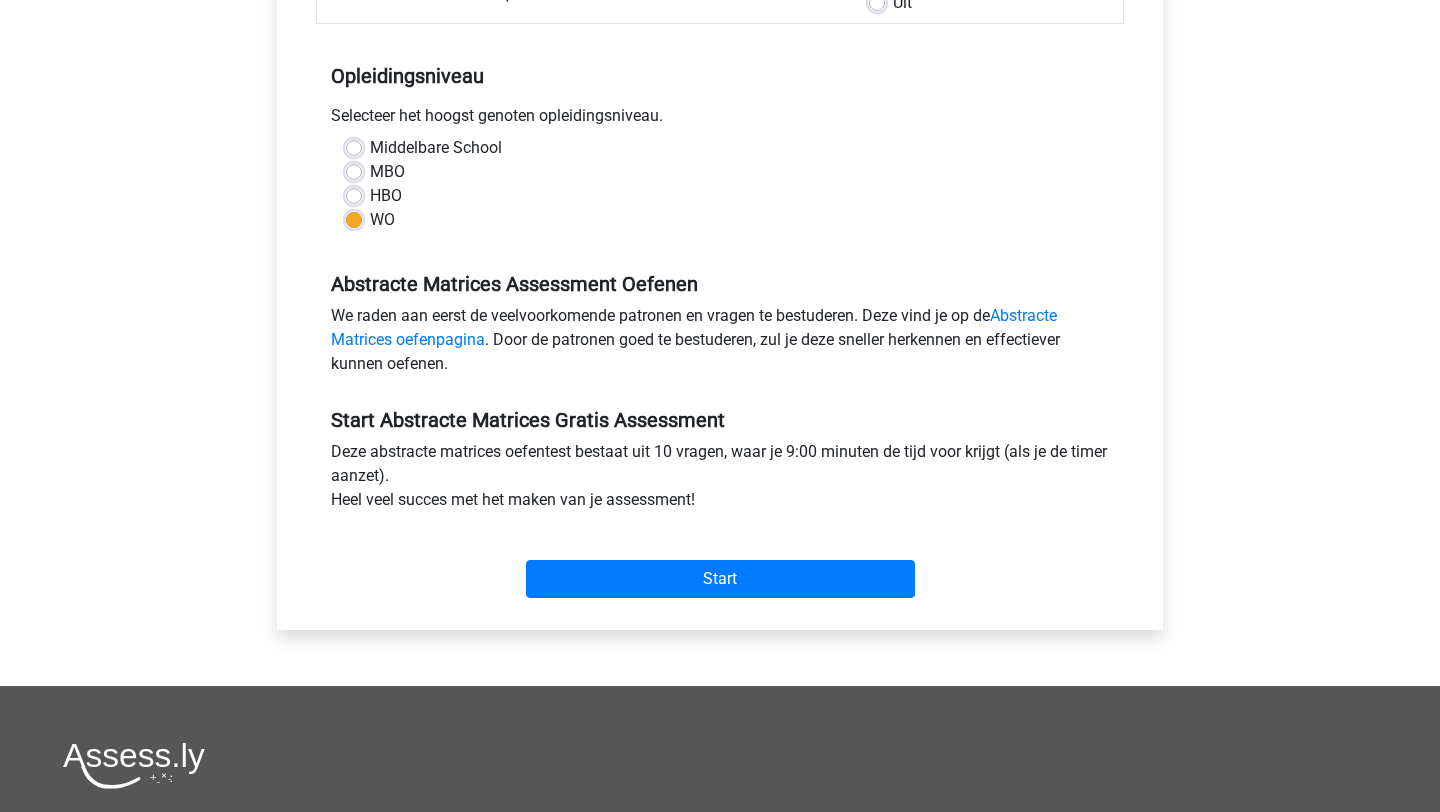 scroll, scrollTop: 370, scrollLeft: 0, axis: vertical 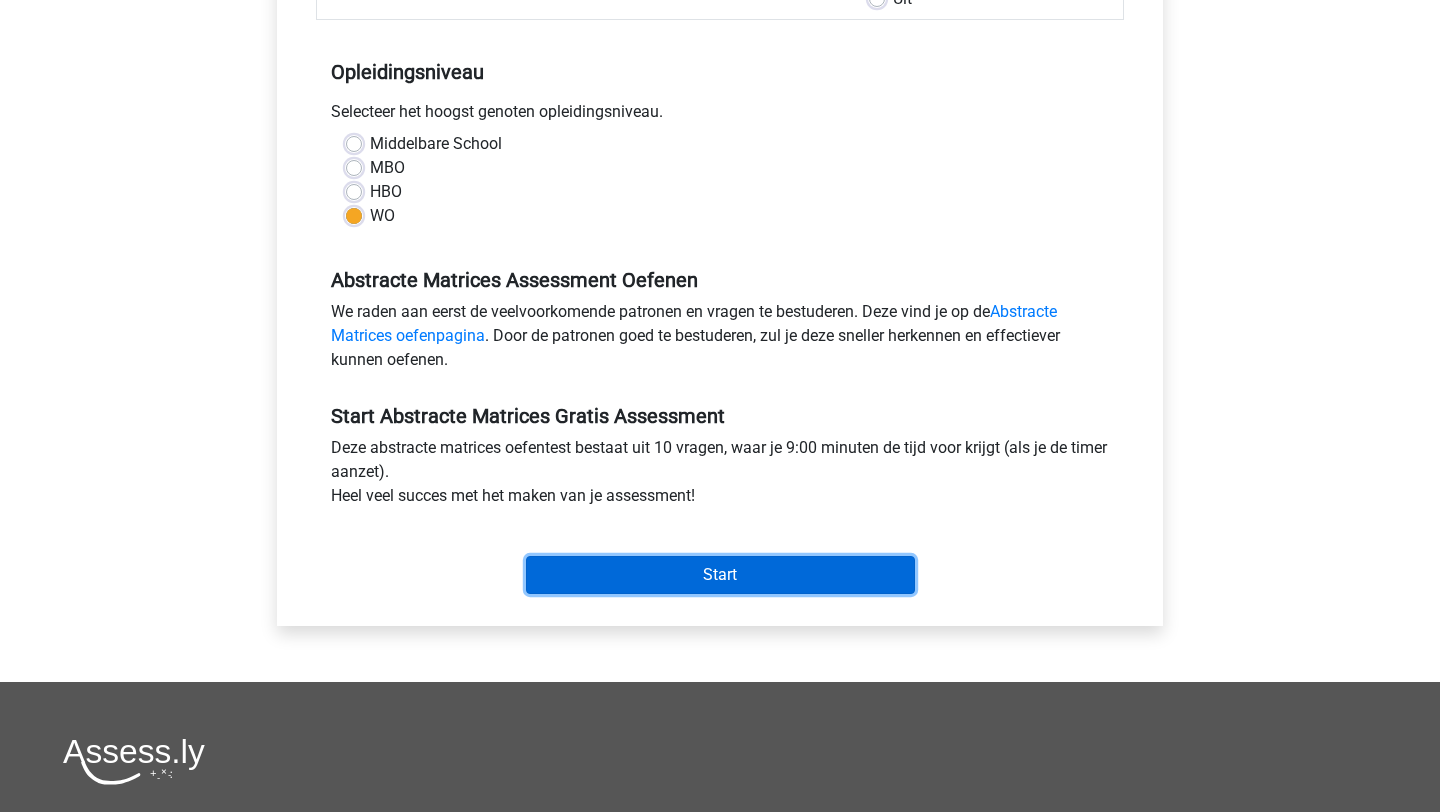 click on "Start" at bounding box center [720, 575] 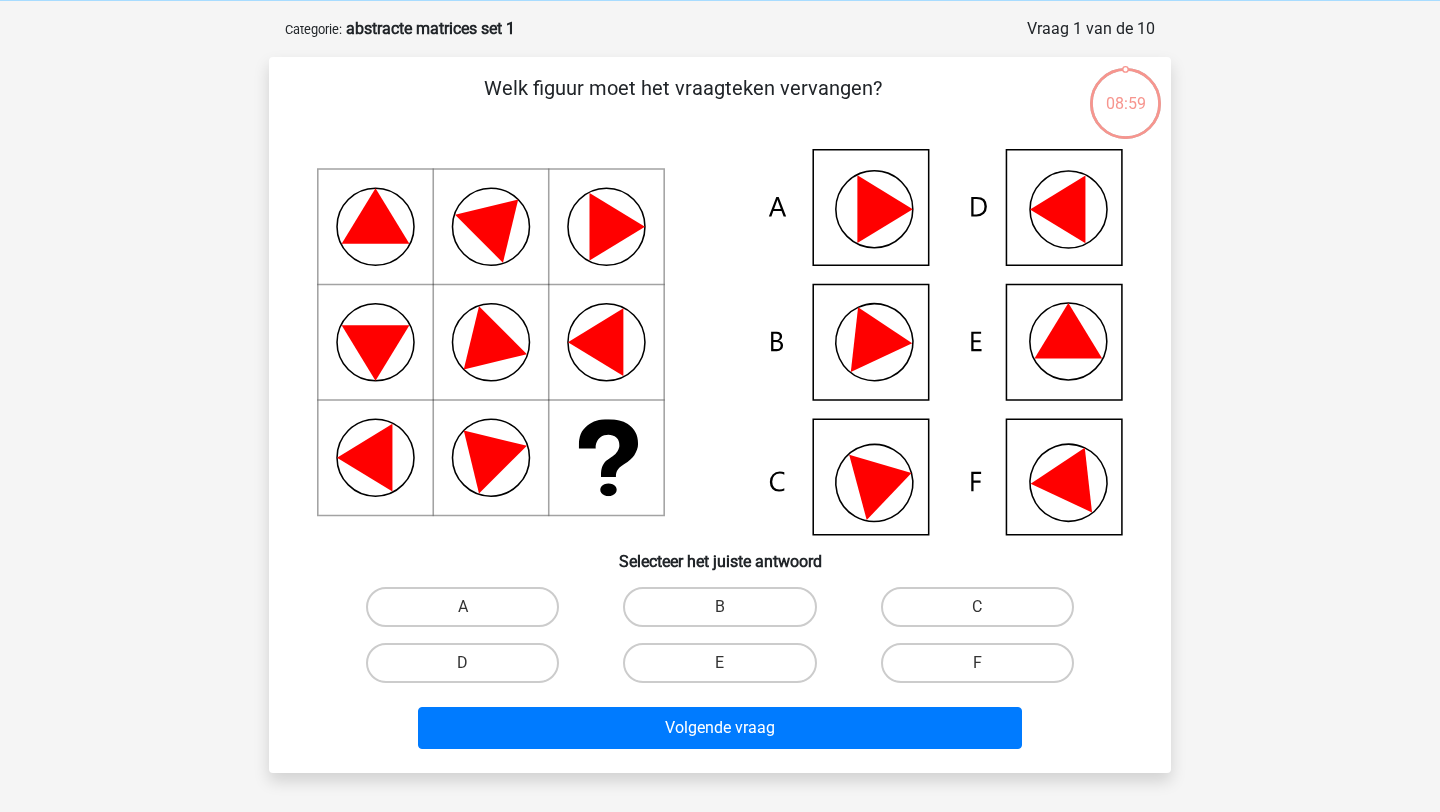 scroll, scrollTop: 81, scrollLeft: 0, axis: vertical 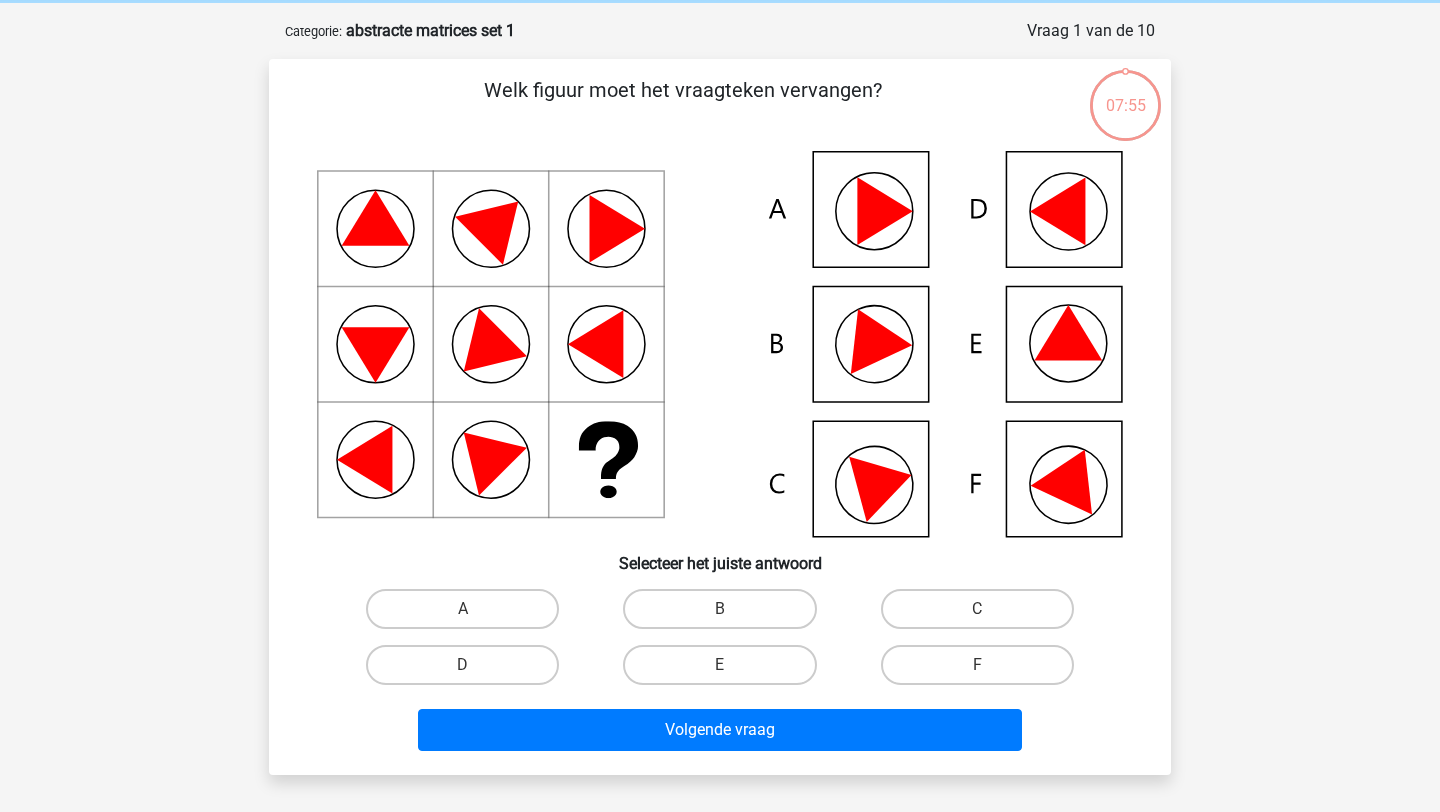 click on "F" at bounding box center (983, 671) 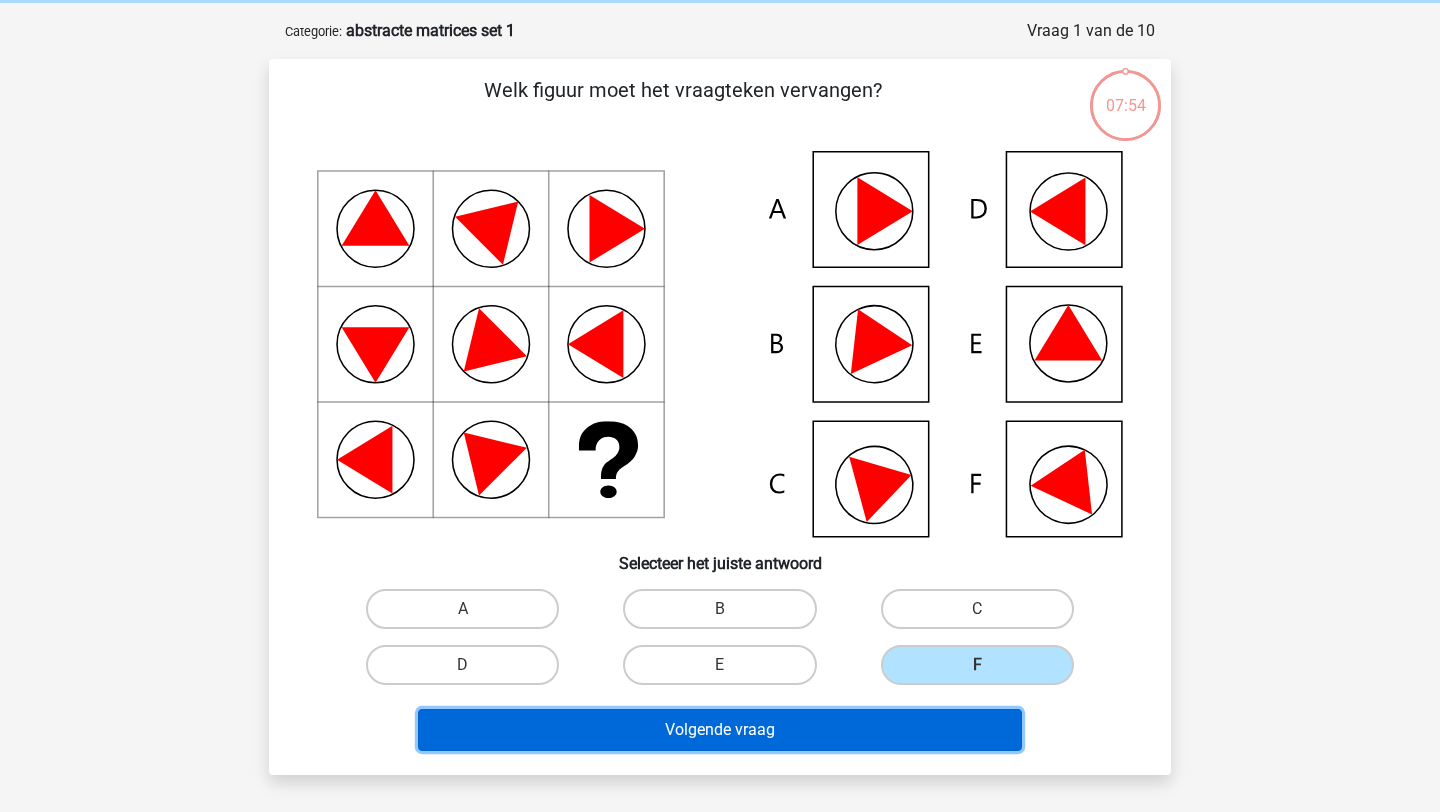 click on "Volgende vraag" at bounding box center (720, 730) 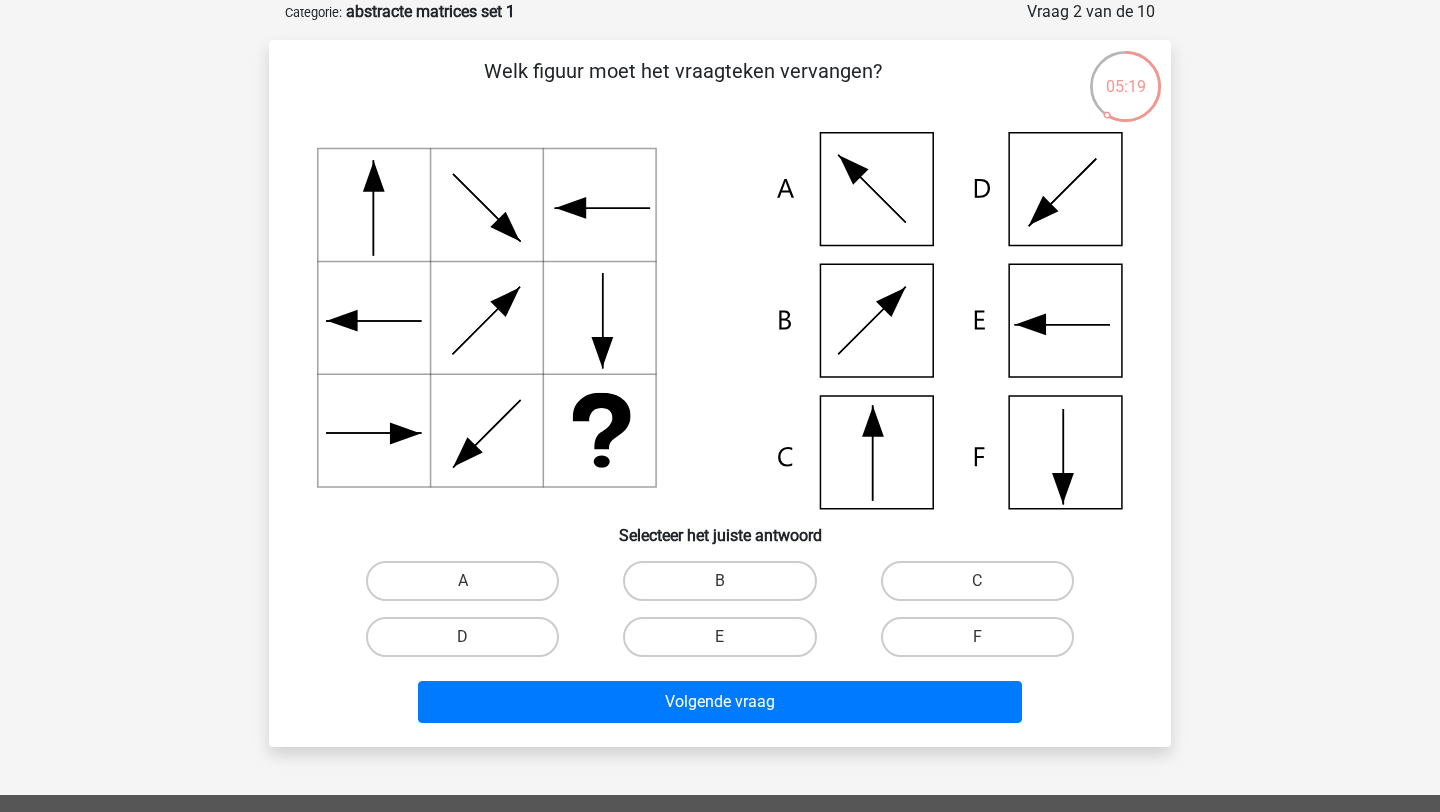 scroll, scrollTop: 0, scrollLeft: 0, axis: both 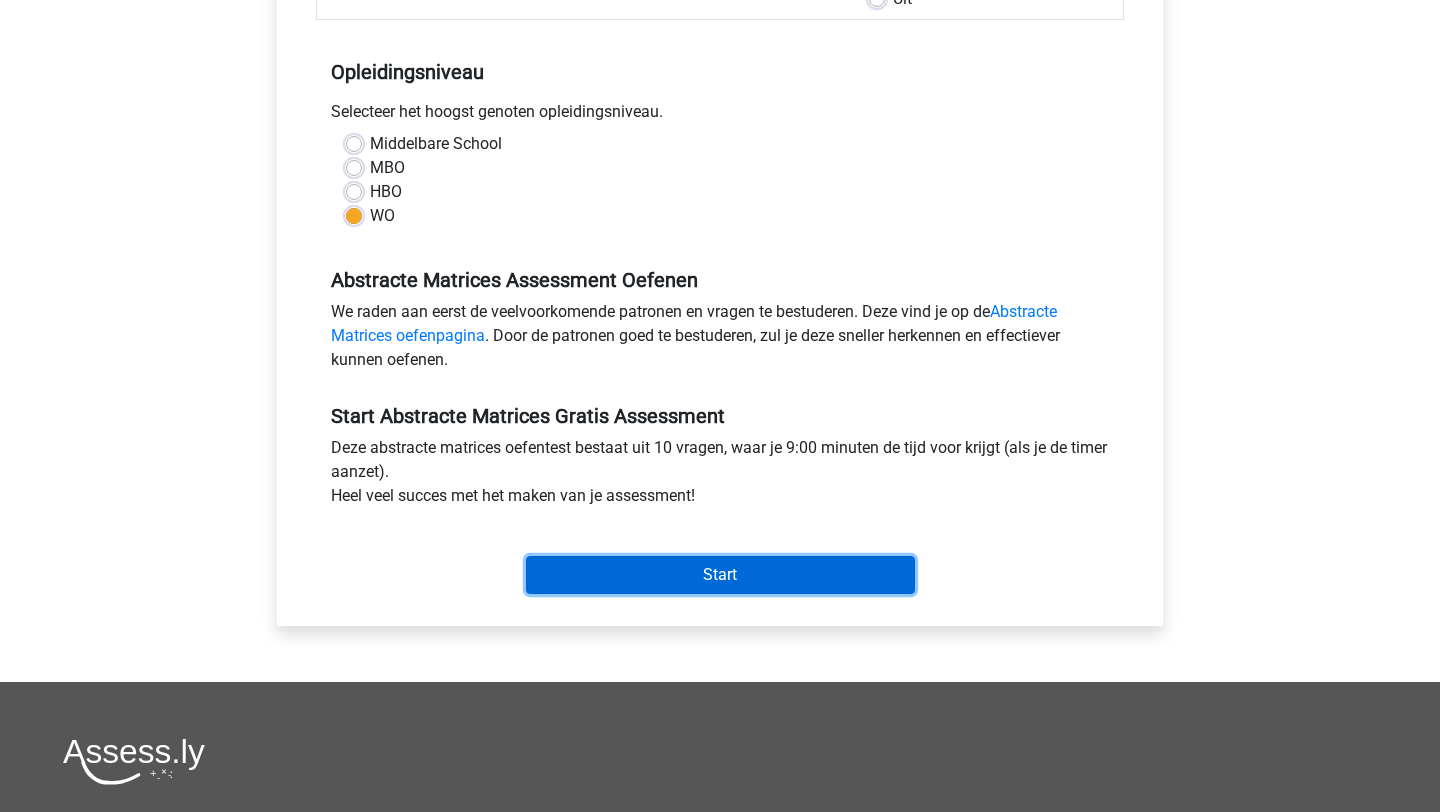 click on "Start" at bounding box center [720, 575] 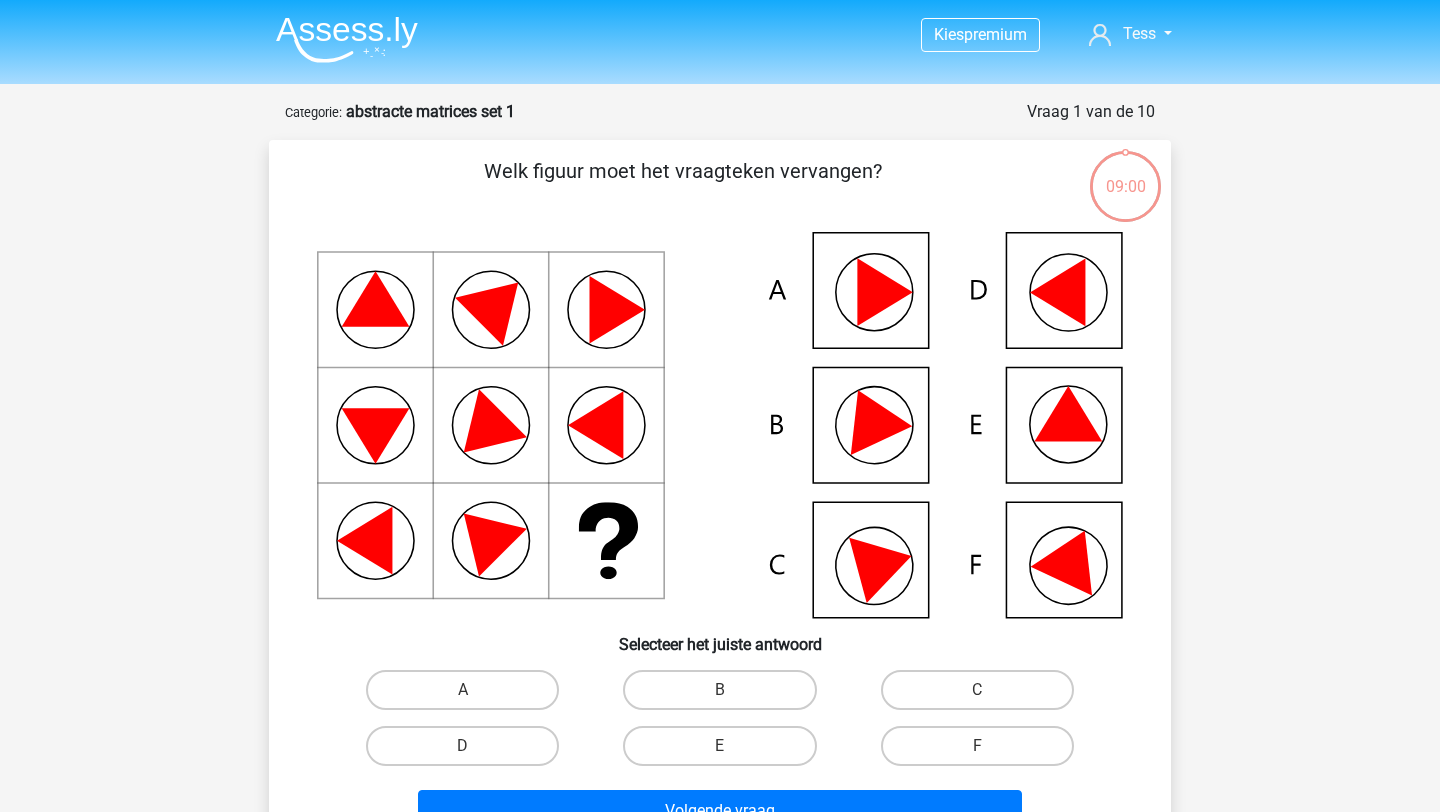 scroll, scrollTop: 0, scrollLeft: 0, axis: both 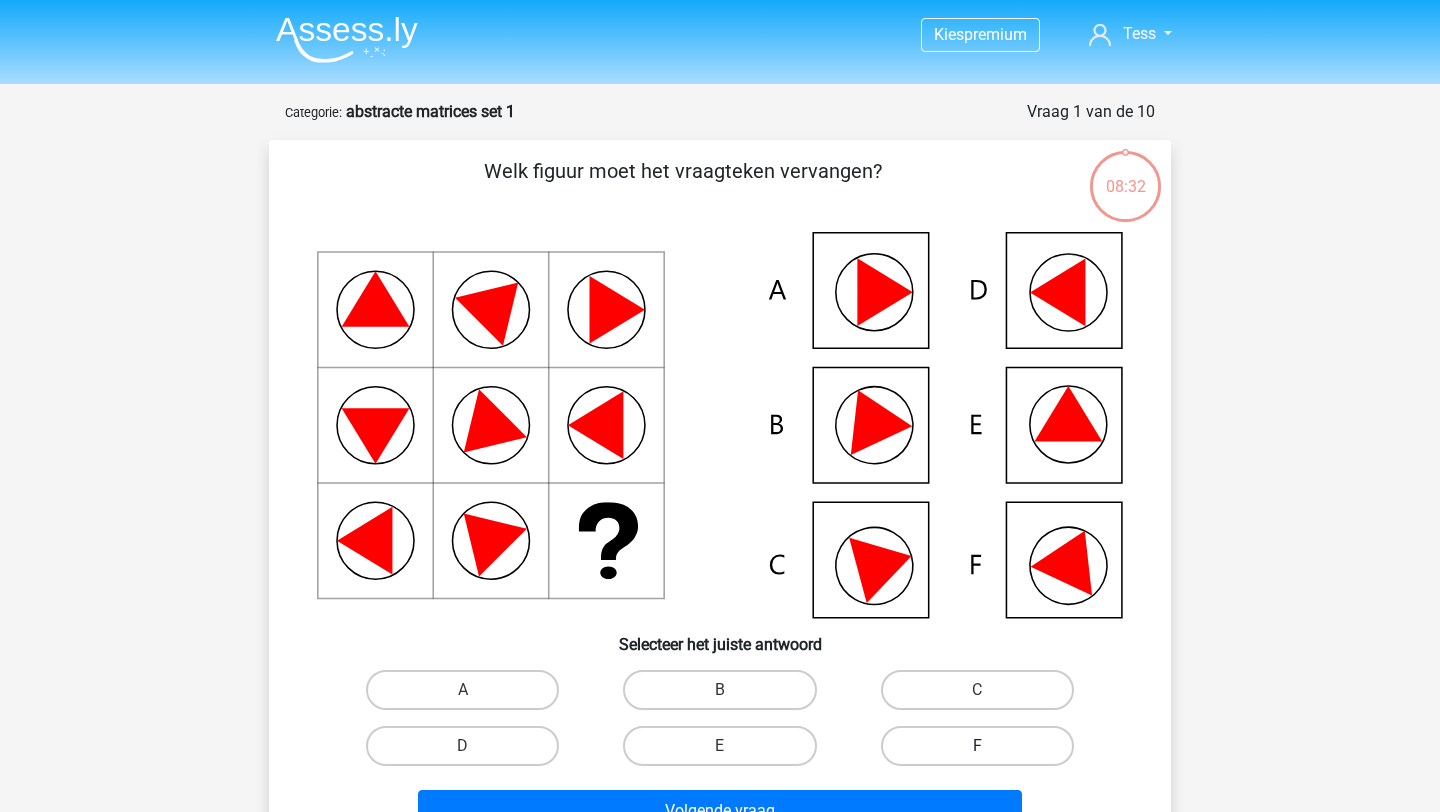click on "F" at bounding box center (977, 746) 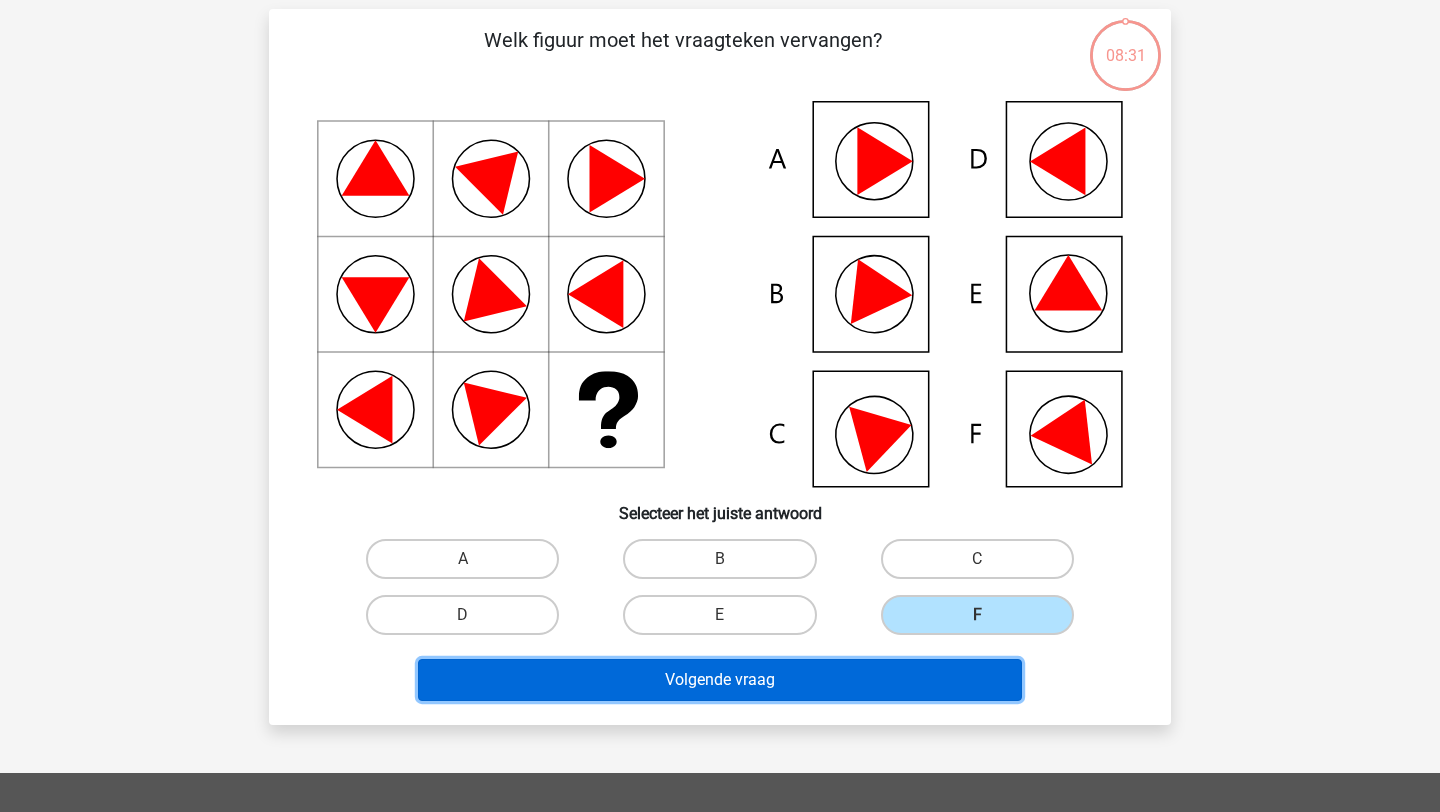 click on "Volgende vraag" at bounding box center [720, 680] 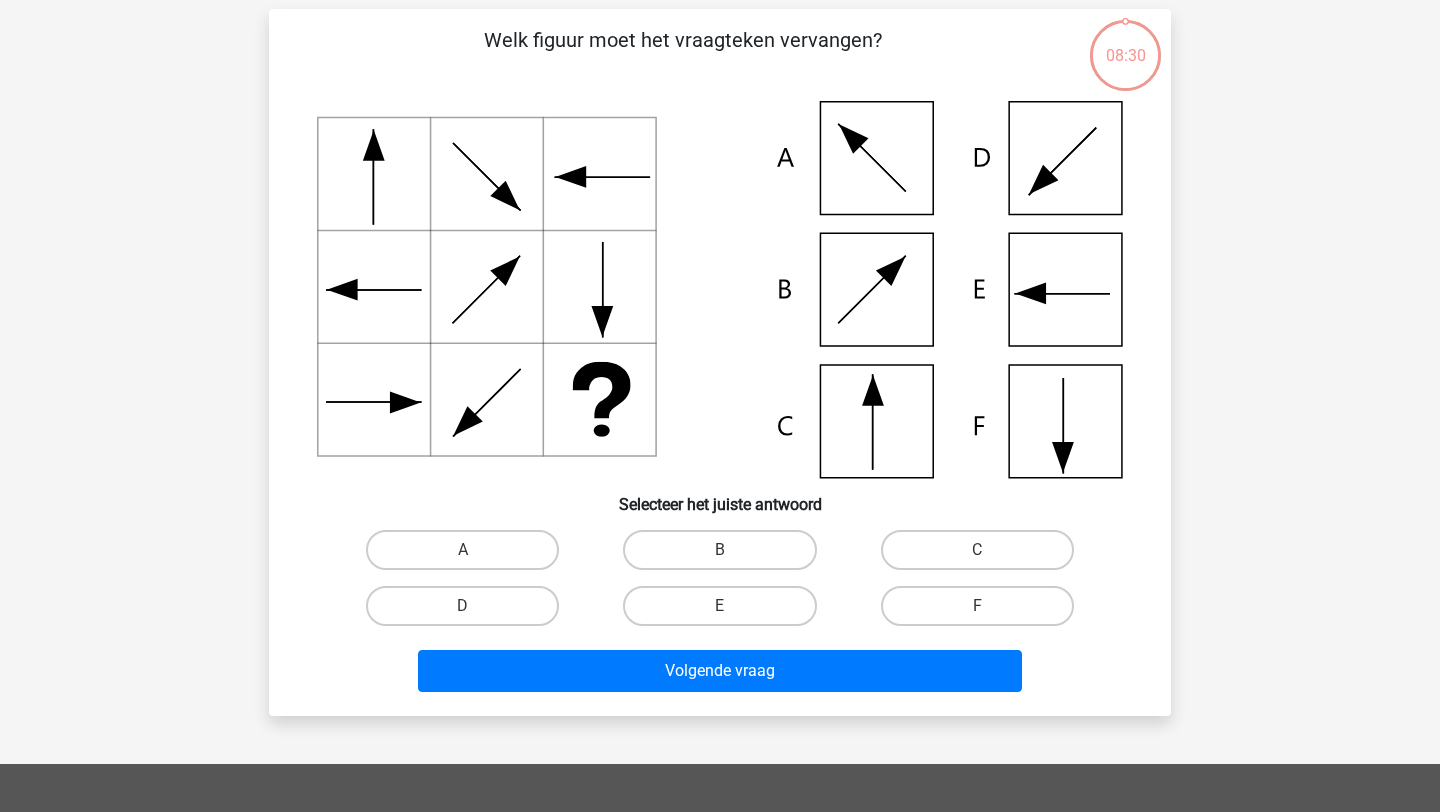 scroll, scrollTop: 100, scrollLeft: 0, axis: vertical 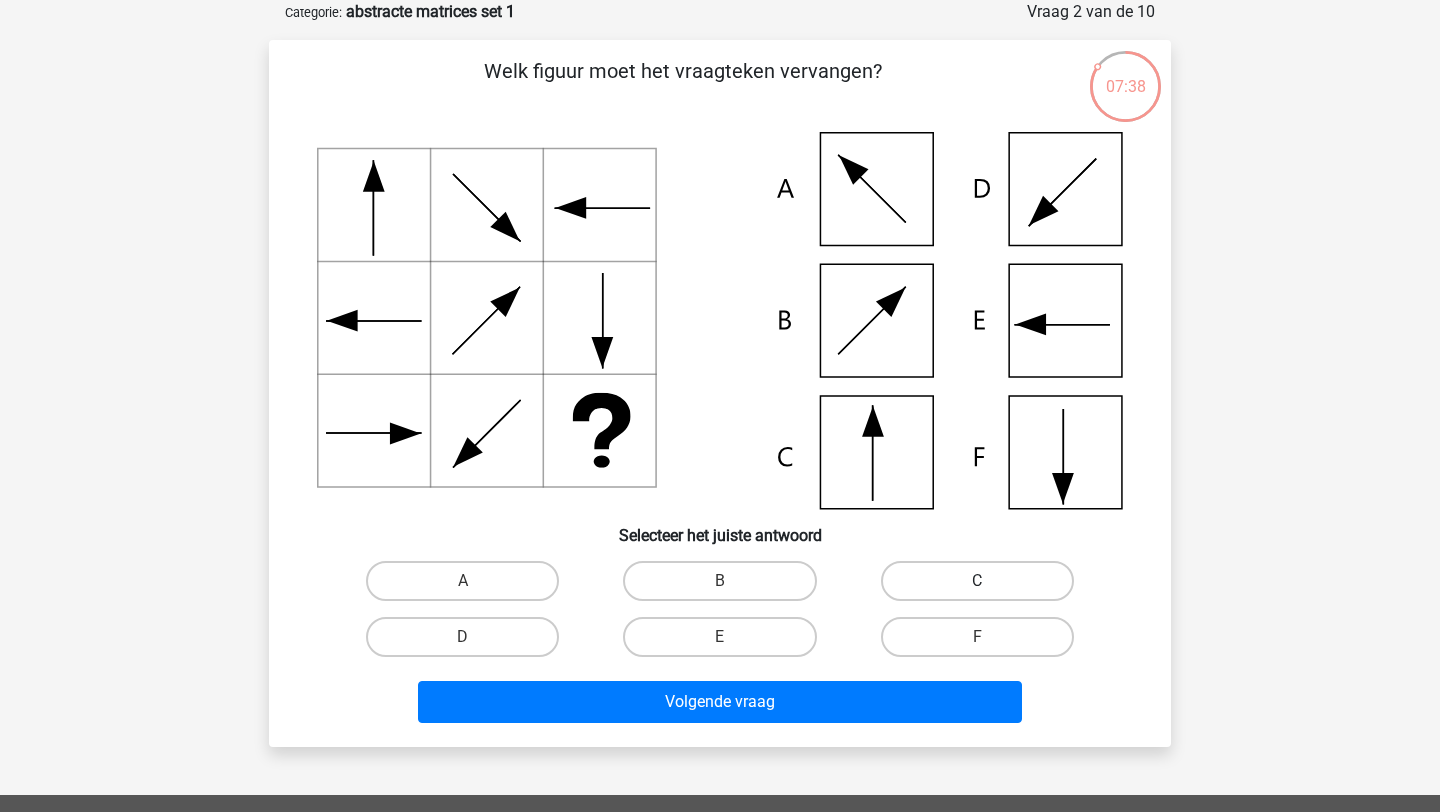 click on "C" at bounding box center (977, 581) 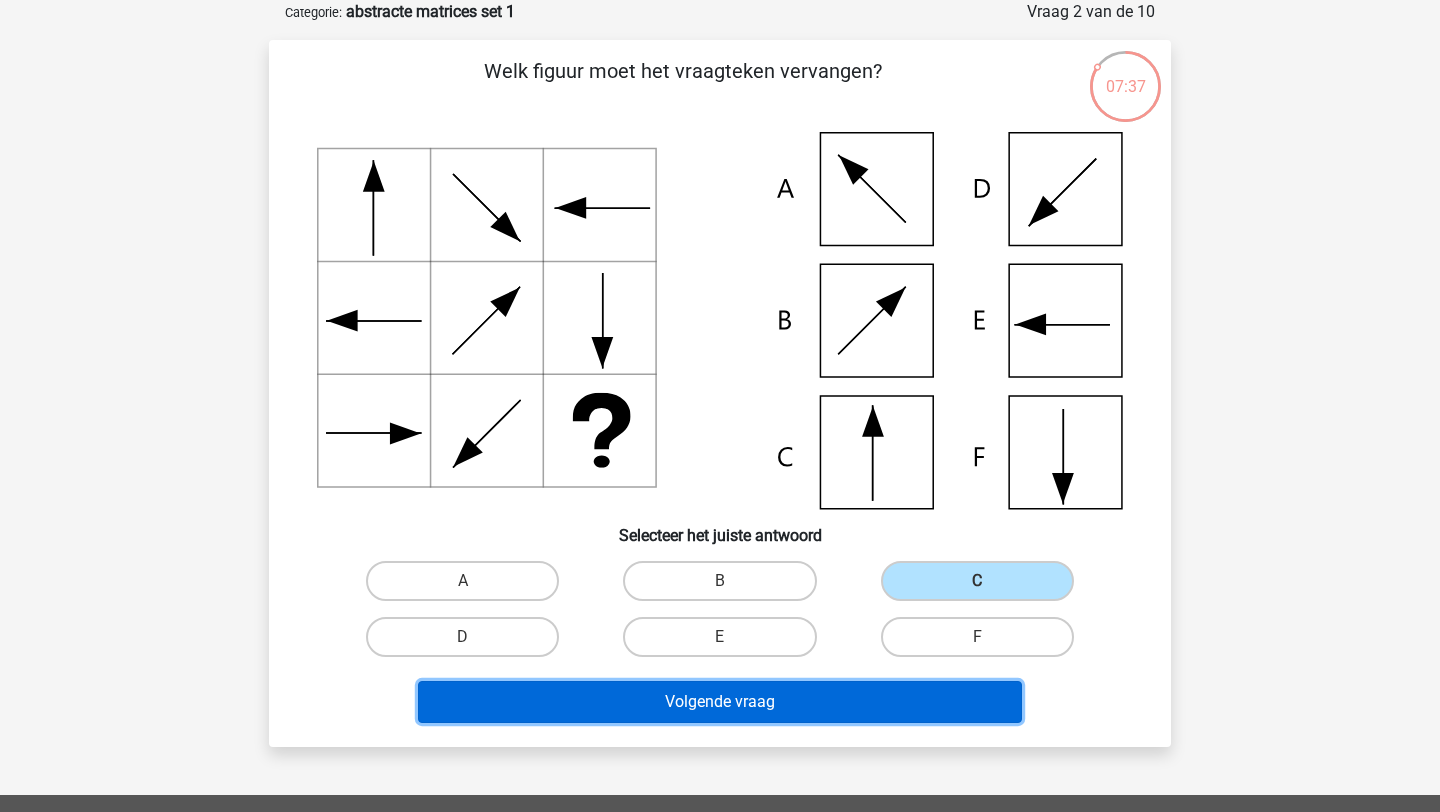 click on "Volgende vraag" at bounding box center (720, 702) 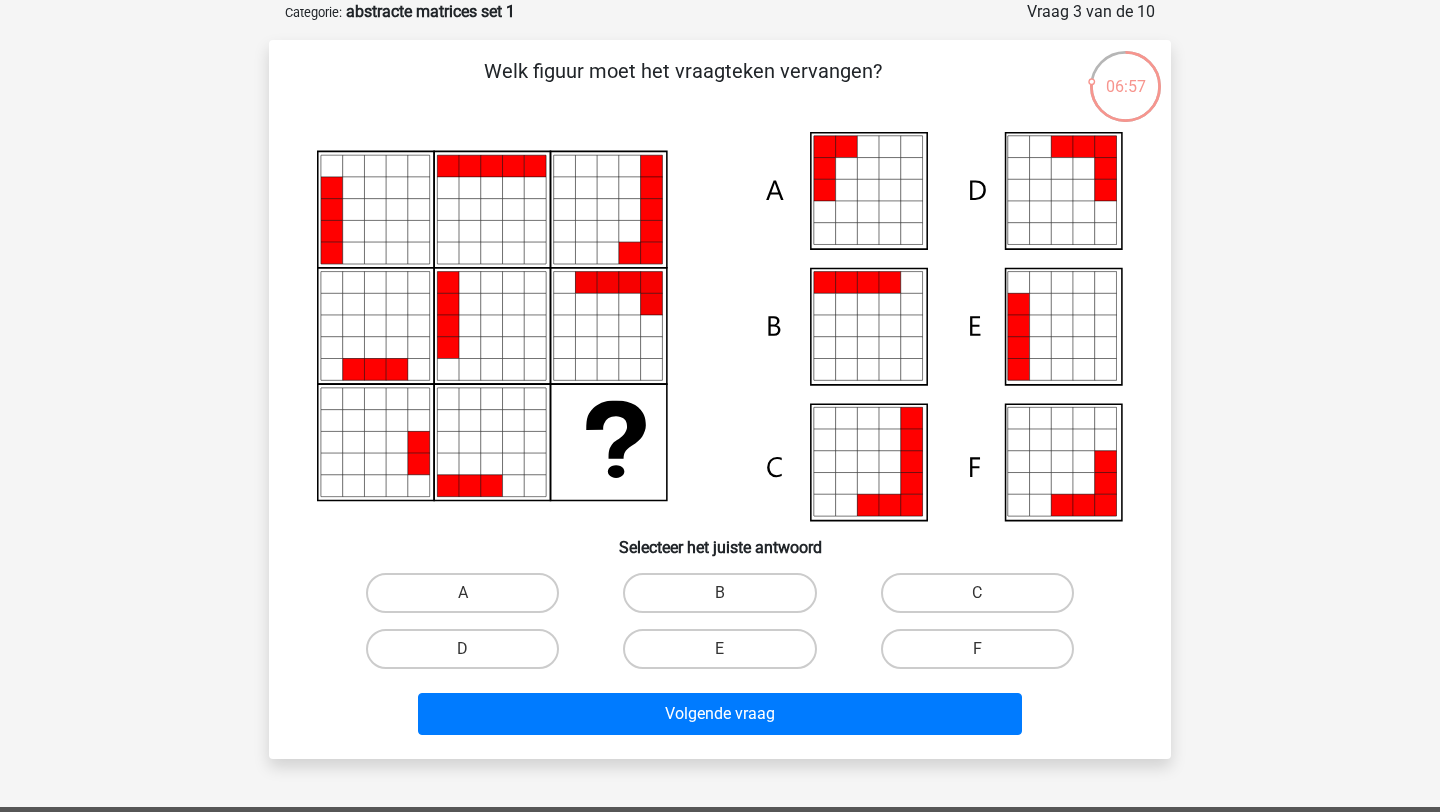 click on "B" at bounding box center [726, 599] 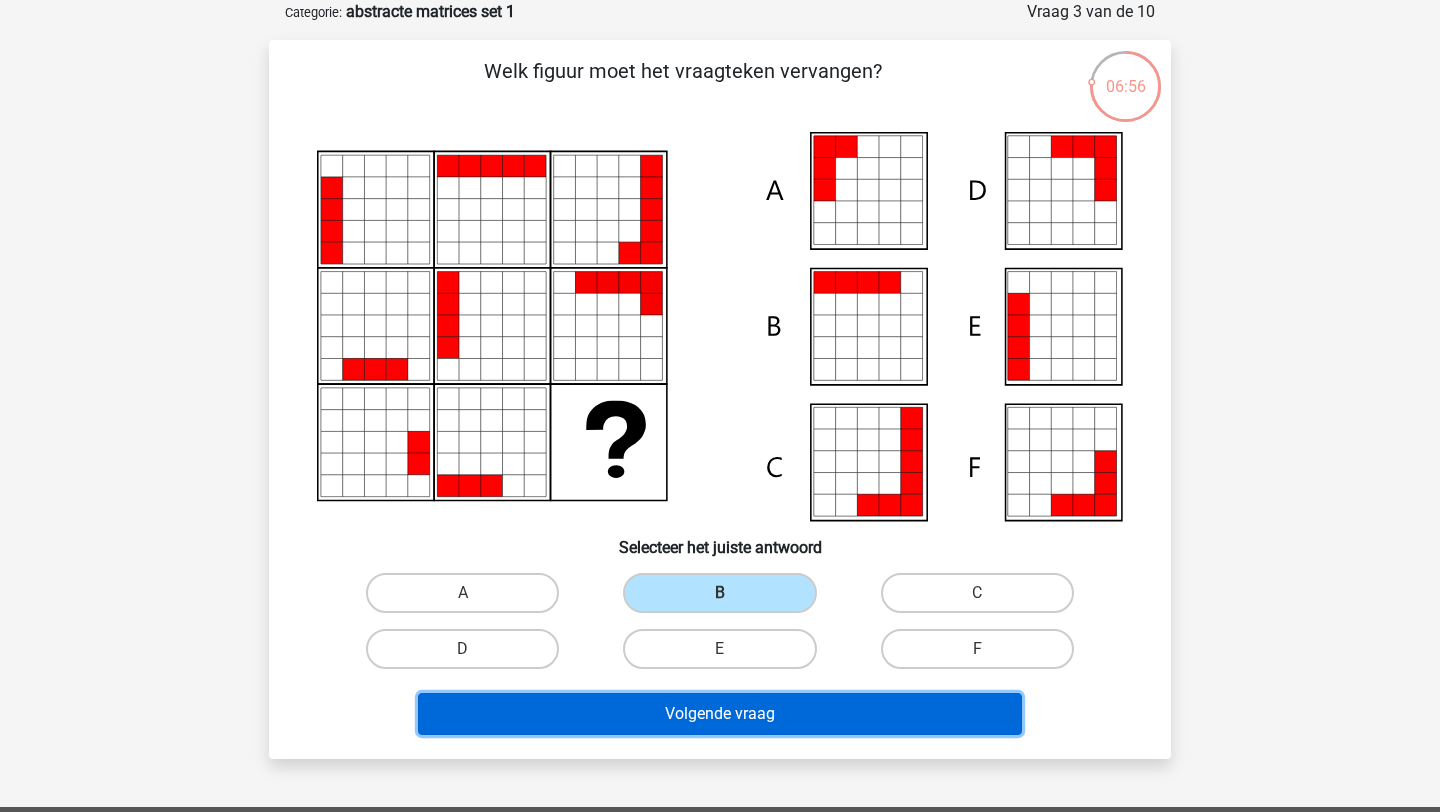 click on "Volgende vraag" at bounding box center (720, 714) 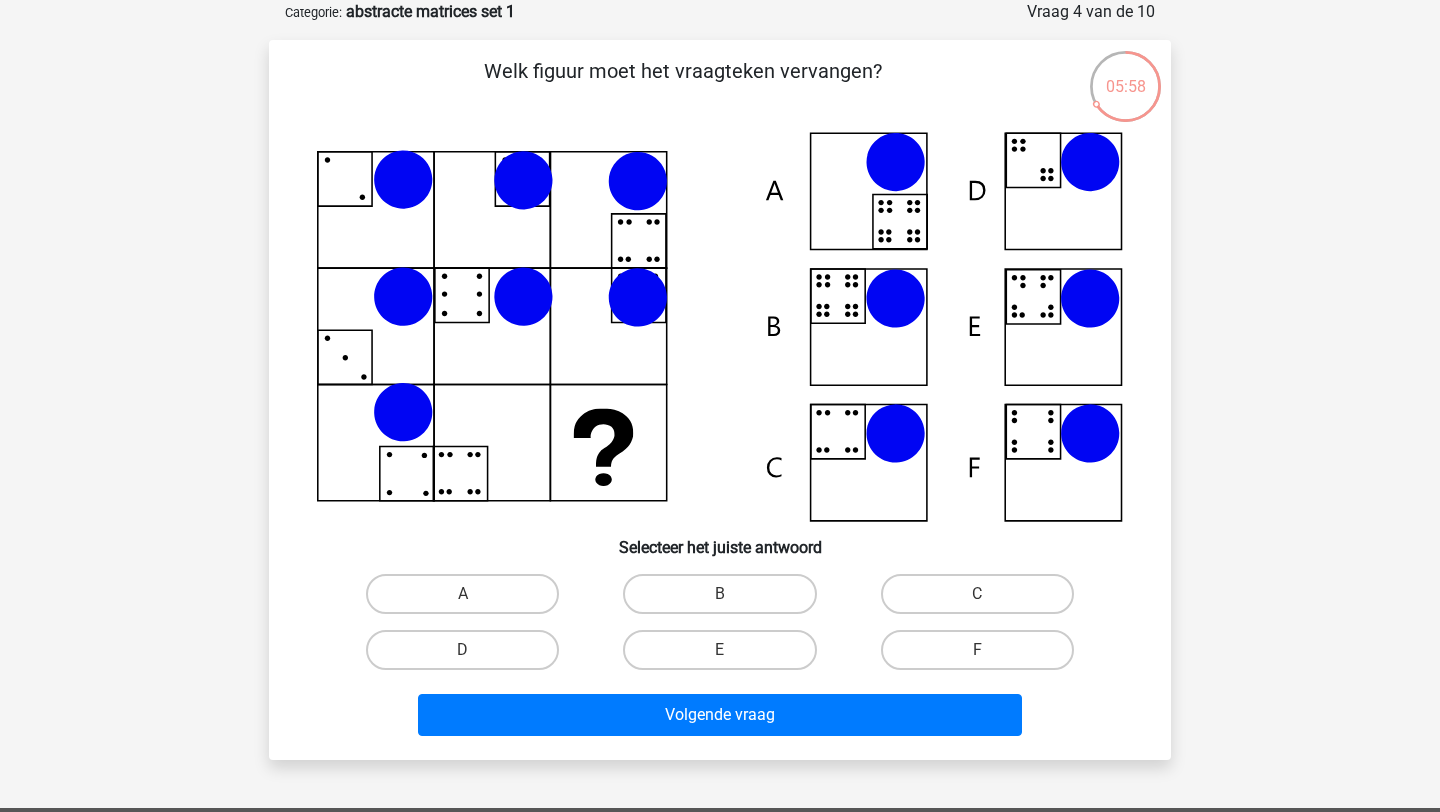 click on "B" at bounding box center (726, 600) 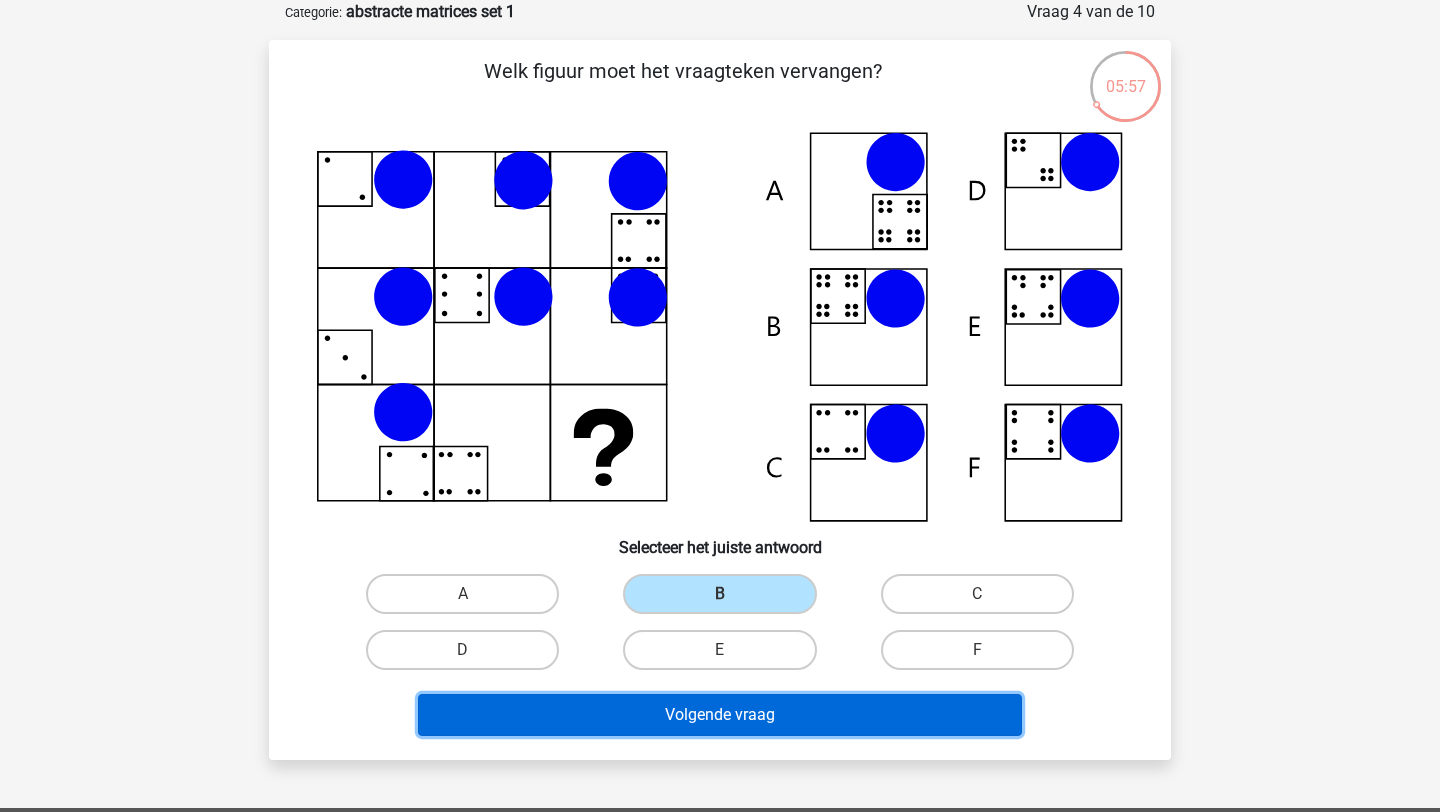 click on "Volgende vraag" at bounding box center (720, 715) 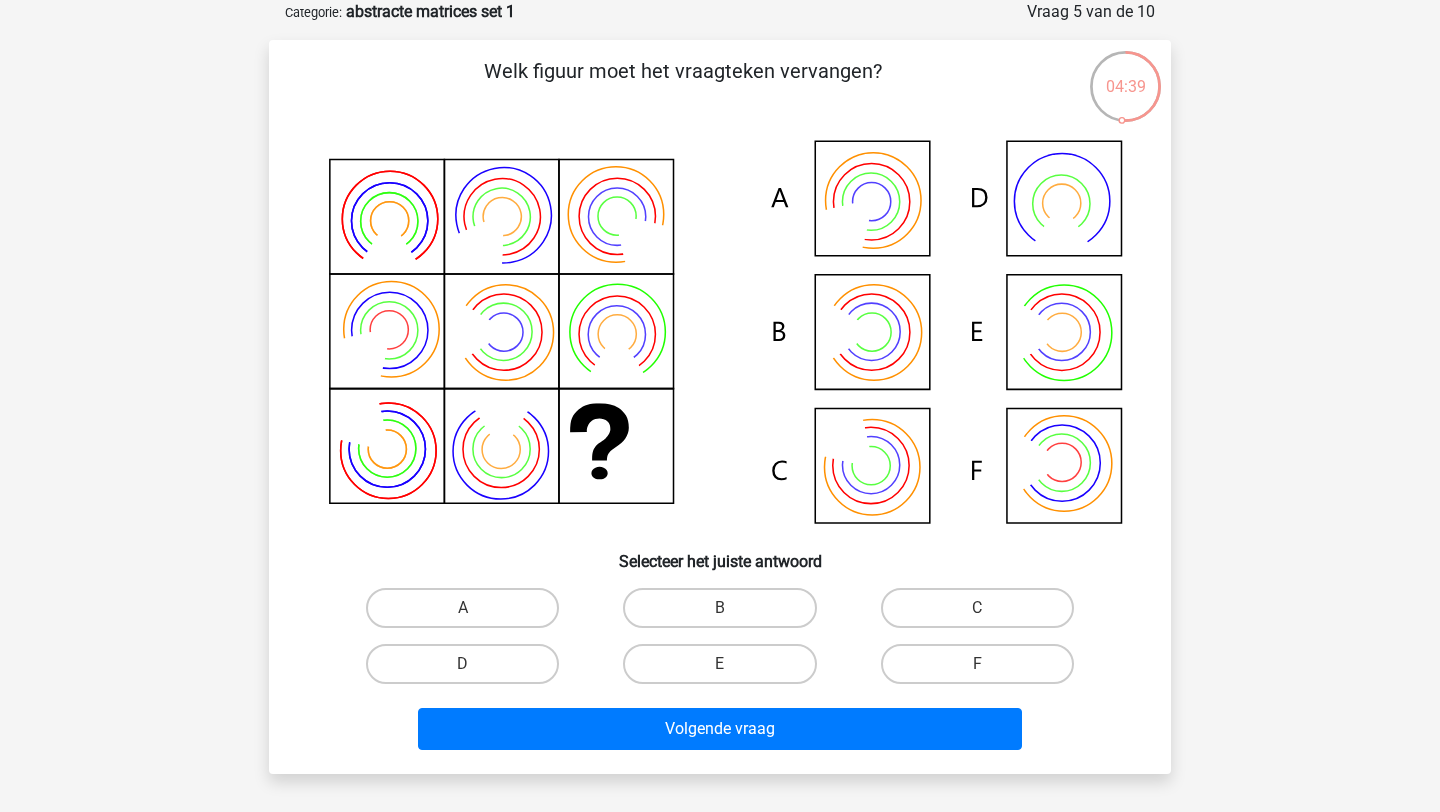 click on "B" at bounding box center (726, 614) 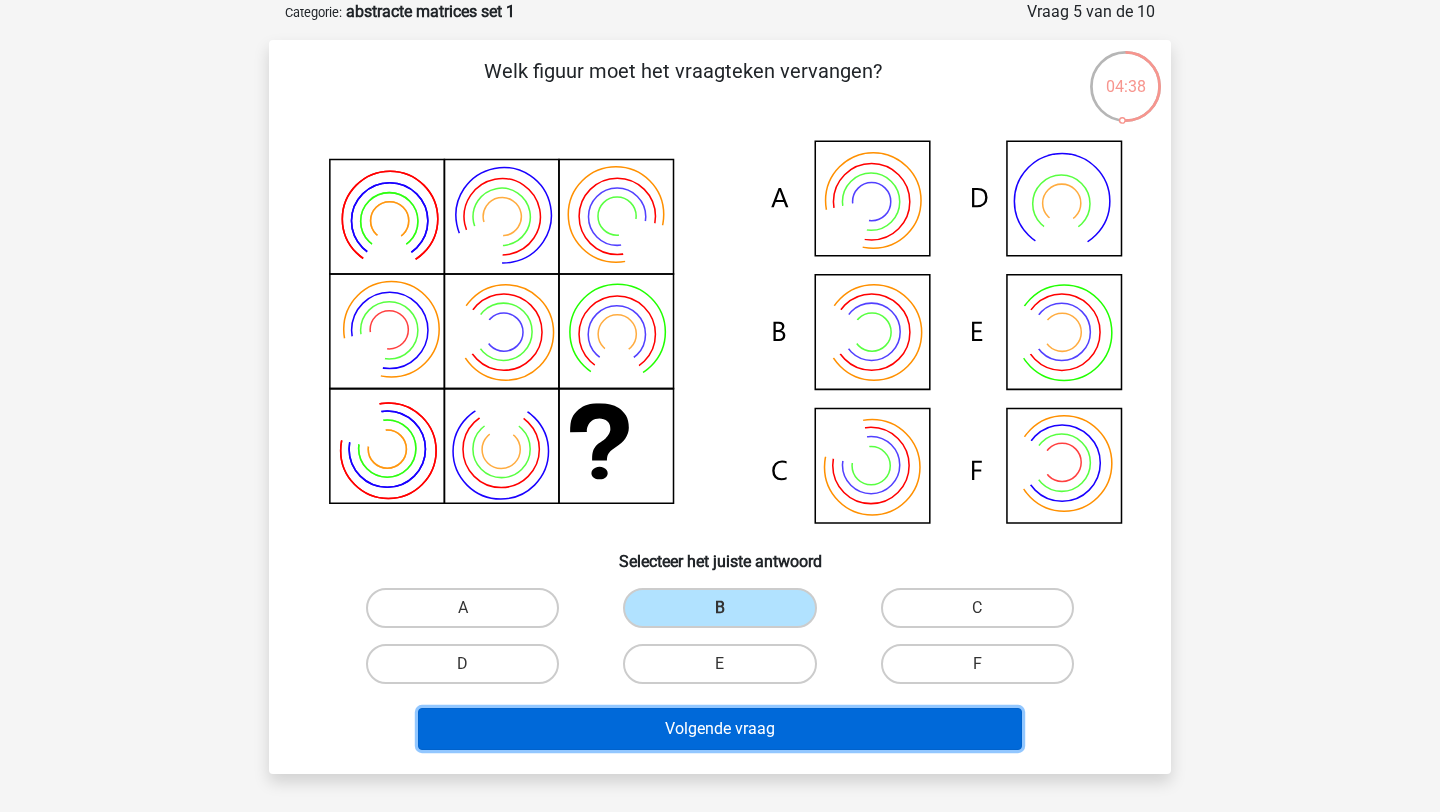 click on "Volgende vraag" at bounding box center (720, 729) 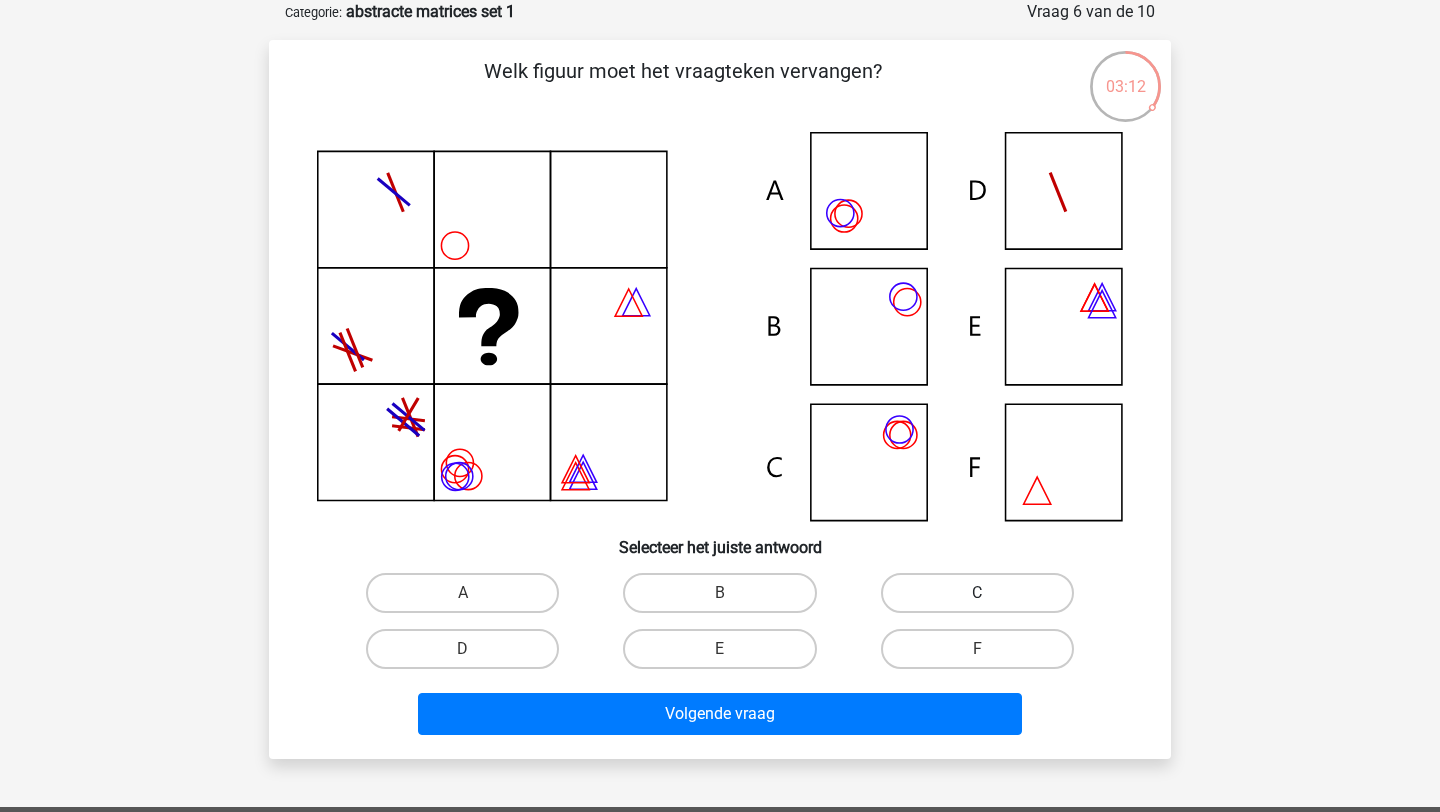 click on "C" at bounding box center (977, 593) 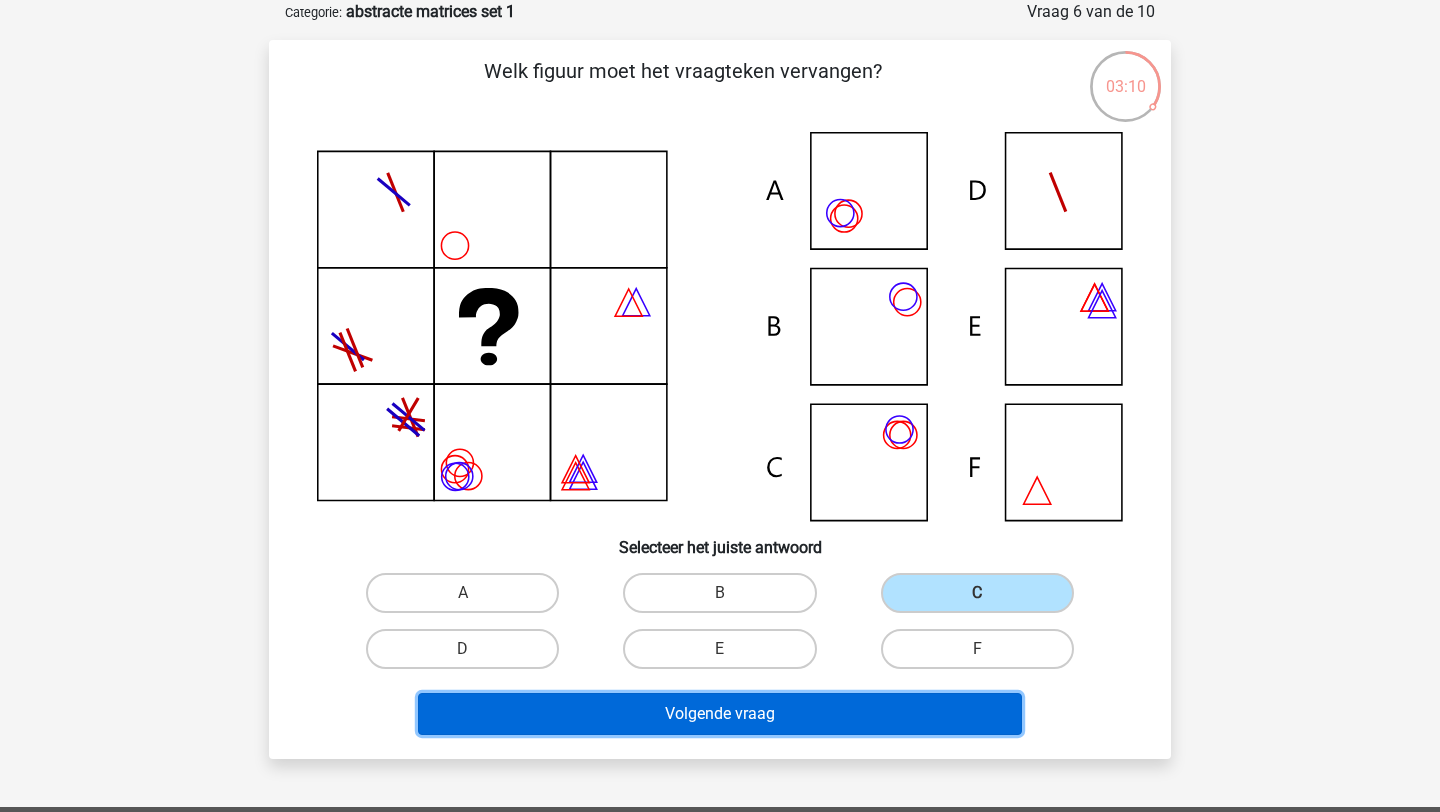 click on "Volgende vraag" at bounding box center [720, 714] 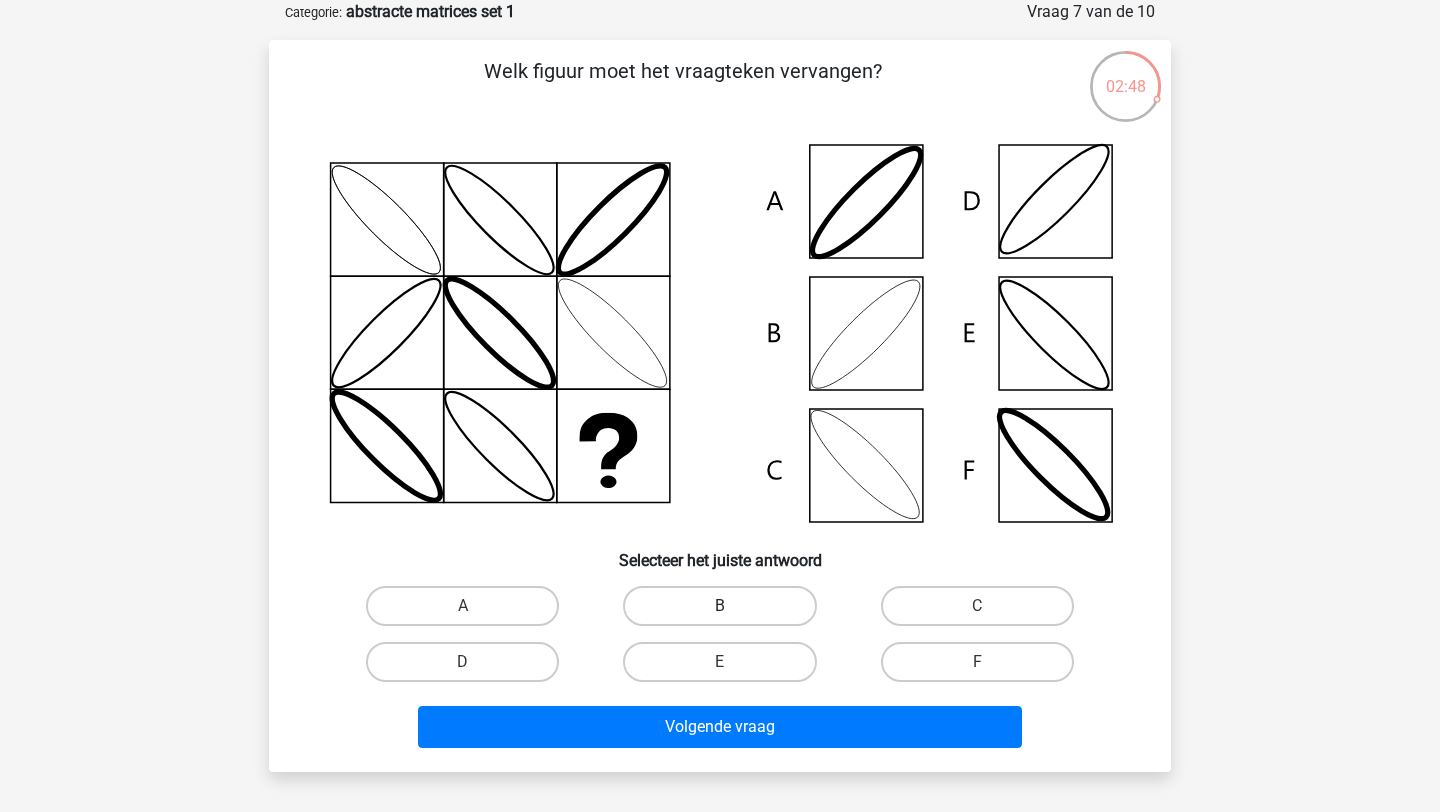 click on "B" at bounding box center [719, 606] 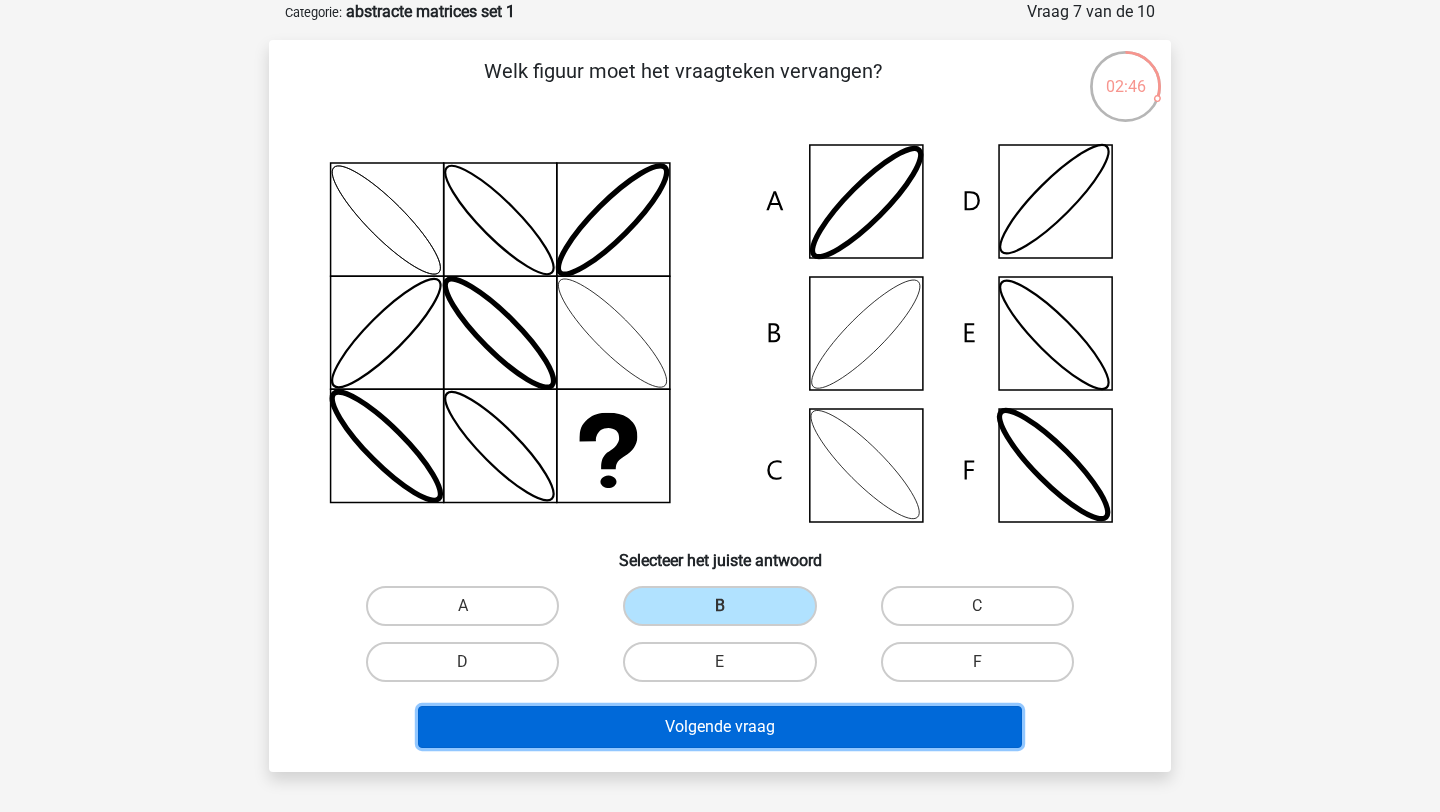 click on "Volgende vraag" at bounding box center [720, 727] 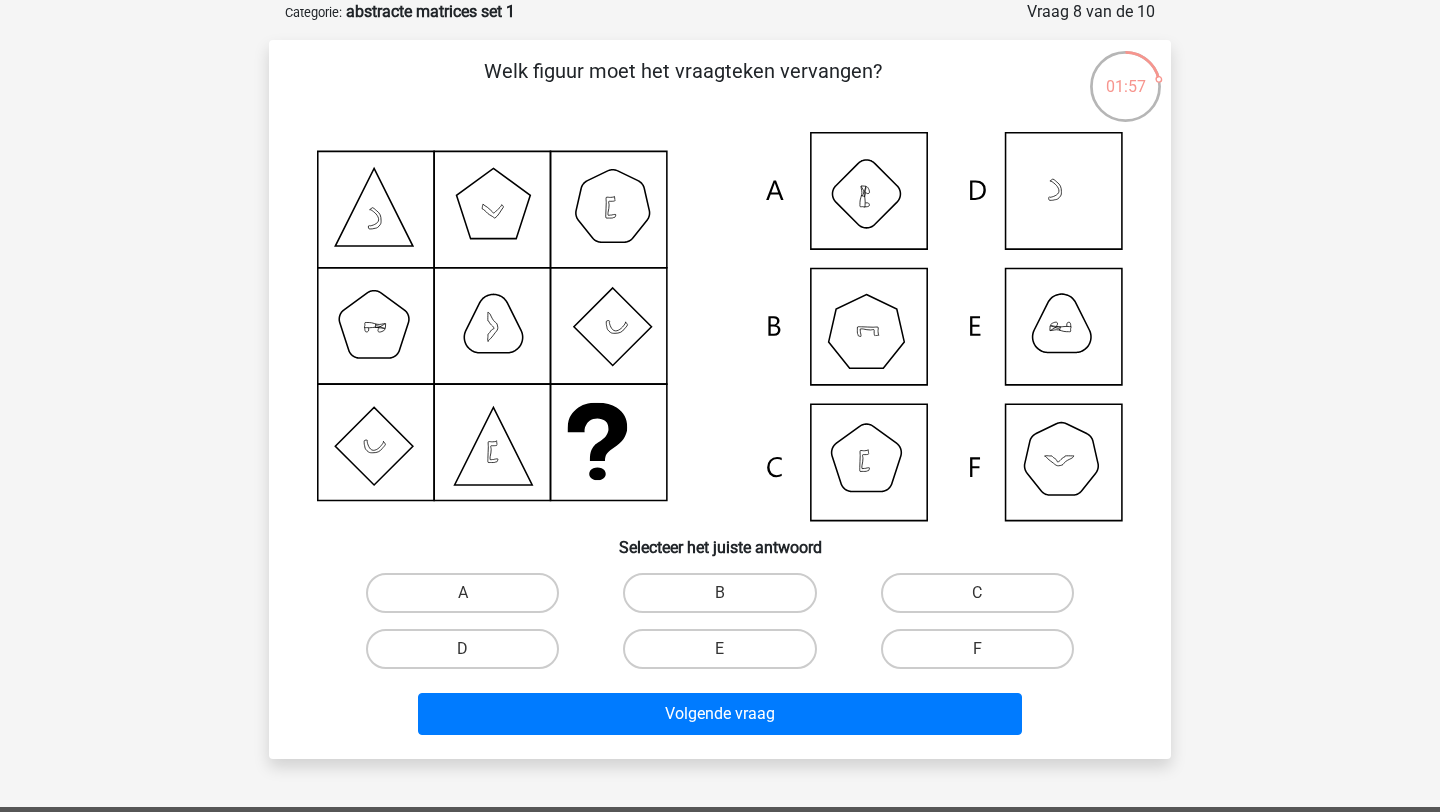 click 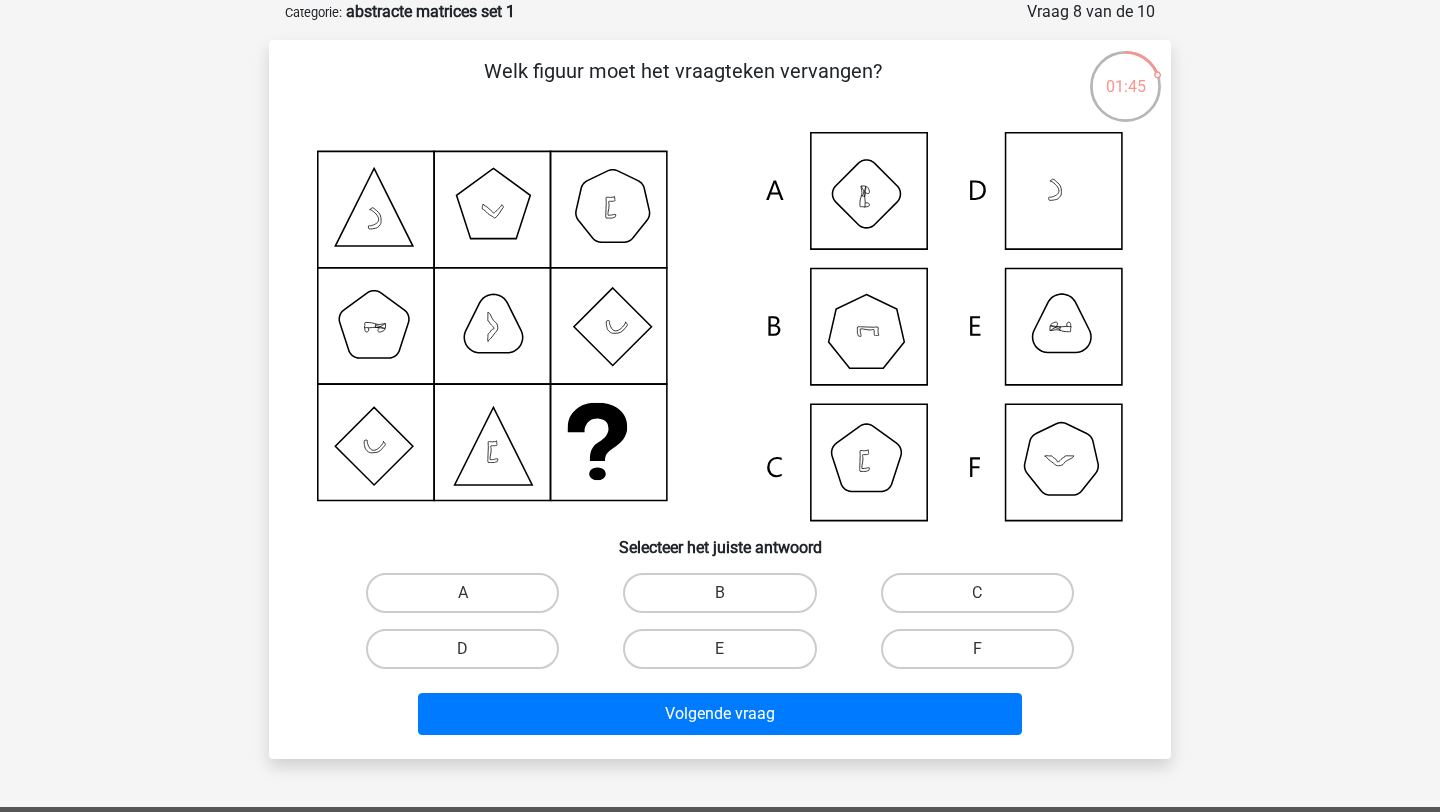click 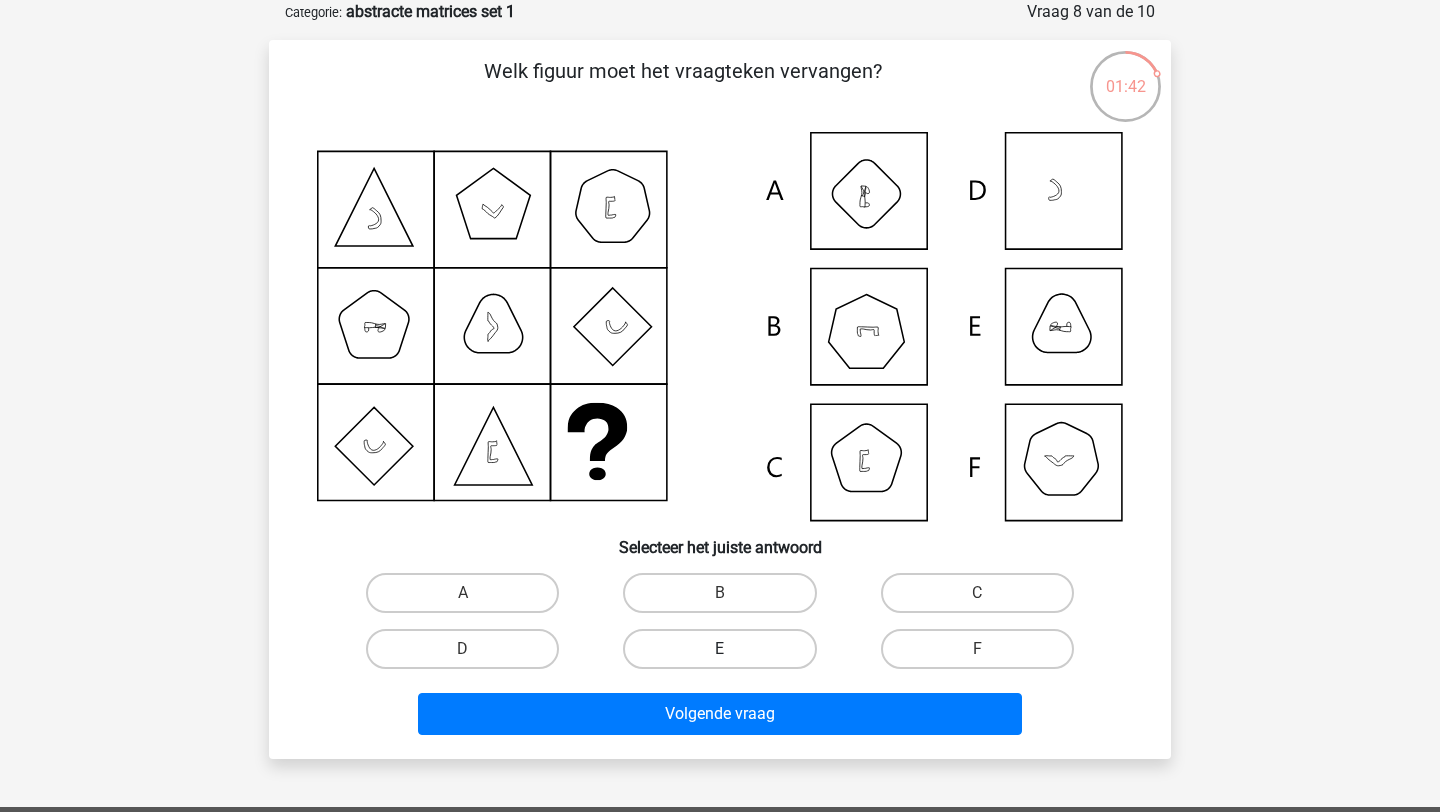 click on "E" at bounding box center (719, 649) 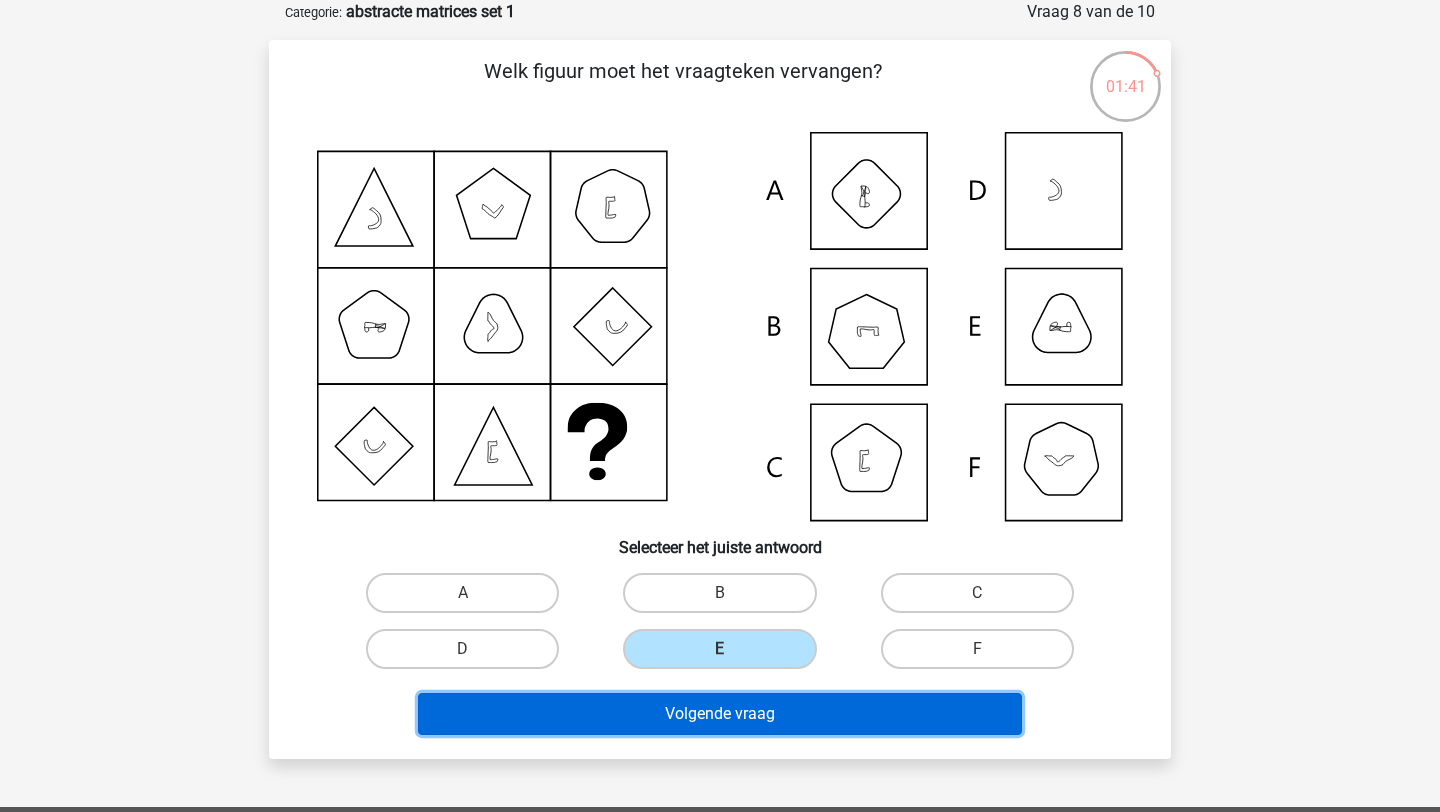 click on "Volgende vraag" at bounding box center (720, 714) 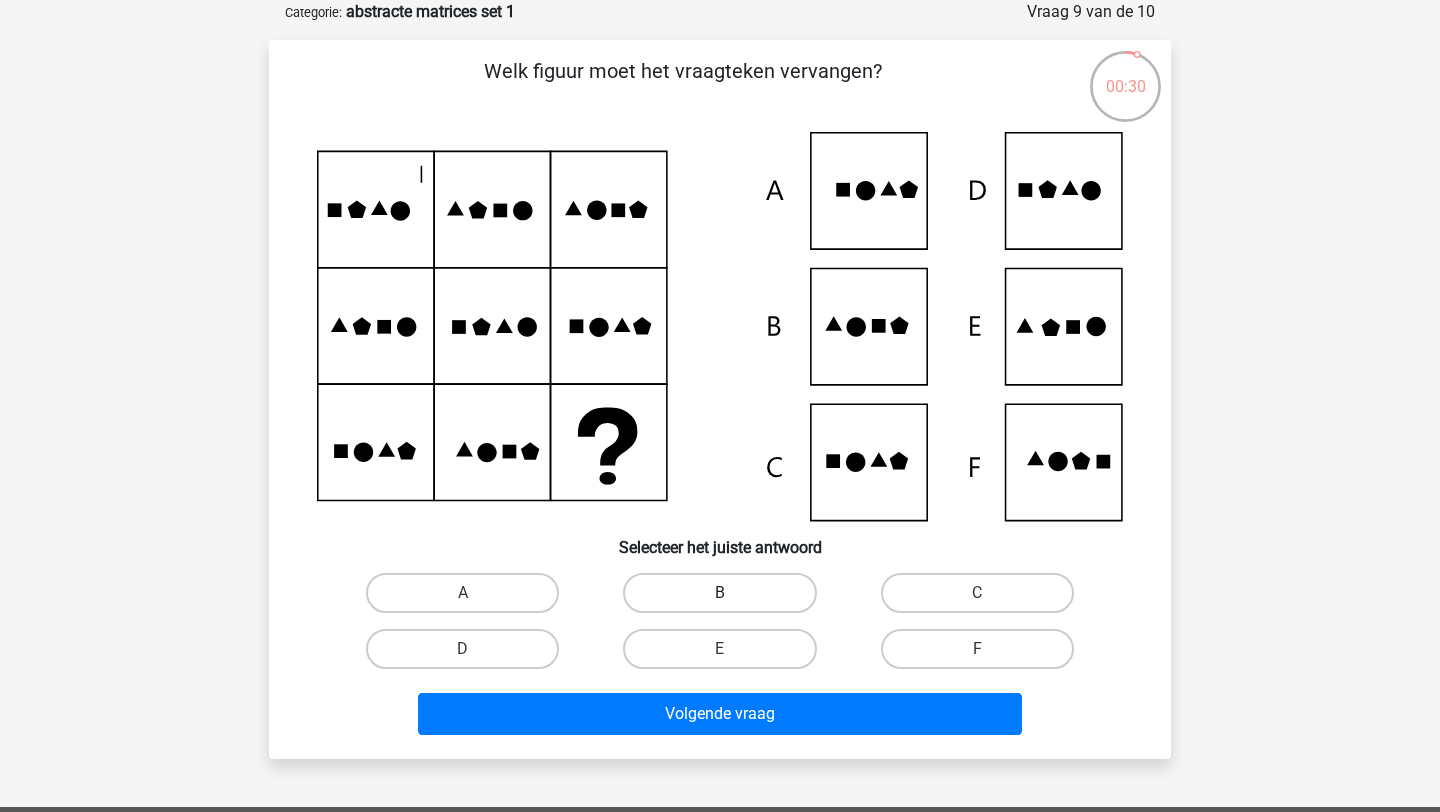 click on "B" at bounding box center [719, 593] 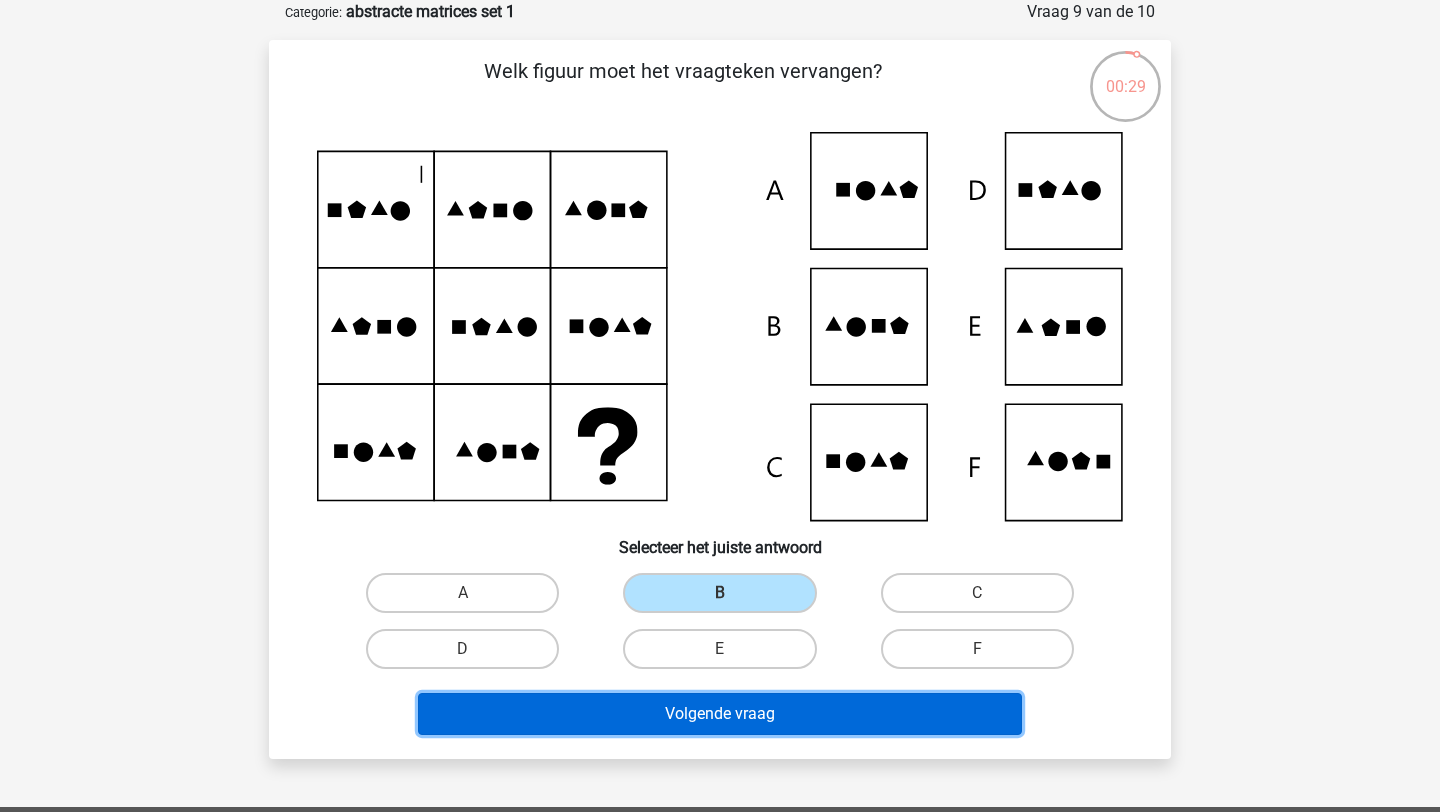 click on "Volgende vraag" at bounding box center (720, 714) 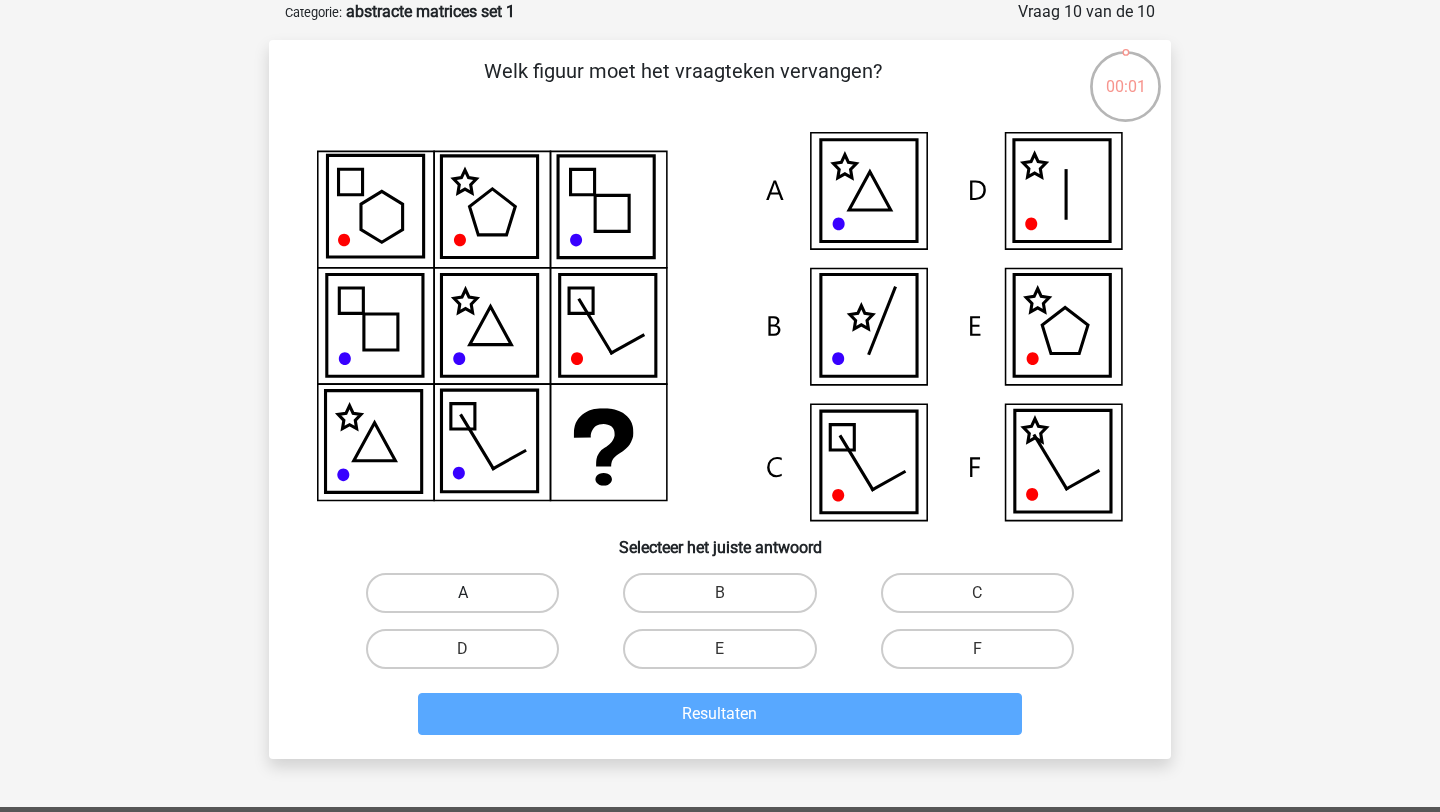 click on "A" at bounding box center (462, 593) 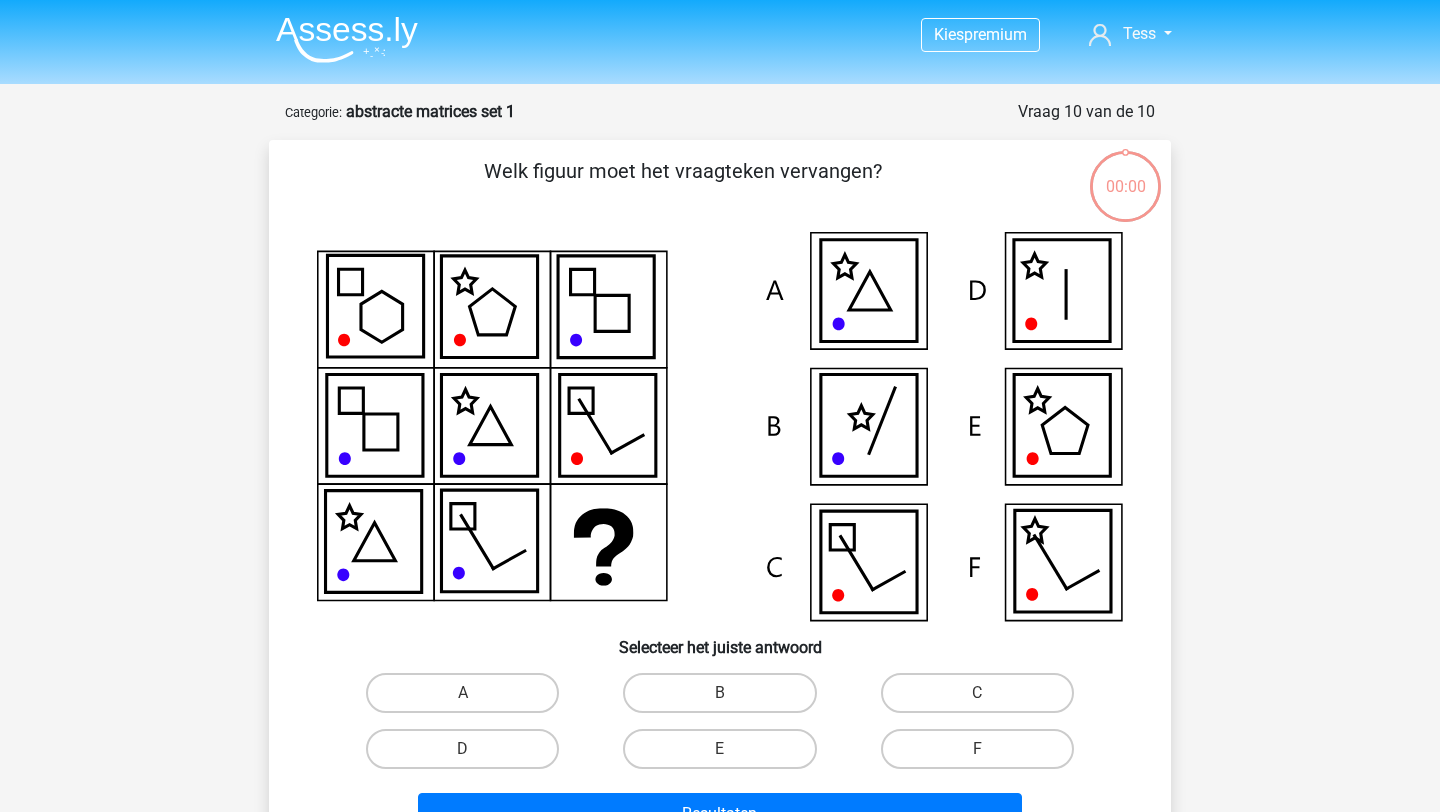 scroll, scrollTop: 100, scrollLeft: 0, axis: vertical 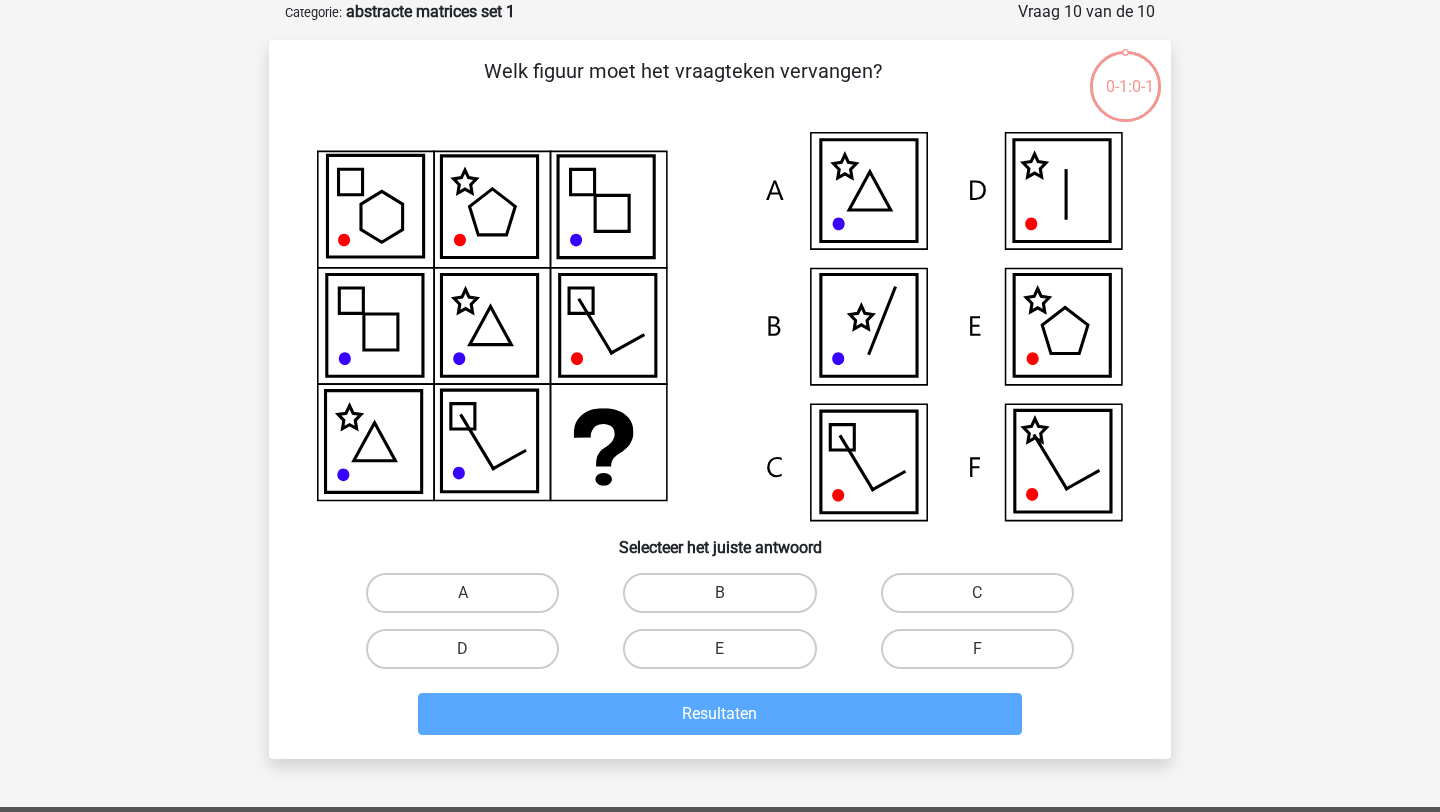 click on "A" at bounding box center [462, 593] 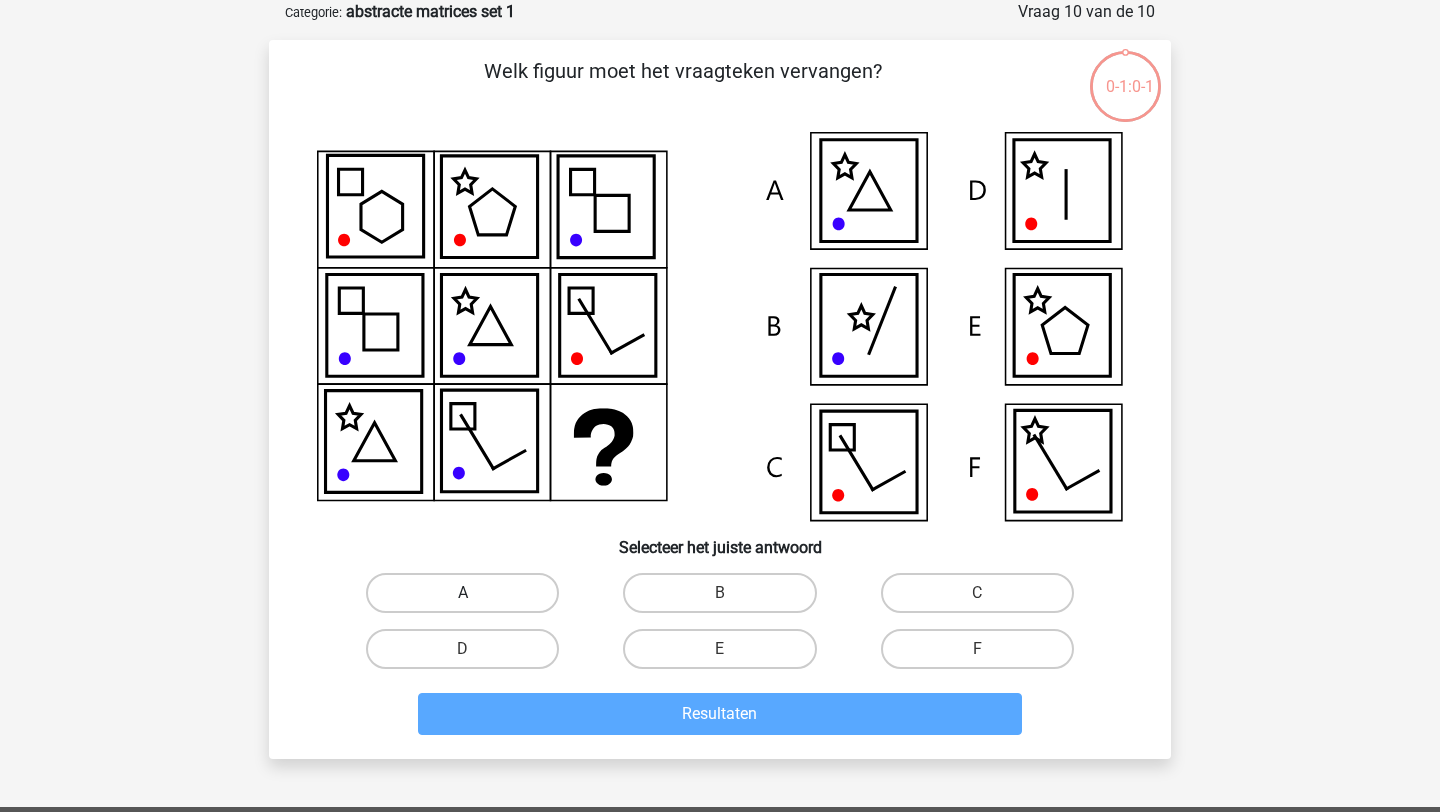 click on "A" at bounding box center [462, 593] 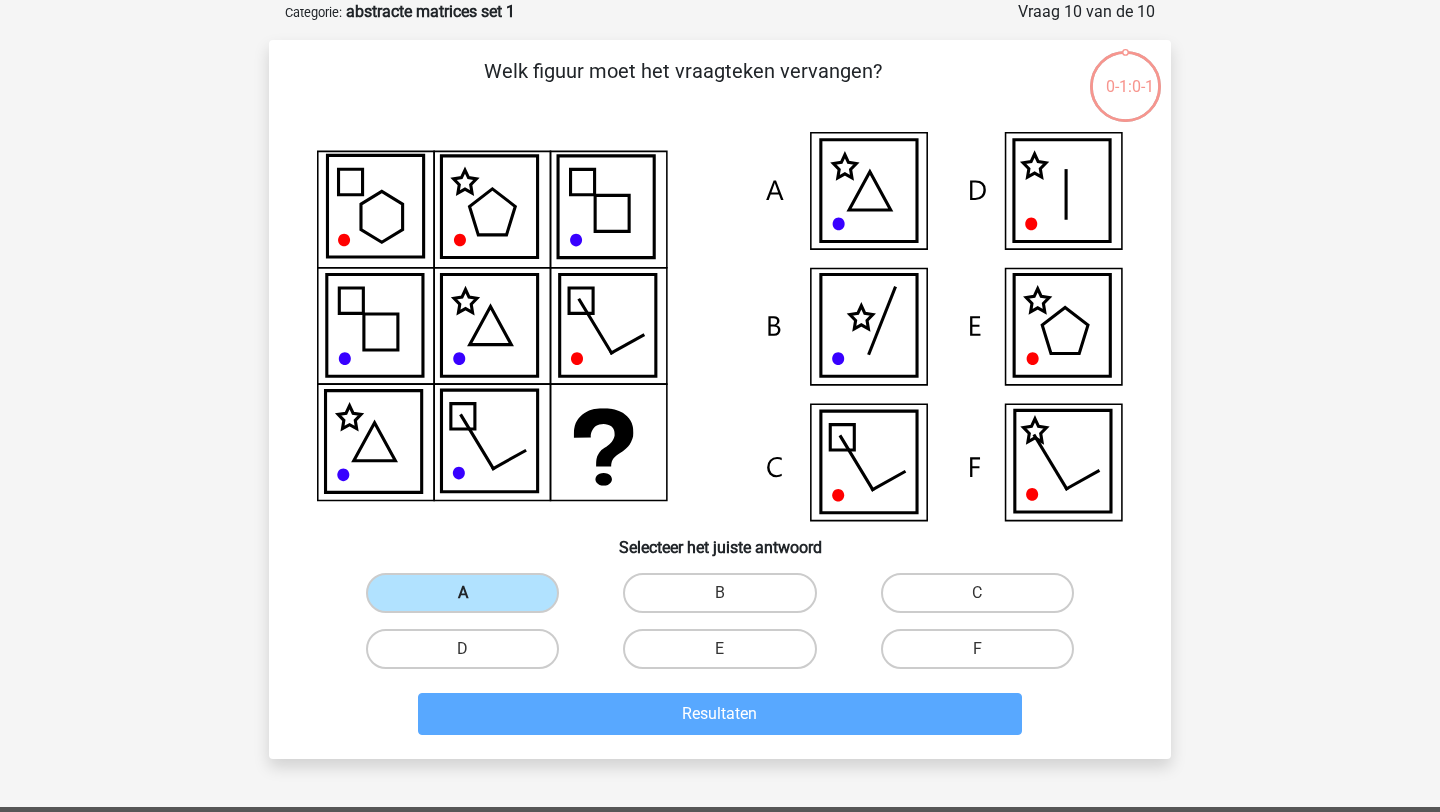 click on "A" at bounding box center [462, 593] 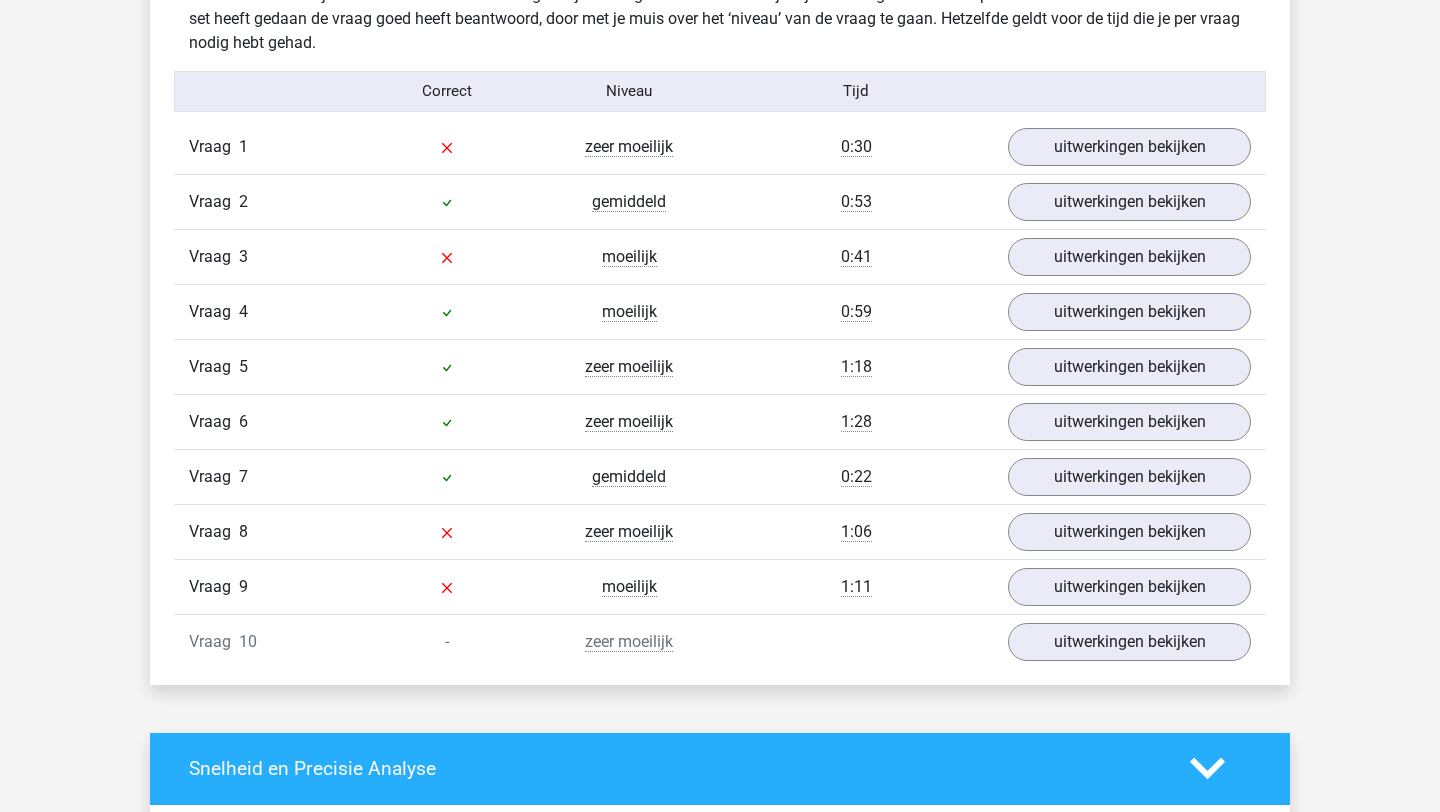 scroll, scrollTop: 1621, scrollLeft: 0, axis: vertical 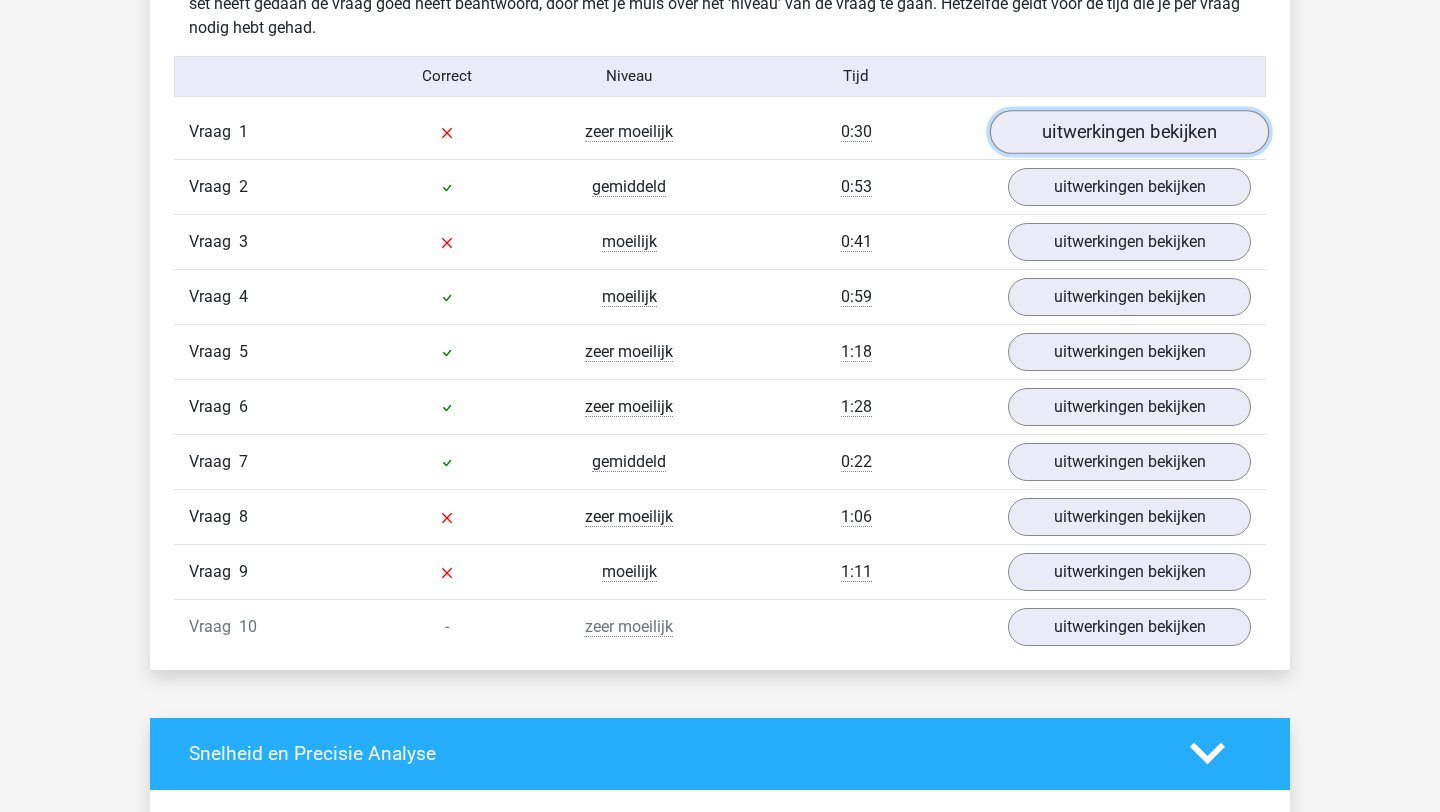 click on "uitwerkingen bekijken" at bounding box center [1129, 132] 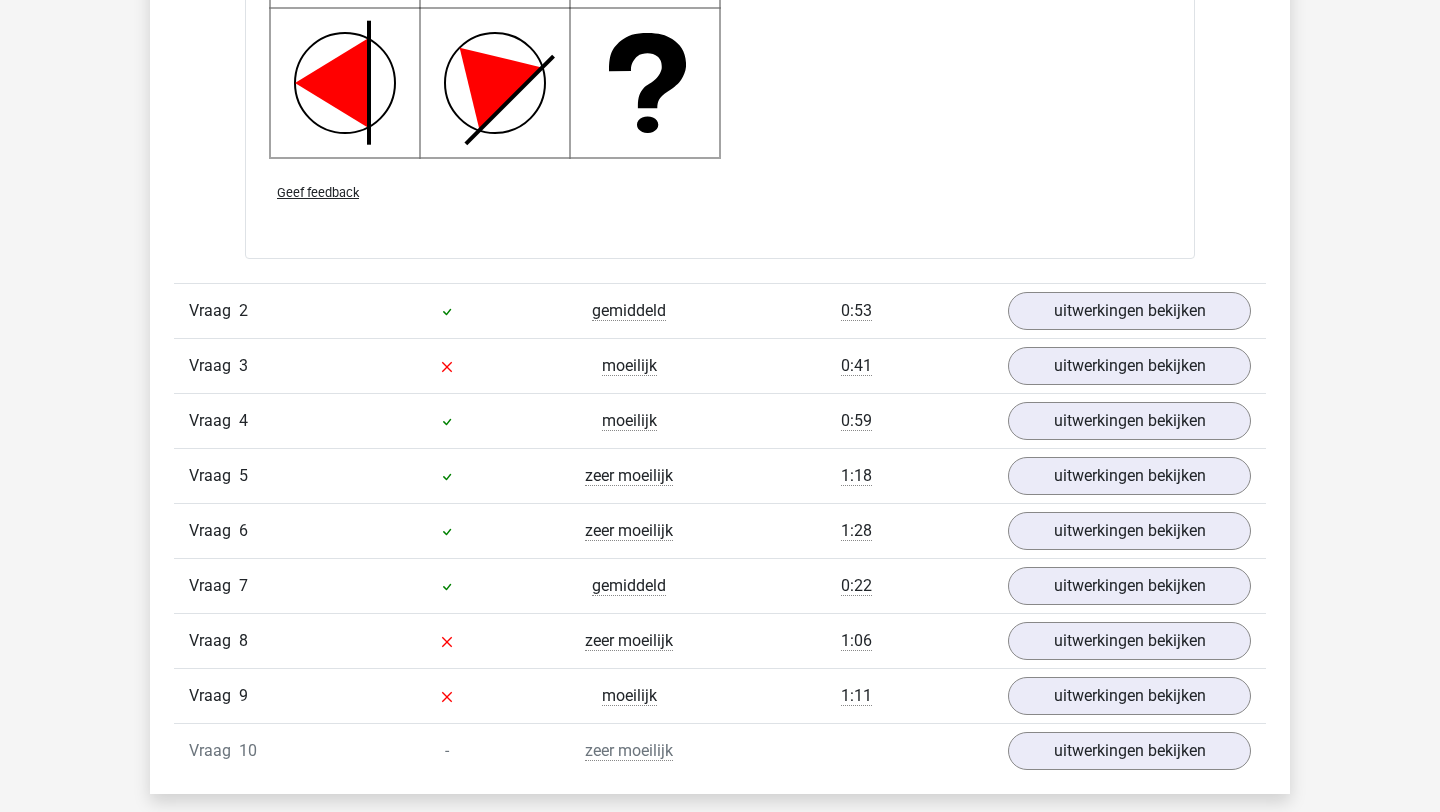 scroll, scrollTop: 2919, scrollLeft: 0, axis: vertical 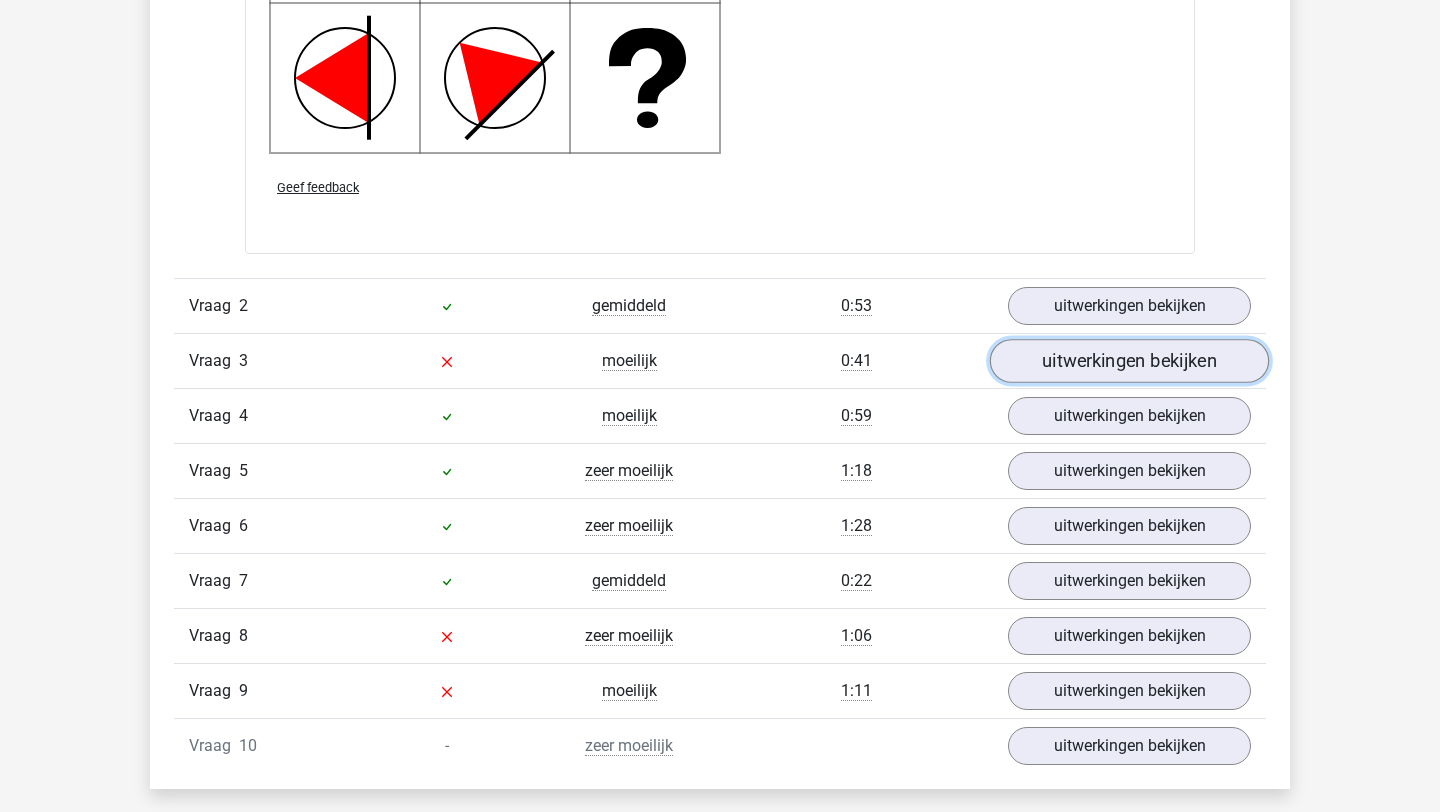 click on "uitwerkingen bekijken" at bounding box center (1129, 361) 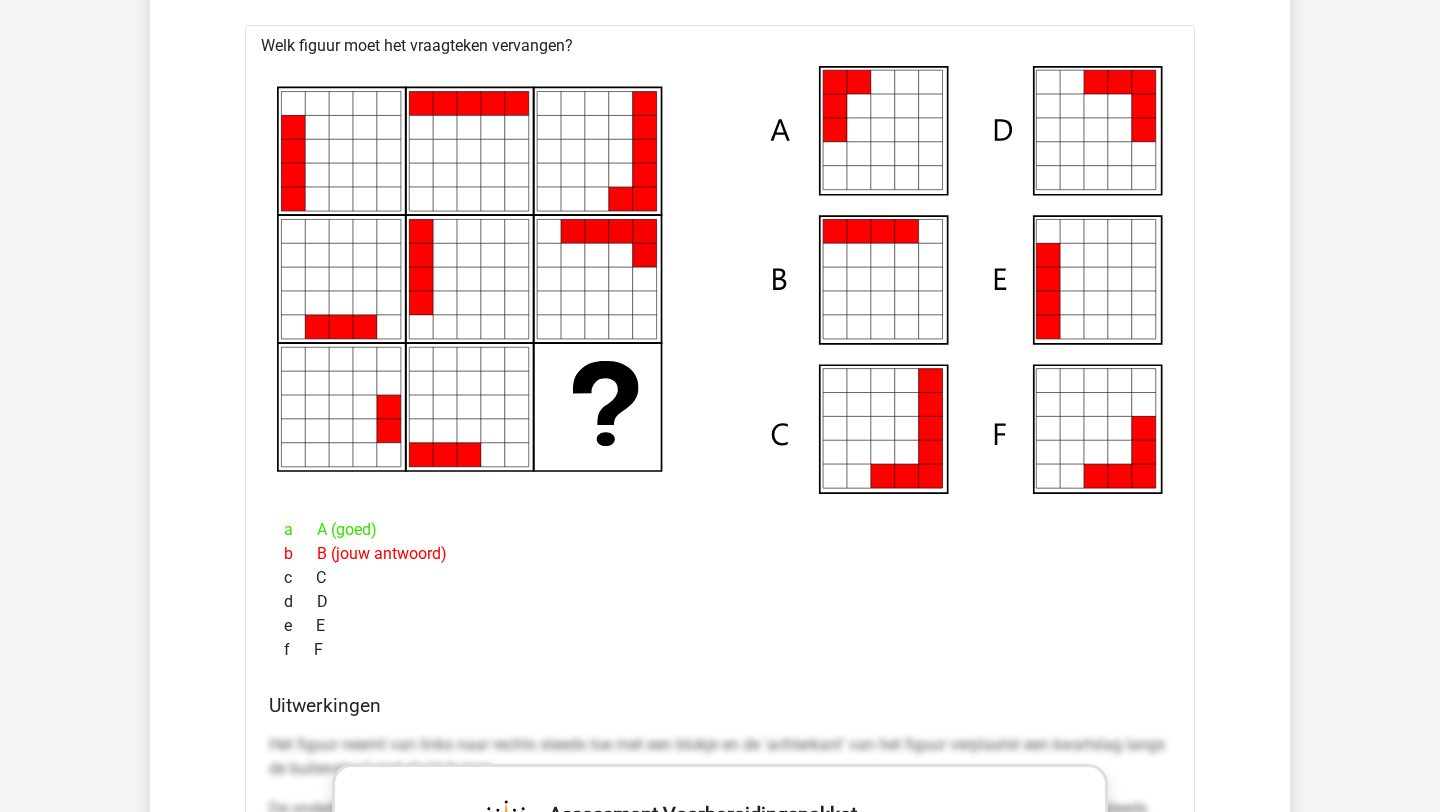 scroll, scrollTop: 3253, scrollLeft: 0, axis: vertical 